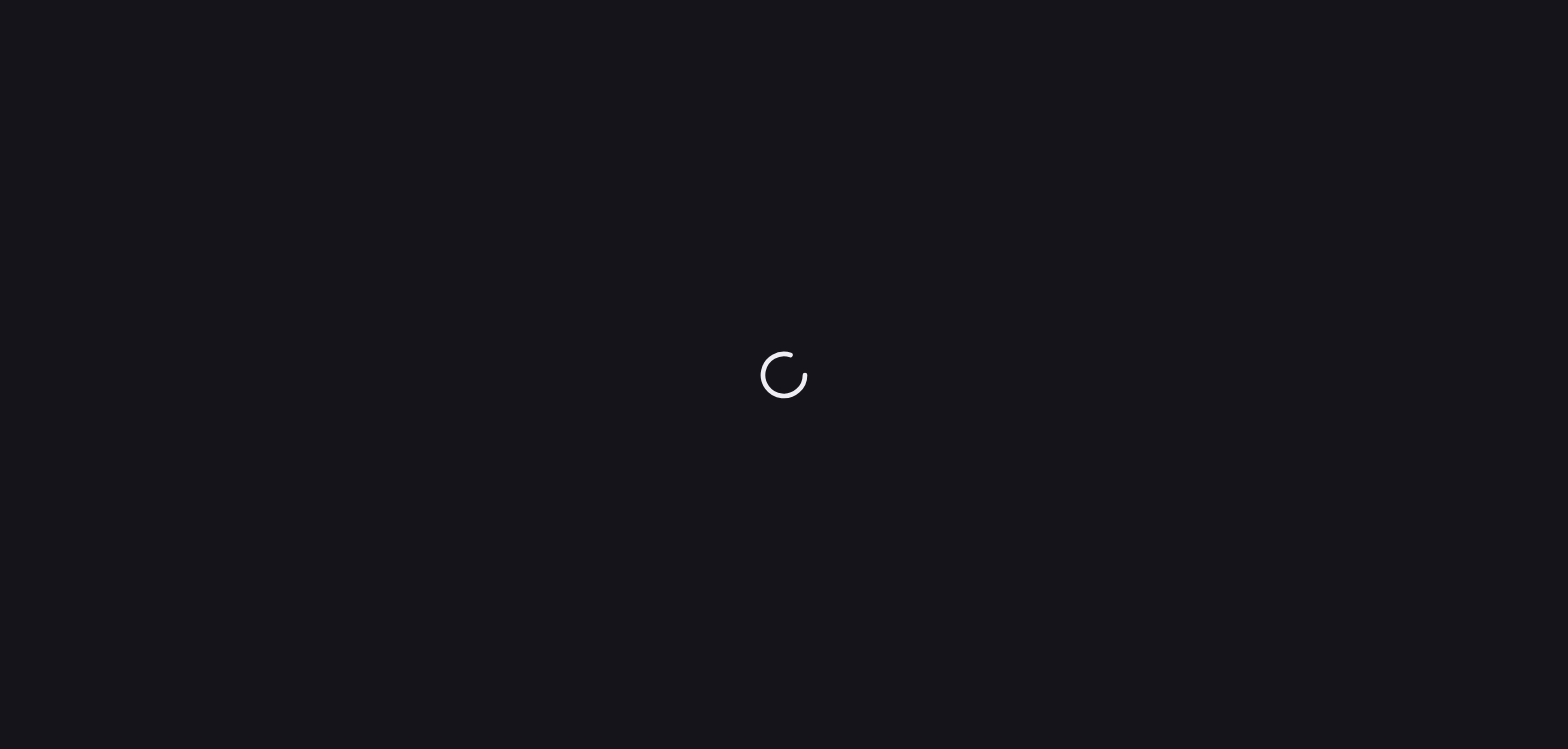 scroll, scrollTop: 0, scrollLeft: 0, axis: both 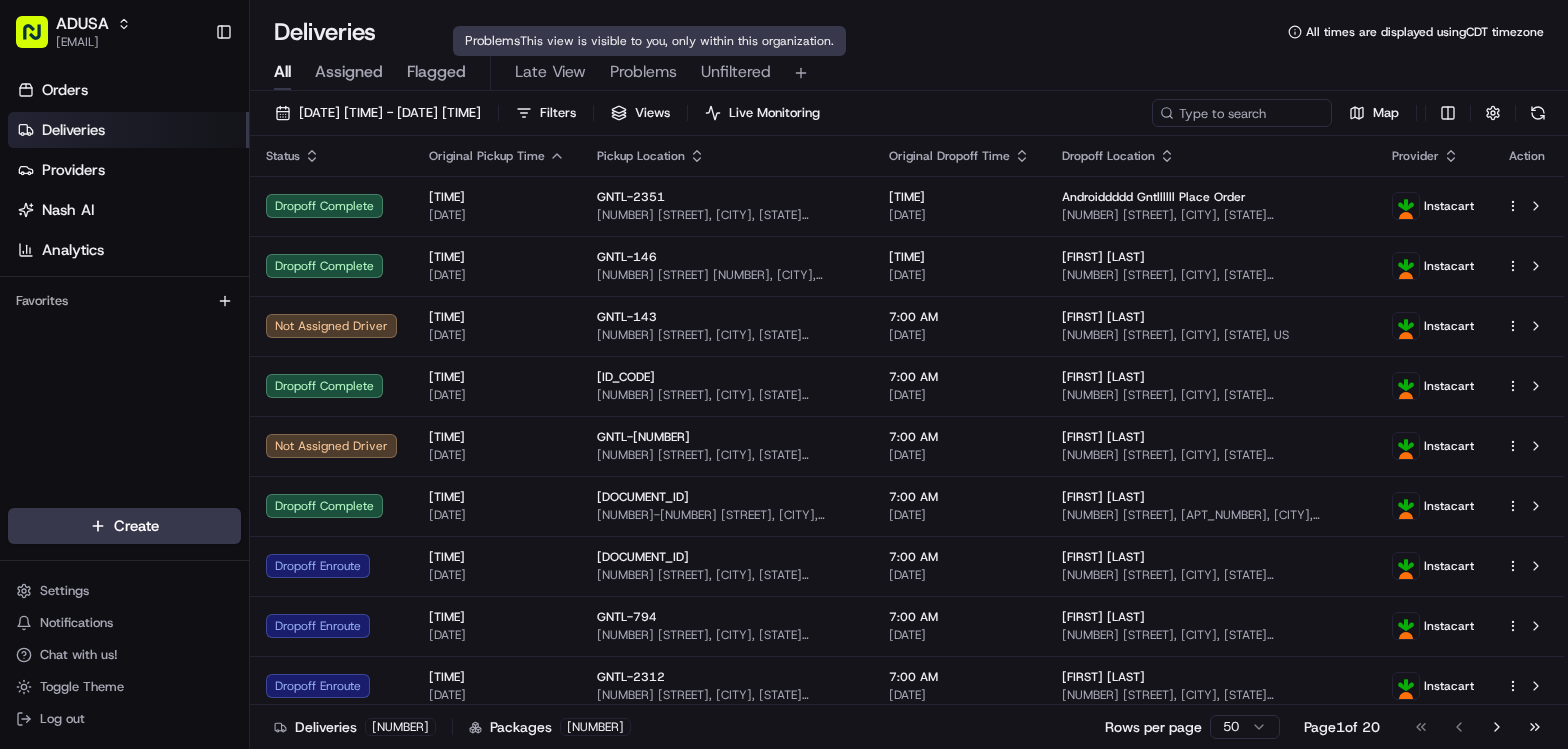 click on "Problems" at bounding box center (643, 72) 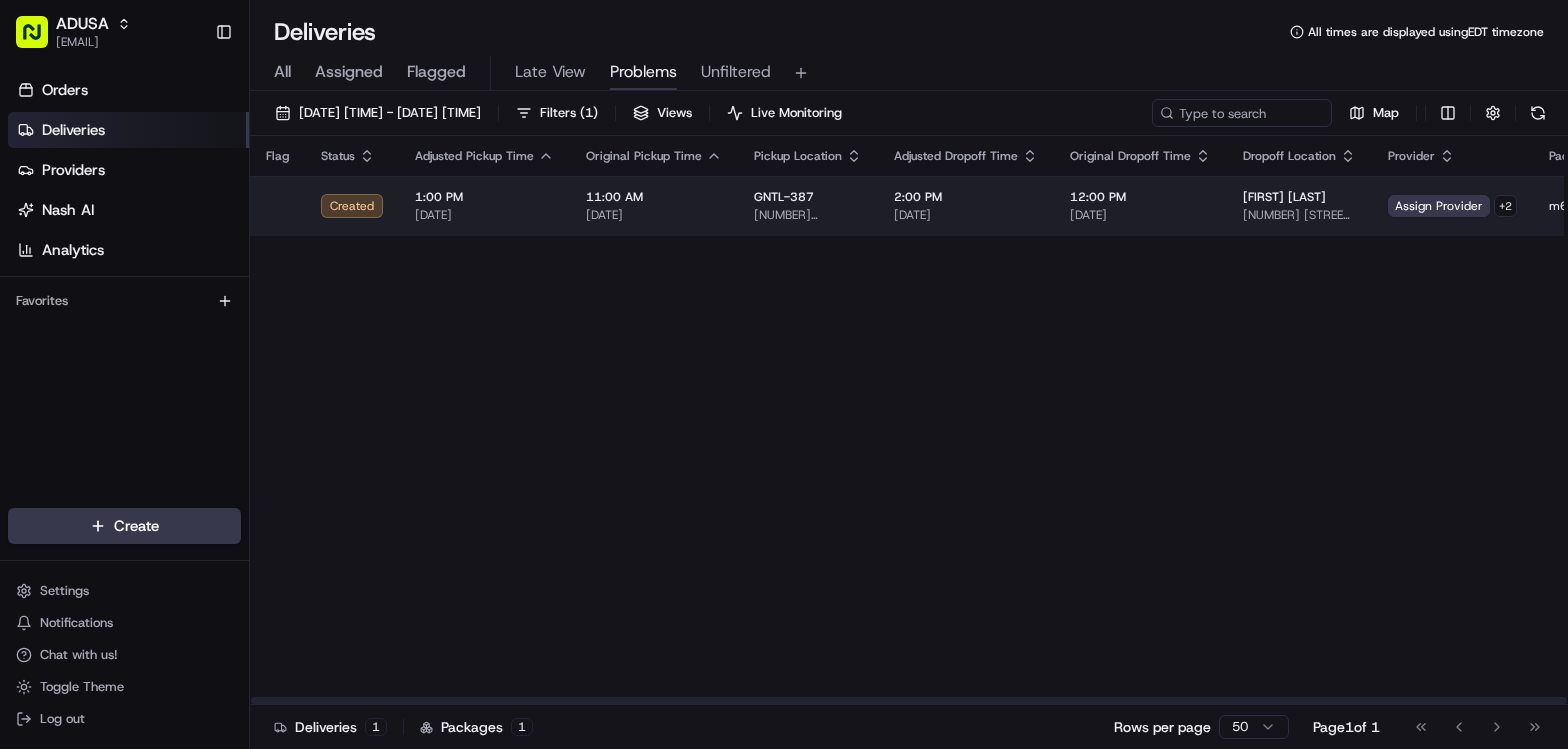 click on "[TIME] [DATE]" at bounding box center (654, 206) 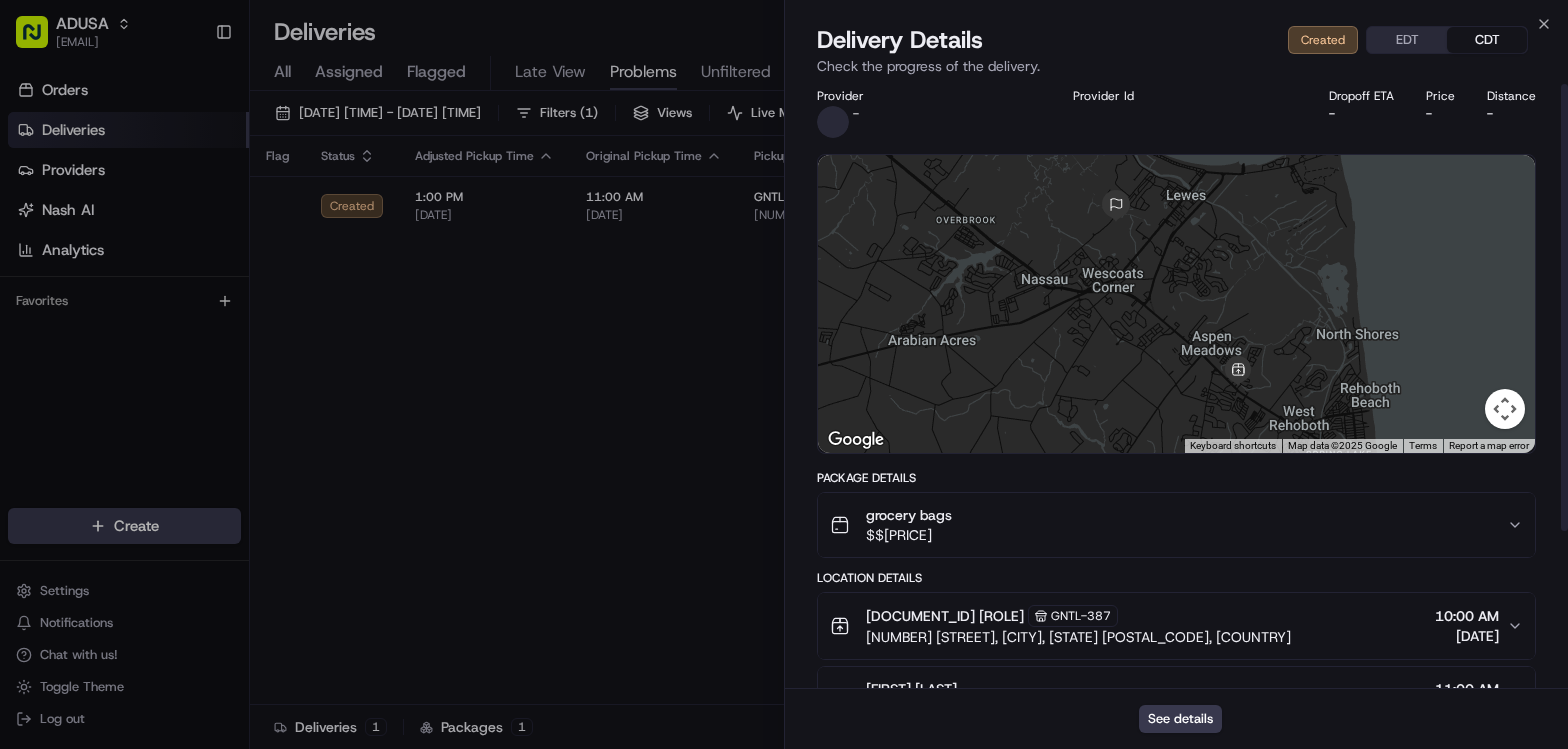scroll, scrollTop: 0, scrollLeft: 0, axis: both 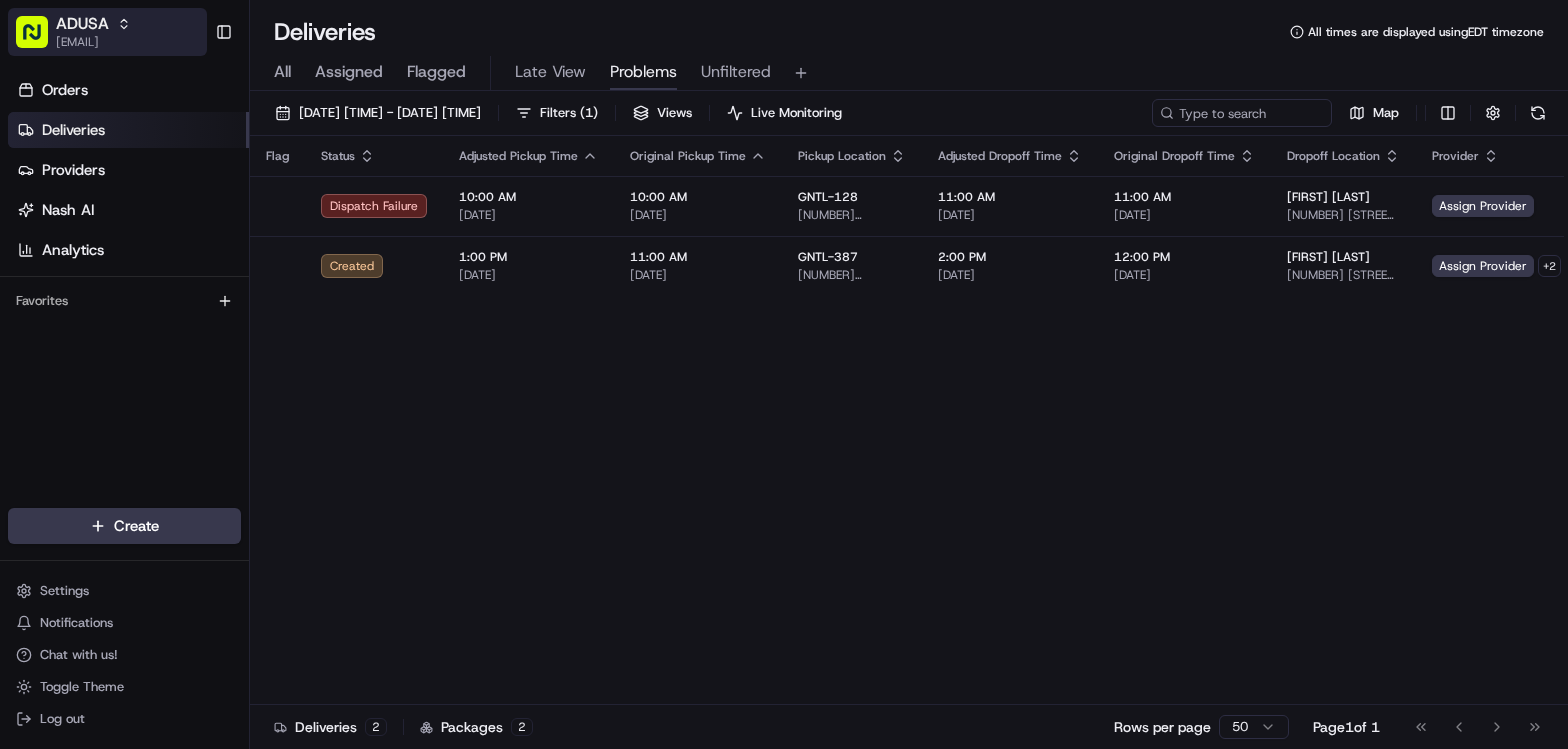 click on "ADUSA" at bounding box center (93, 24) 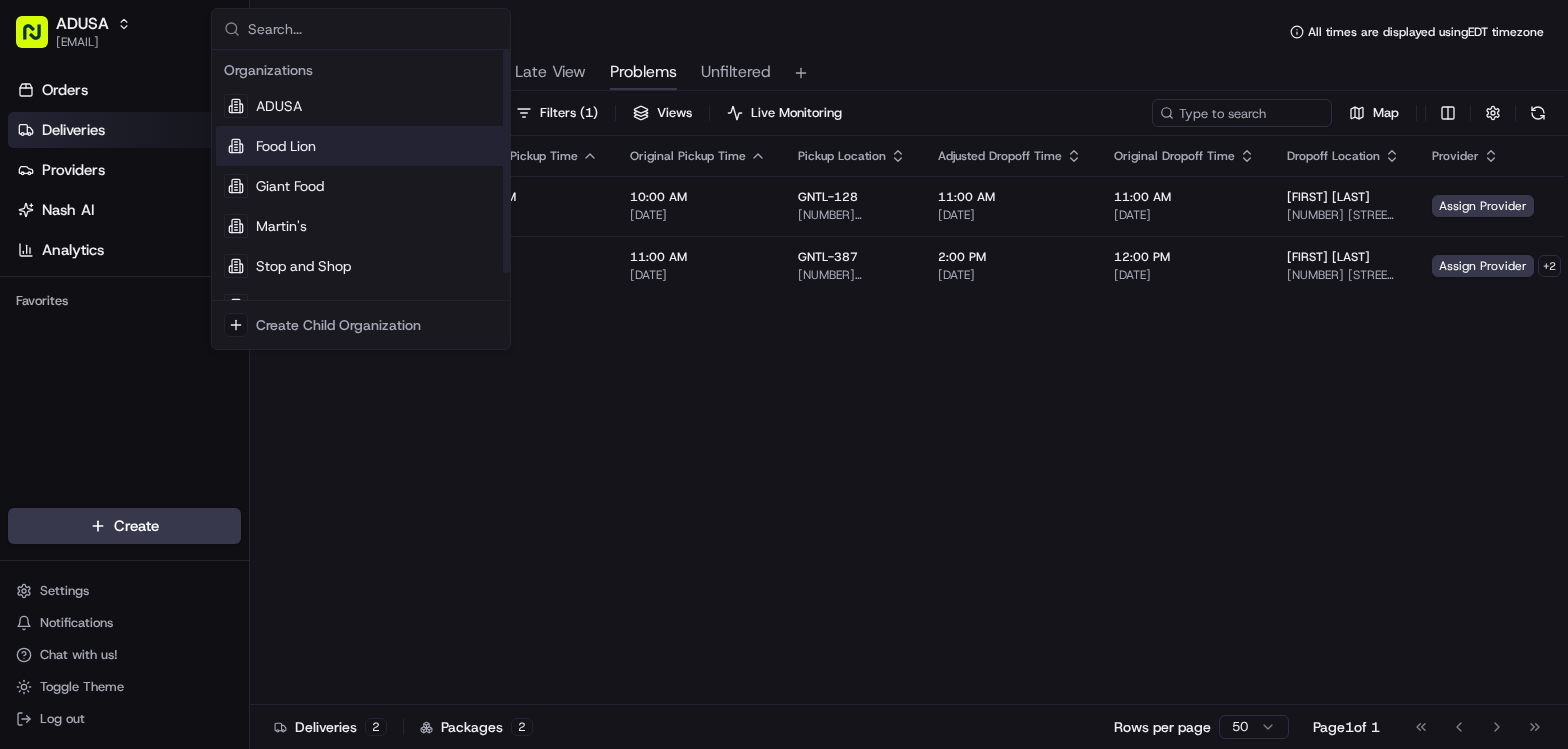 click on "Food Lion" at bounding box center (361, 146) 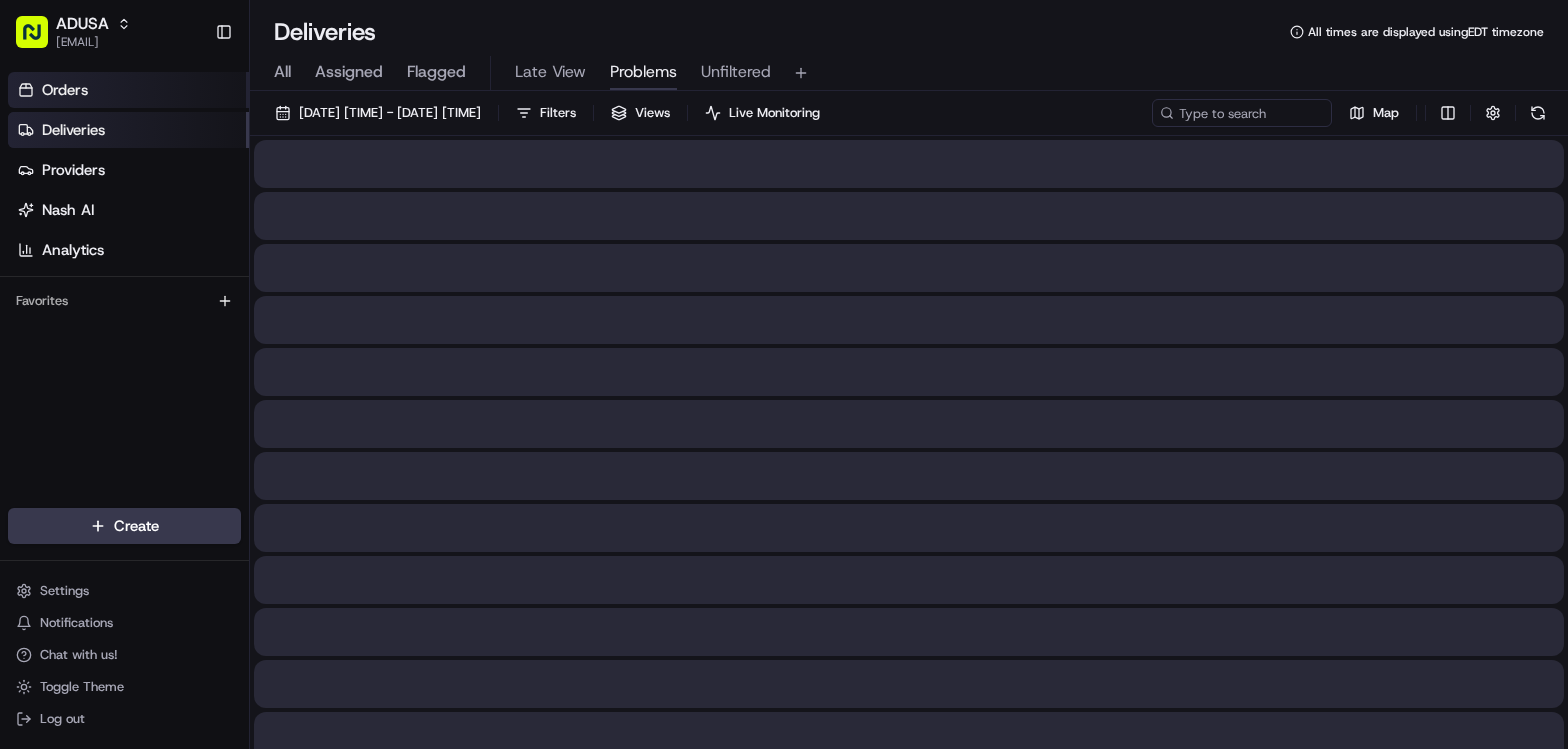 click on "Orders" at bounding box center (128, 90) 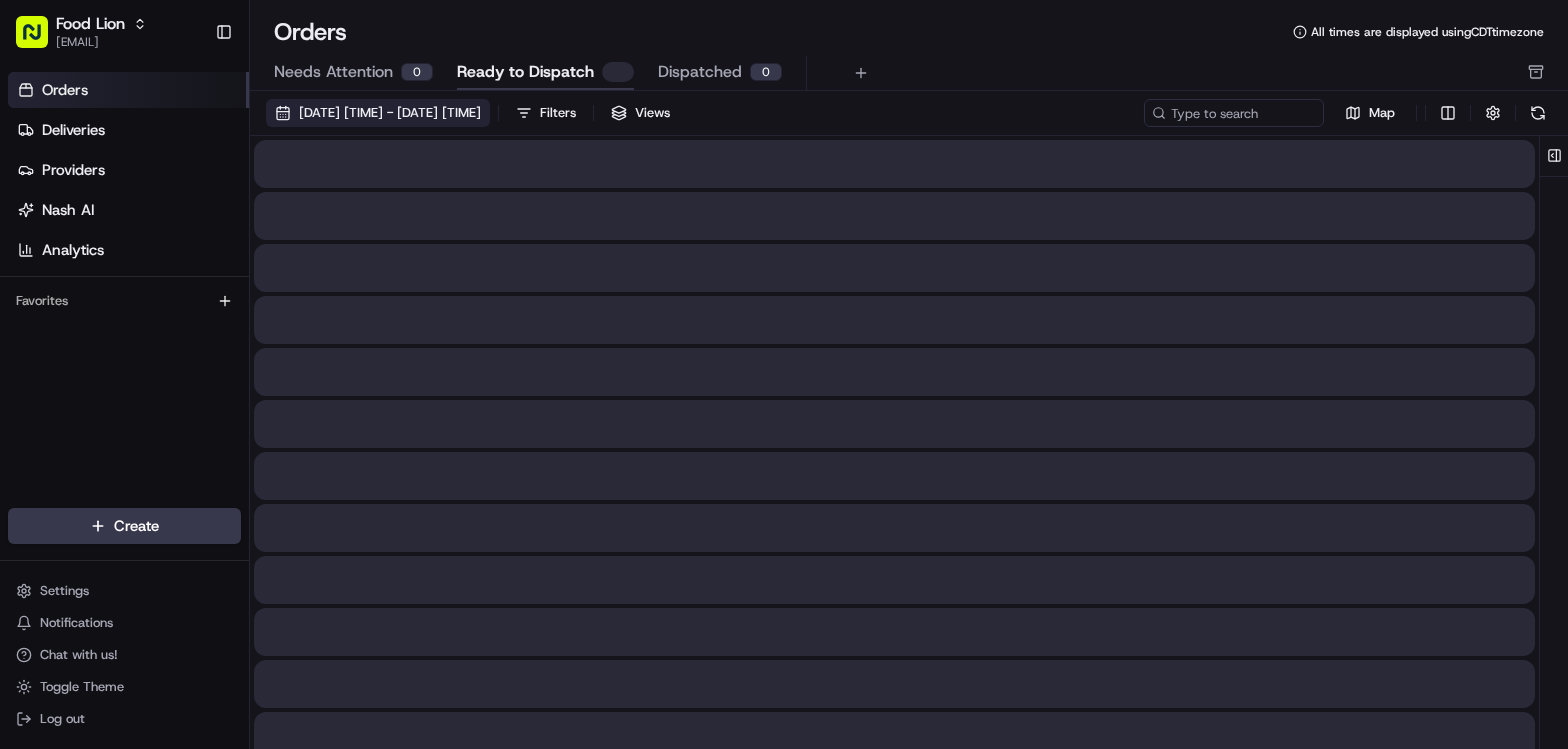 click on "[DATE] [TIME] - [DATE] [TIME]" at bounding box center [390, 113] 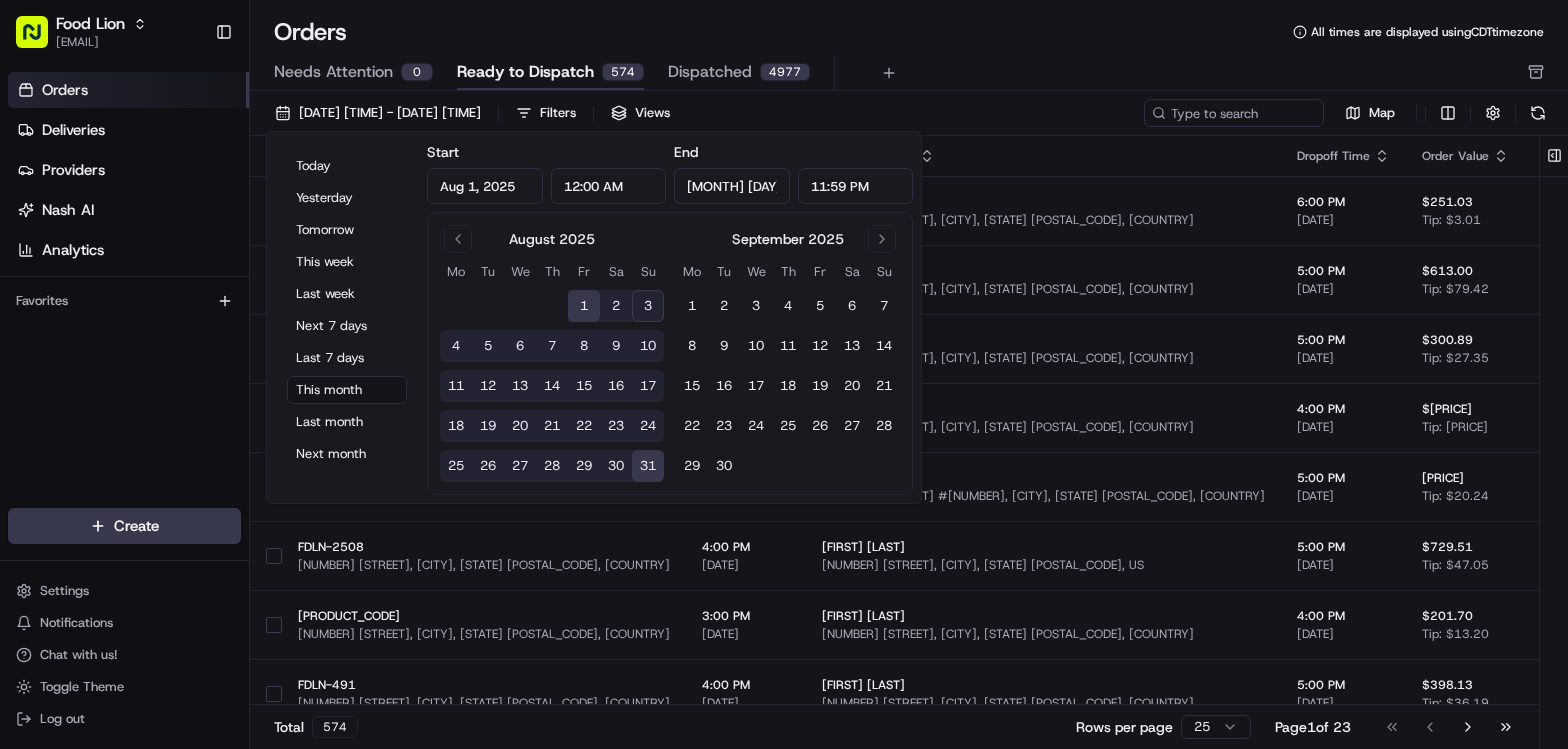 click on "2" at bounding box center [616, 306] 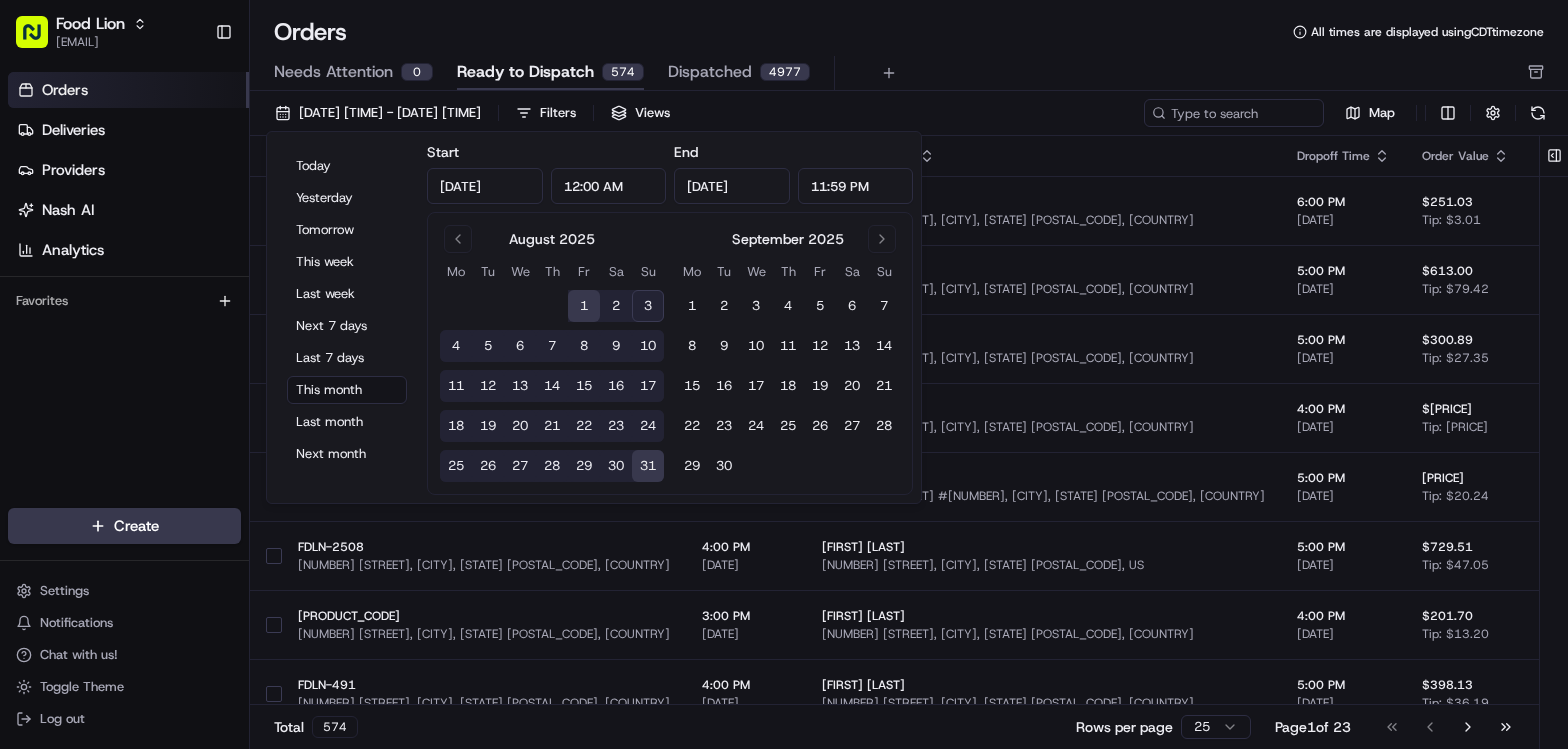 click on "2" at bounding box center [616, 306] 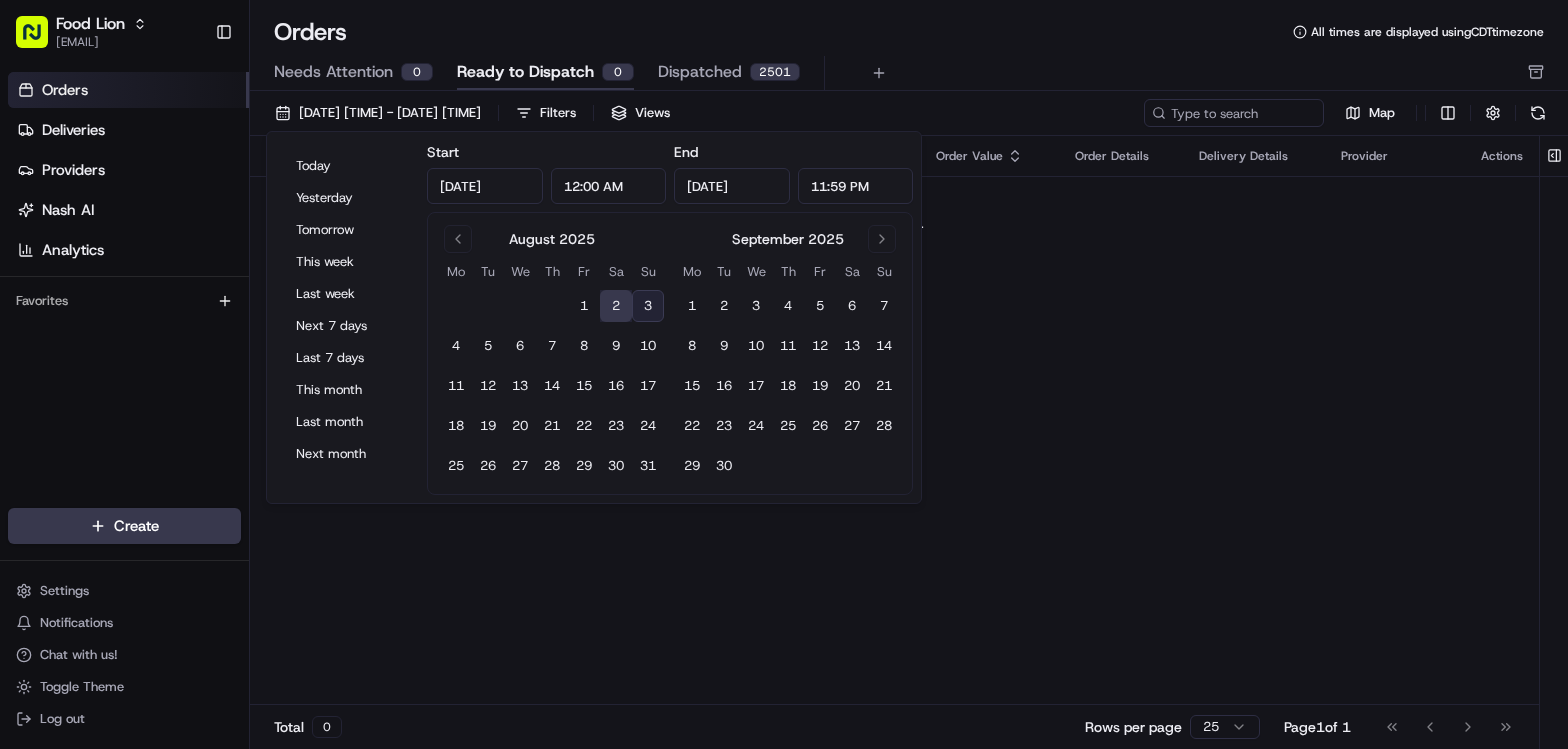 click on "Needs Attention 0 Ready to Dispatch 0 Dispatched 2501" at bounding box center [895, 73] 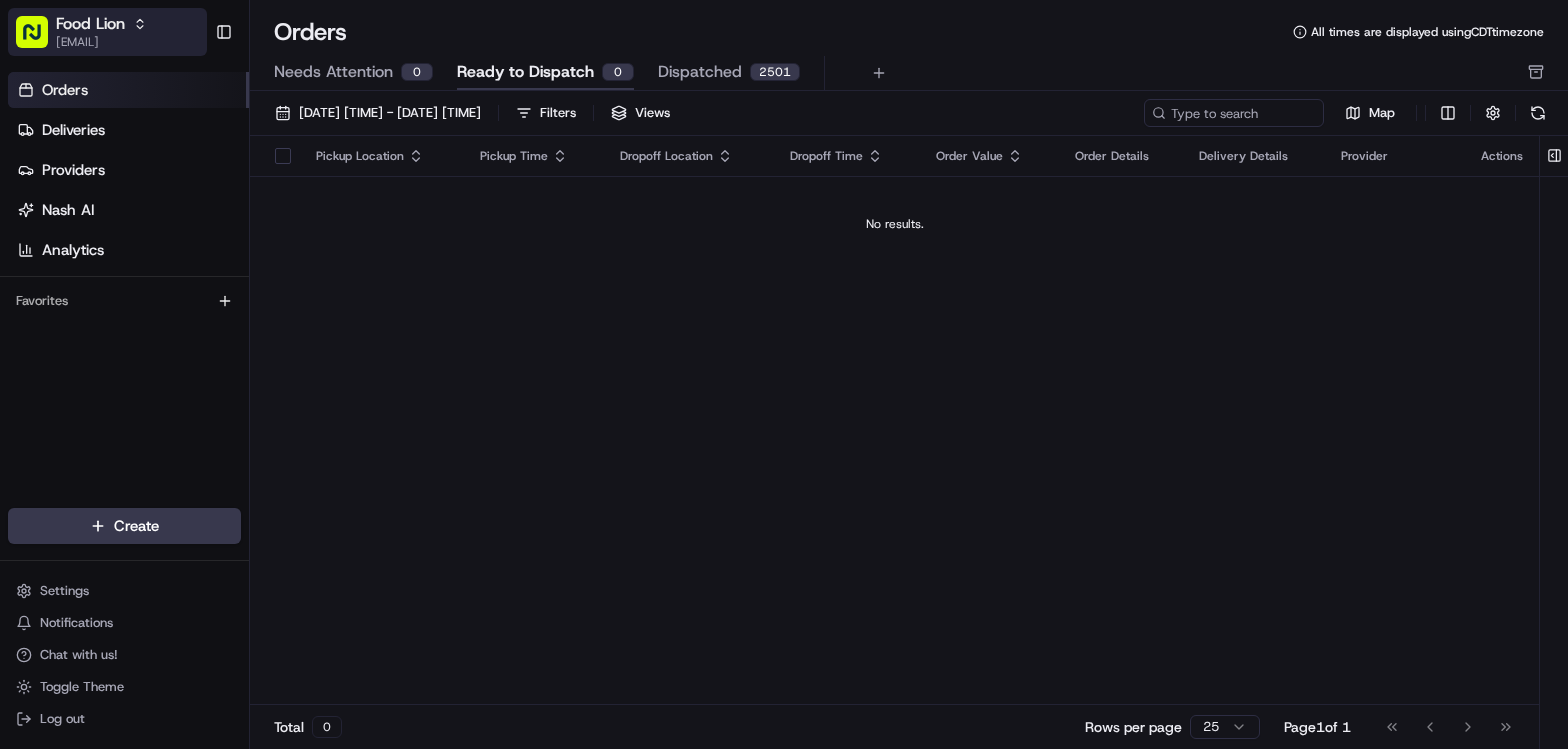 click on "[EMAIL]" at bounding box center (101, 42) 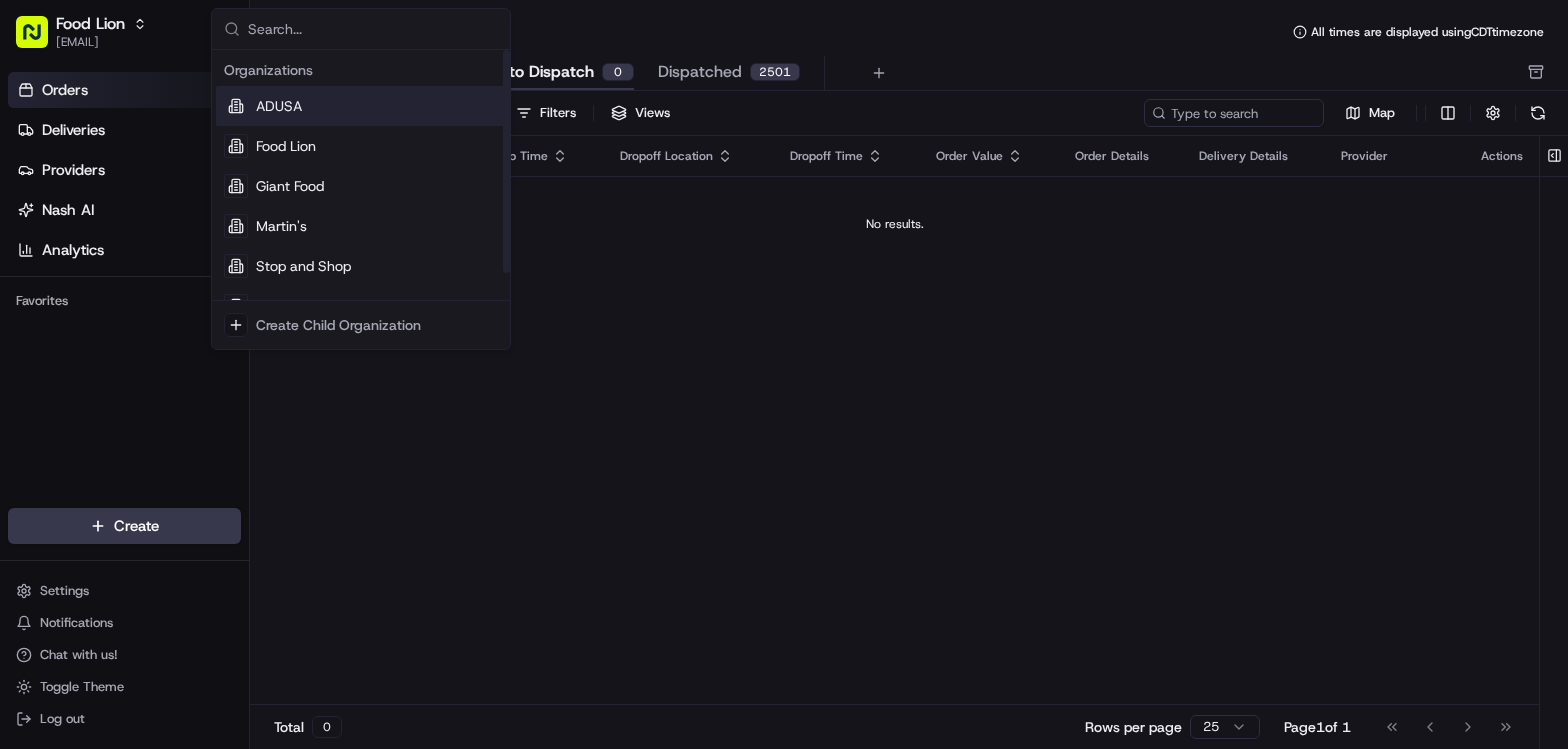 click on "ADUSA" at bounding box center [279, 106] 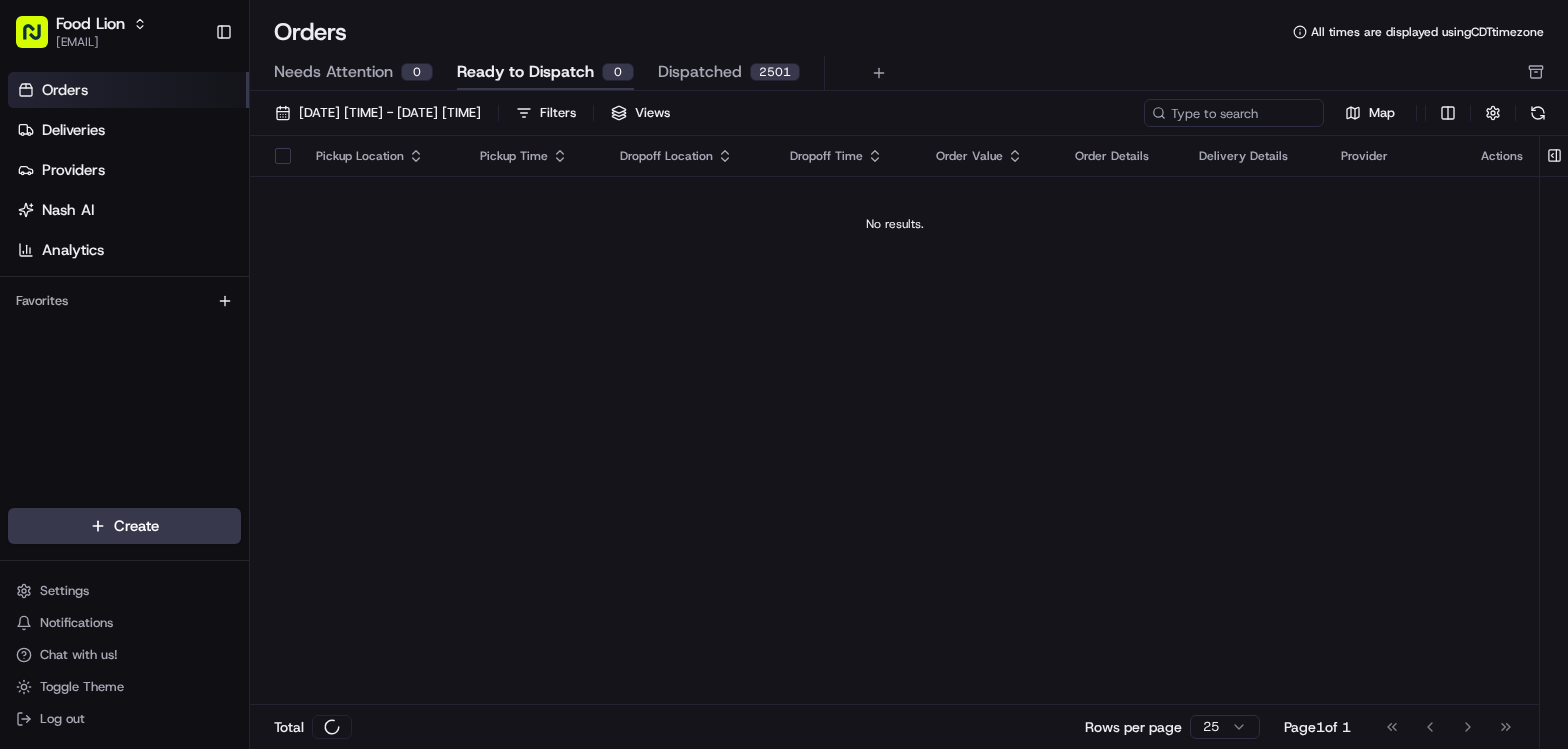 click on "Orders Deliveries Providers Nash AI Analytics" at bounding box center (128, 170) 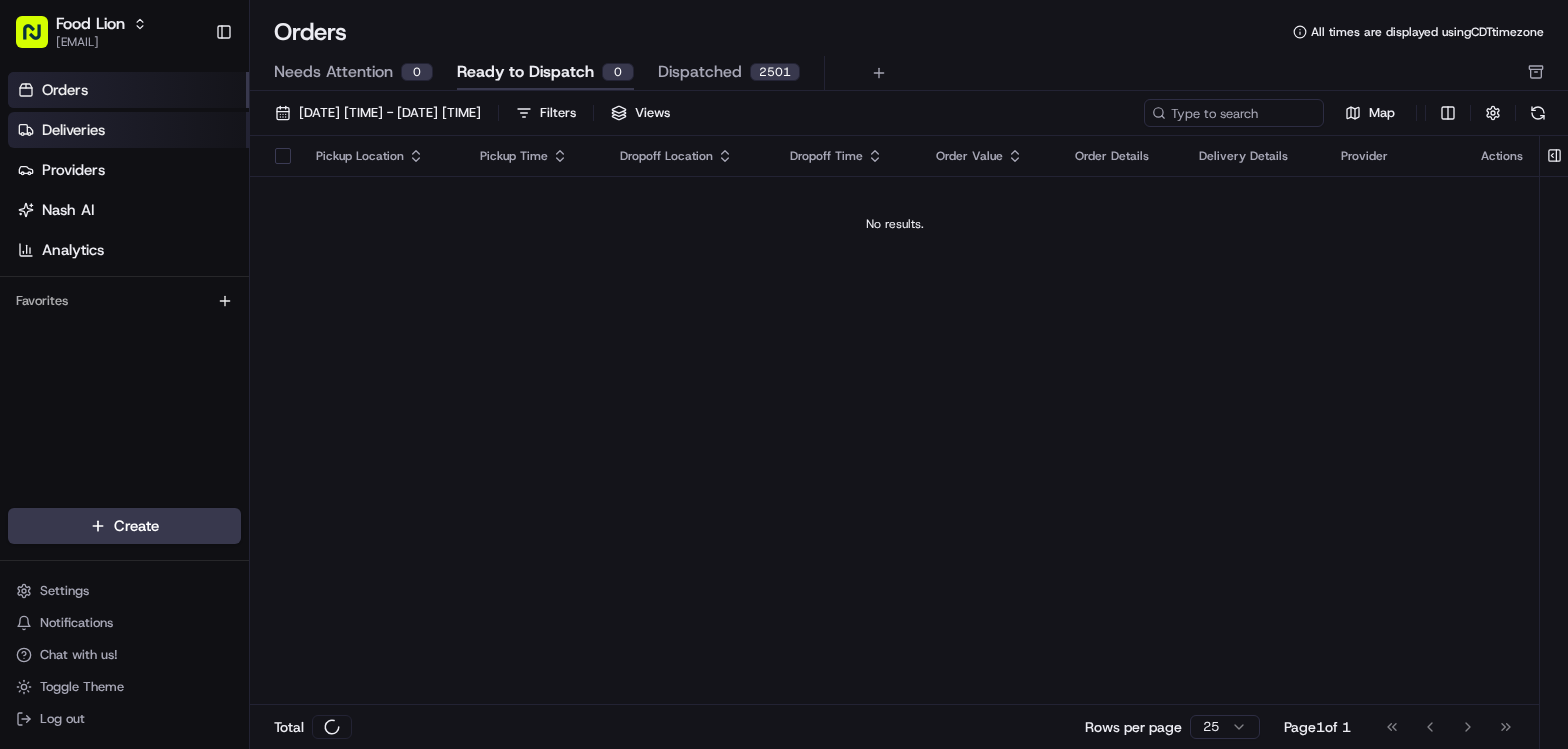 click on "Deliveries" at bounding box center [73, 130] 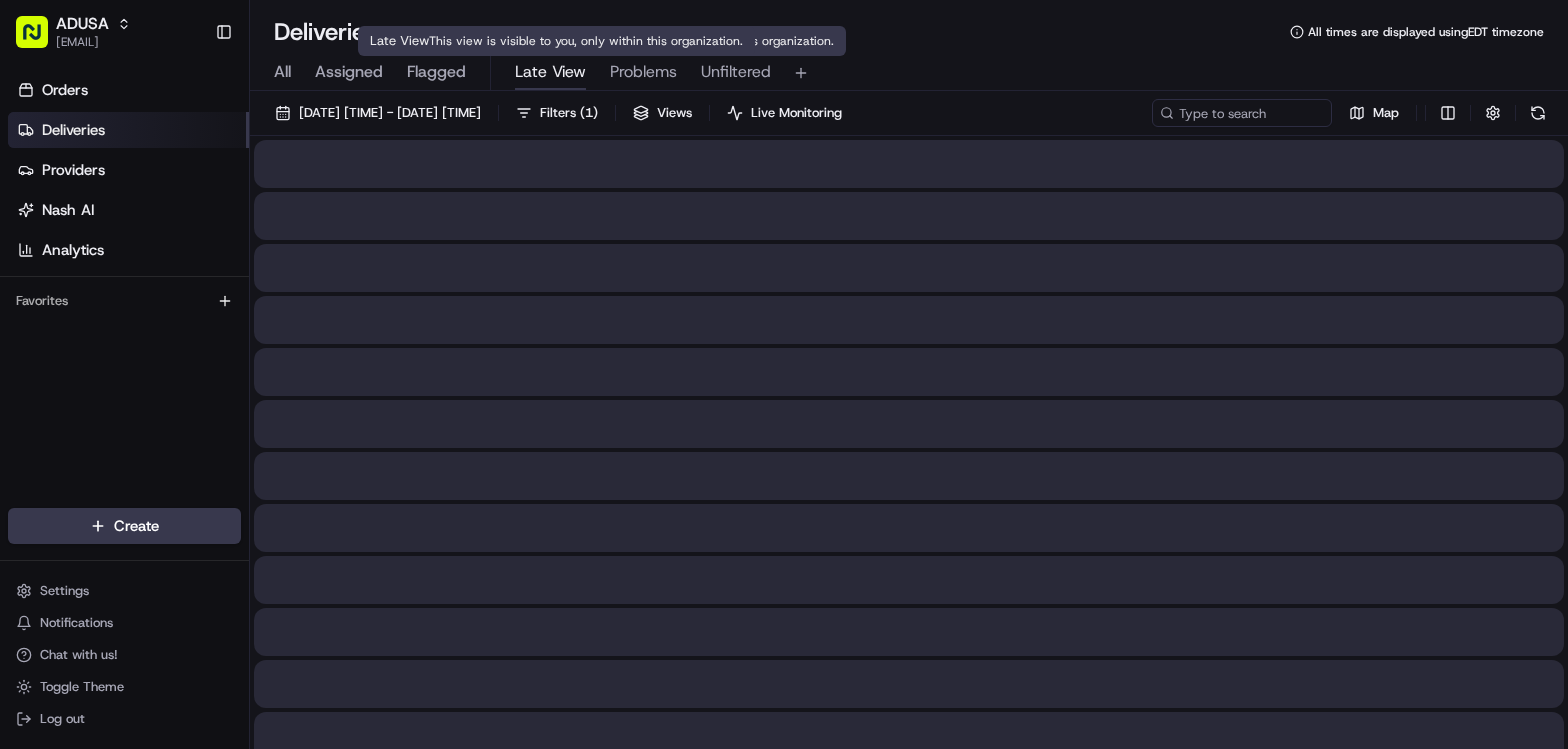 click on "Late View" at bounding box center [550, 72] 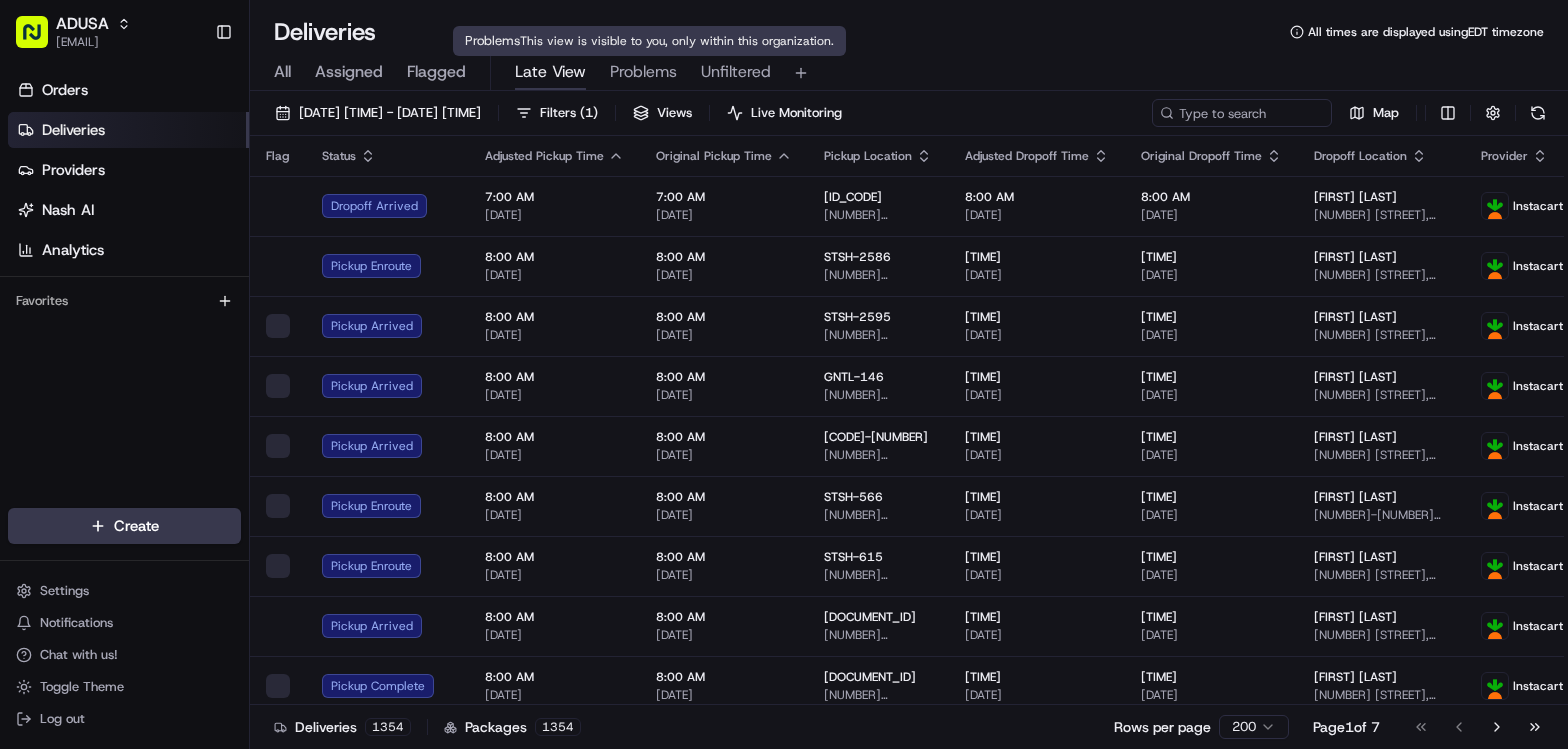 click on "Problems" at bounding box center (643, 72) 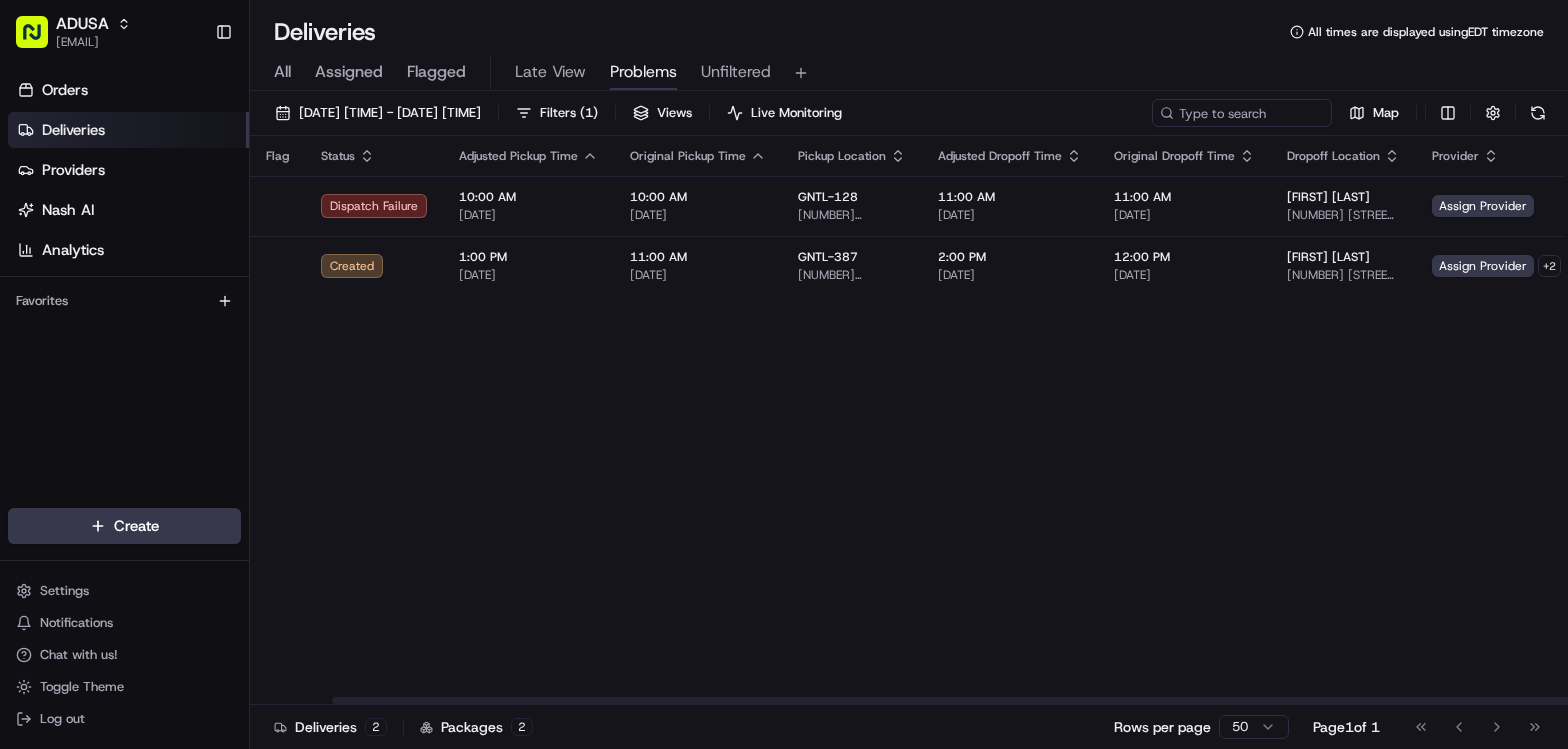 scroll, scrollTop: 0, scrollLeft: 211, axis: horizontal 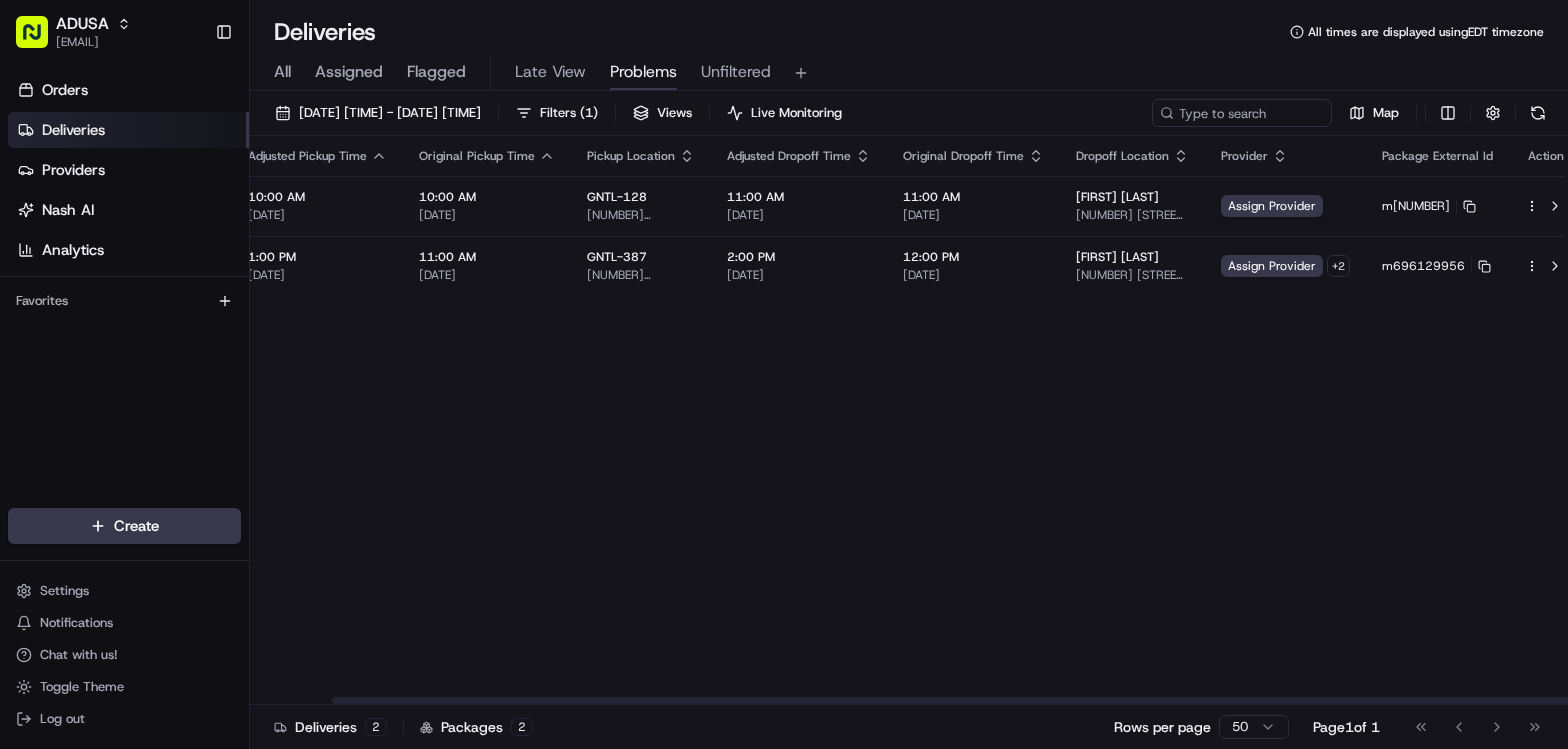 drag, startPoint x: 1229, startPoint y: 439, endPoint x: 1324, endPoint y: 440, distance: 95.005264 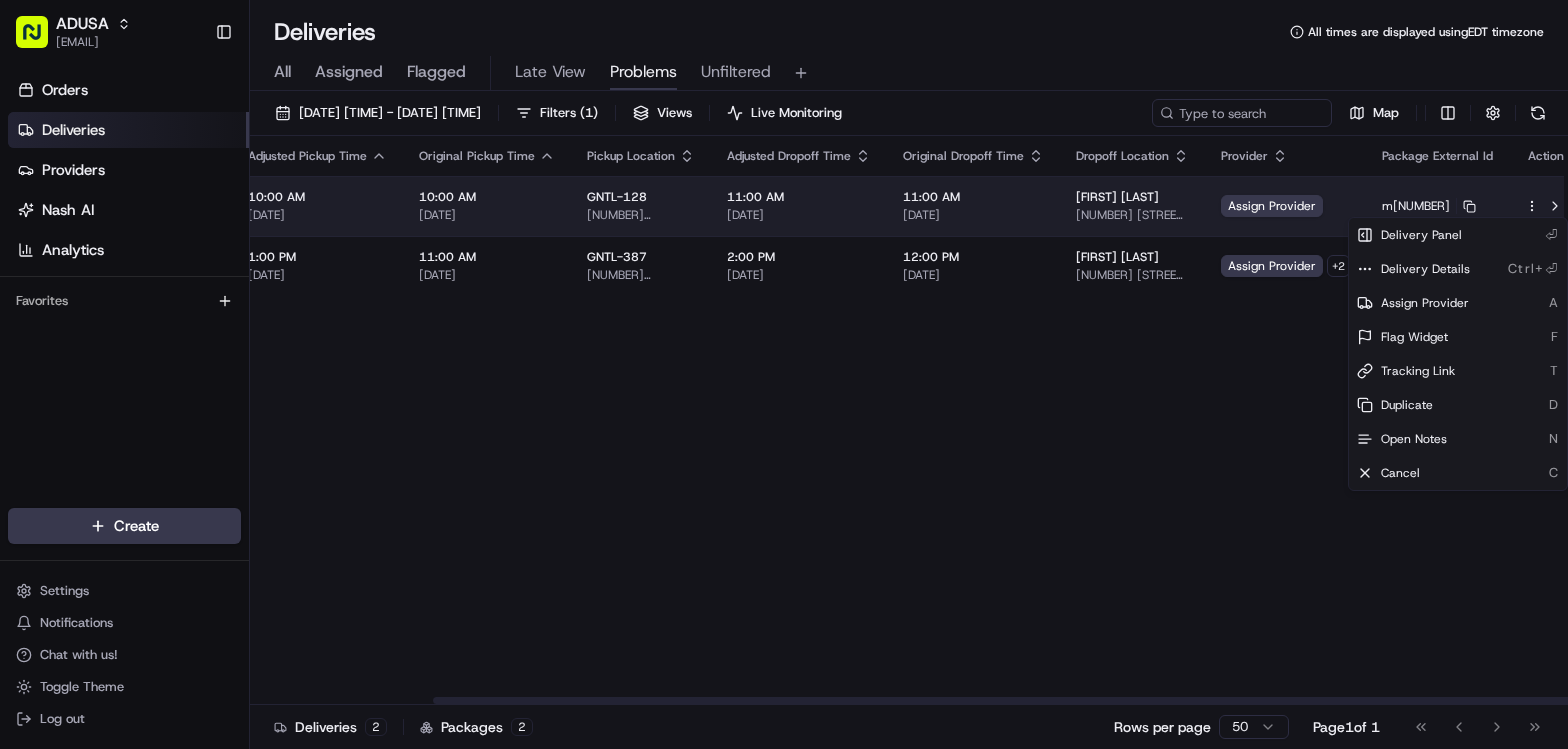 click on "[EMAIL] Toggle Sidebar Orders Deliveries Providers Nash AI Analytics Favorites Main Menu Members & Organization Organization Users Roles Preferences Customization Tracking Orchestration Automations Dispatch Strategy Locations Pickup Locations Dropoff Locations Zones Shifts Delivery Windows Billing Billing Refund Requests Integrations Notification Triggers Webhooks API Keys Request Logs Create Settings Notifications Chat with us! Toggle Theme Log out Deliveries All times are displayed using EDT timezone All Assigned Flagged Late View Problems Unfiltered [DATE] [TIME] - [DATE] [TIME] Filters ( 1 ) Views Live Monitoring Map Flag Status Adjusted Pickup Time Original Pickup Time Pickup Location Adjusted Dropoff Time Original Dropoff Time Dropoff Location Provider Package External Id Action Dispatch Failure [TIME] [DATE] [TIME] [DATE] [PROVIDER_ID] [NUMBER] [STREET], [CITY], [STATE] [POSTAL_CODE], [COUNTRY] [TIME] [TIME] [PROVIDER_ID] [FIRST] [LAST] Assign Provider +" at bounding box center (784, 374) 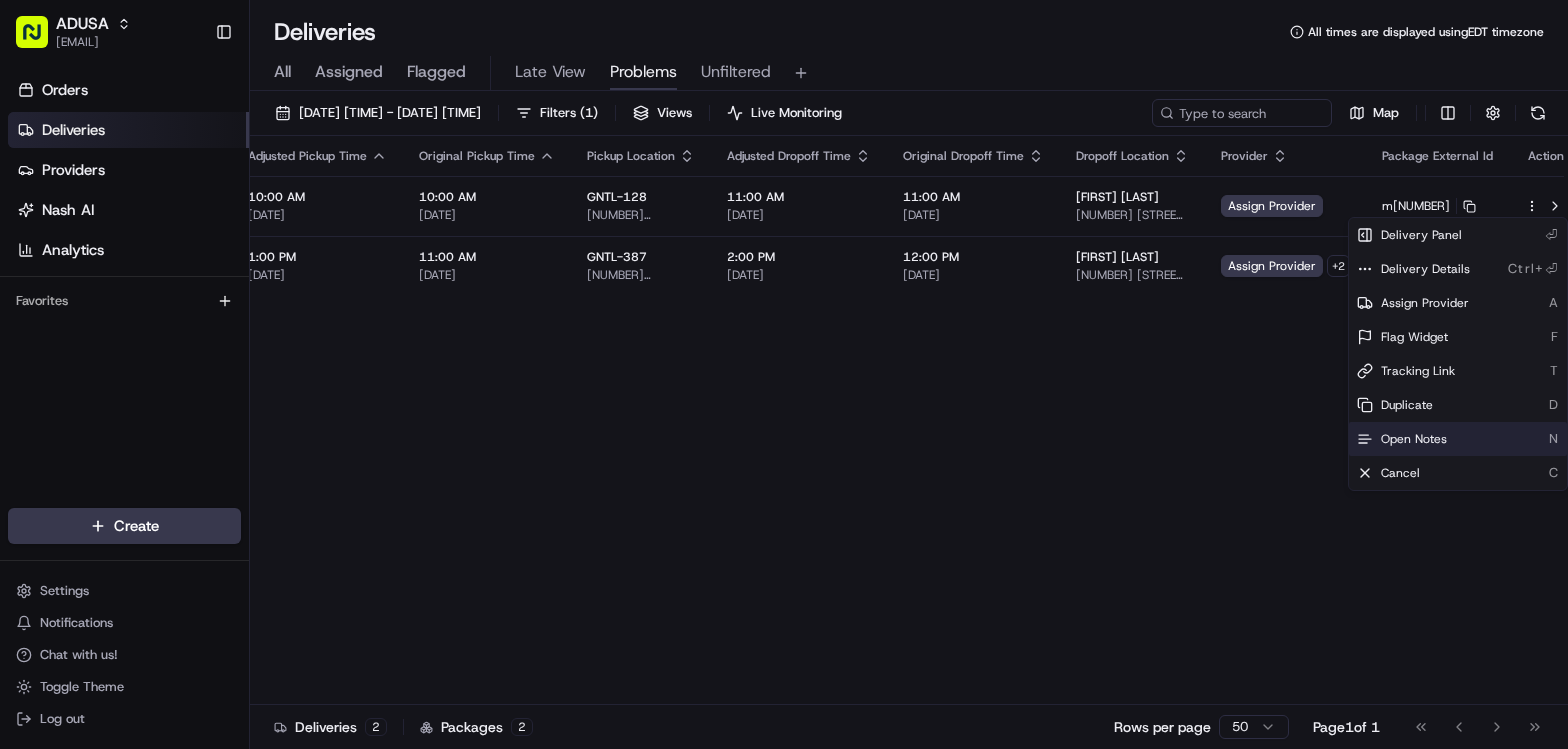 click on "Open Notes N" at bounding box center (1458, 439) 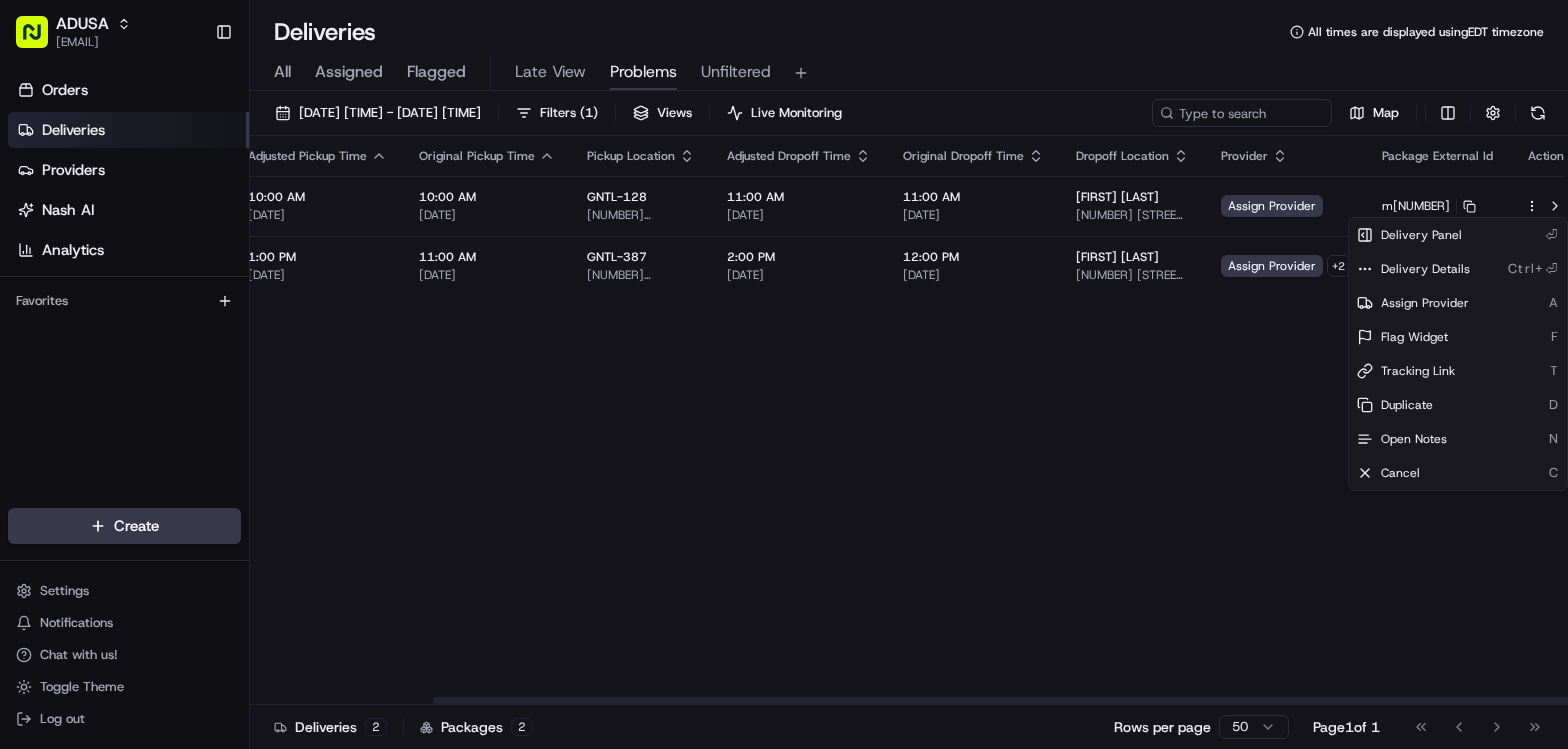 scroll, scrollTop: 0, scrollLeft: 173, axis: horizontal 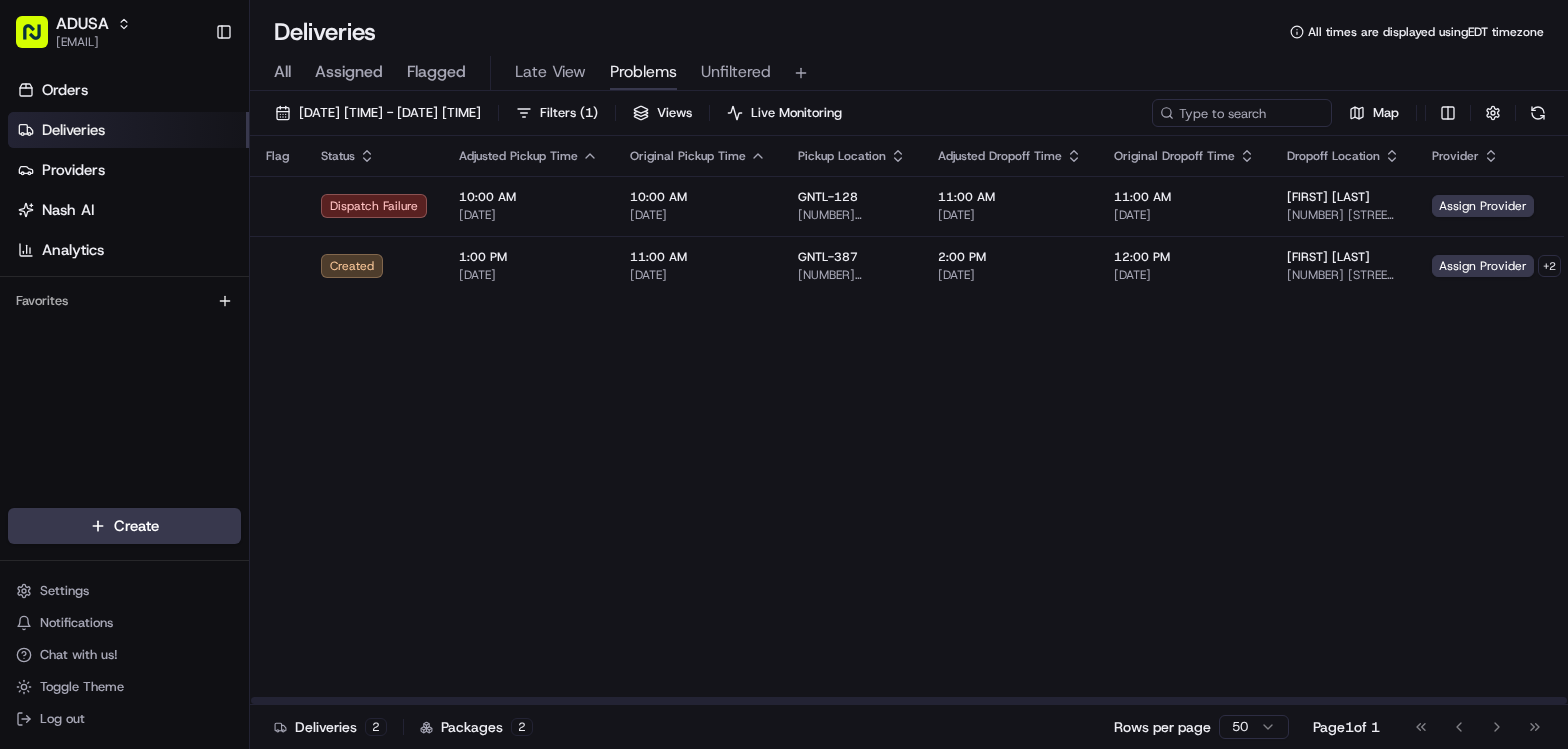 drag, startPoint x: 1045, startPoint y: 430, endPoint x: 776, endPoint y: 397, distance: 271.0166 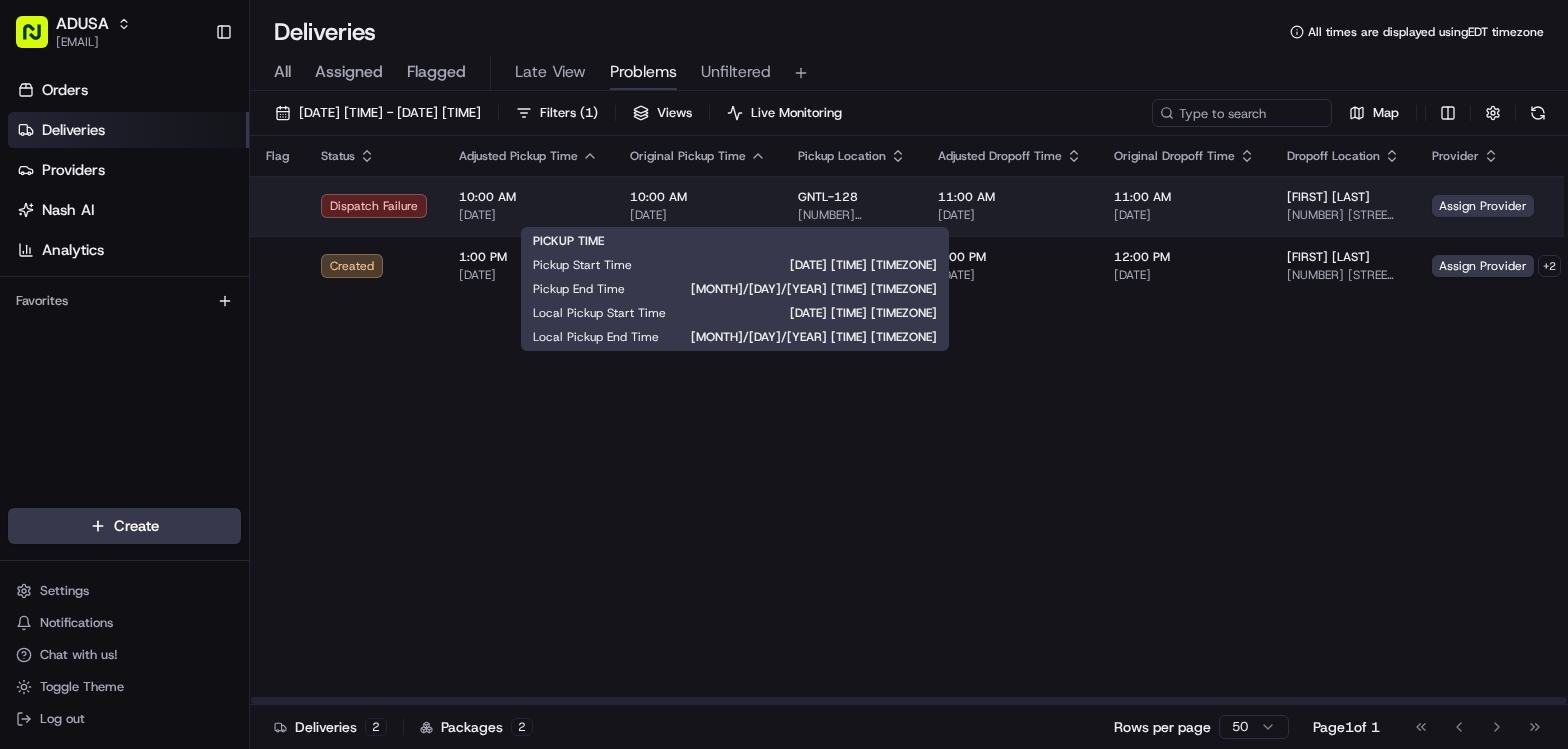 click on "[DATE]" at bounding box center (698, 215) 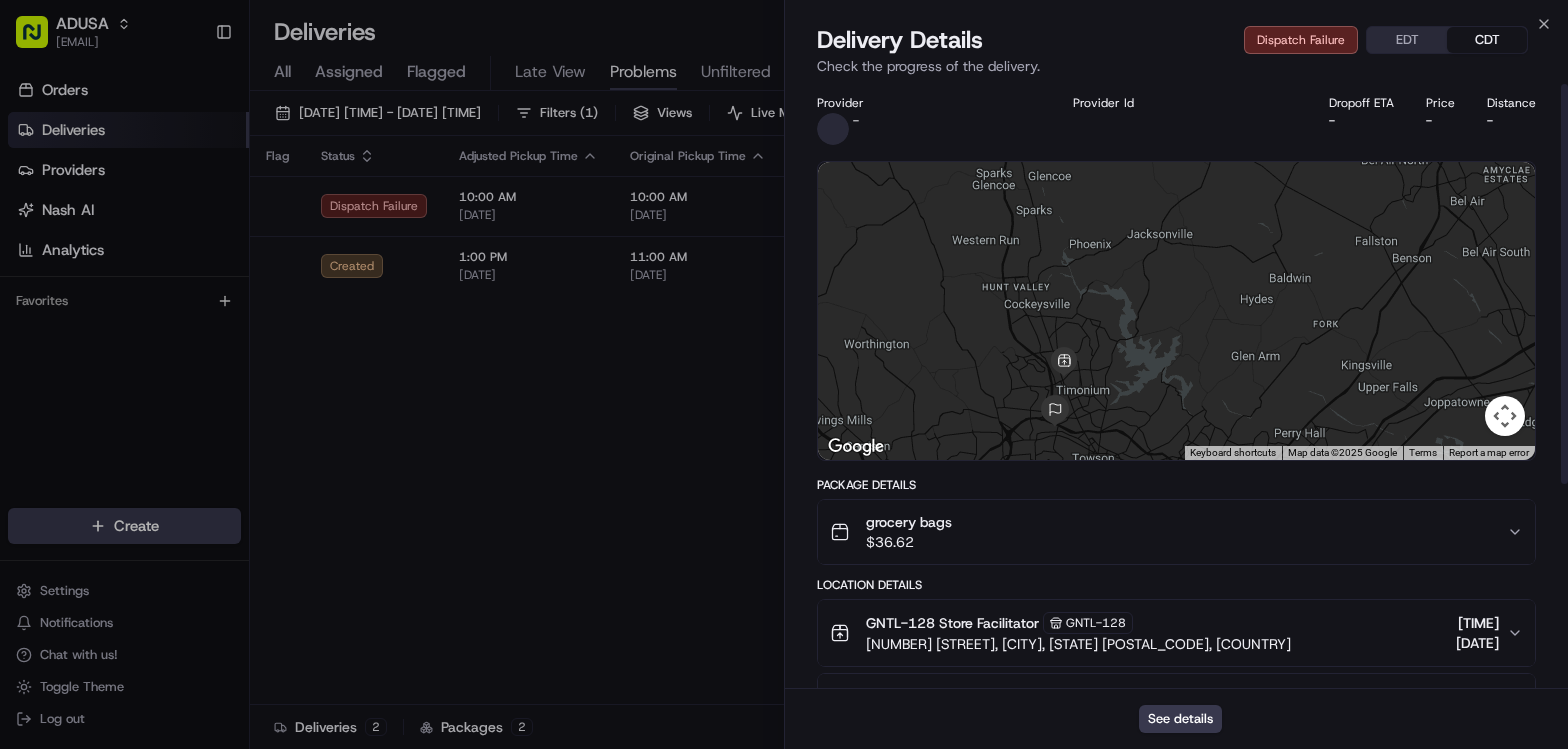 scroll, scrollTop: 0, scrollLeft: 0, axis: both 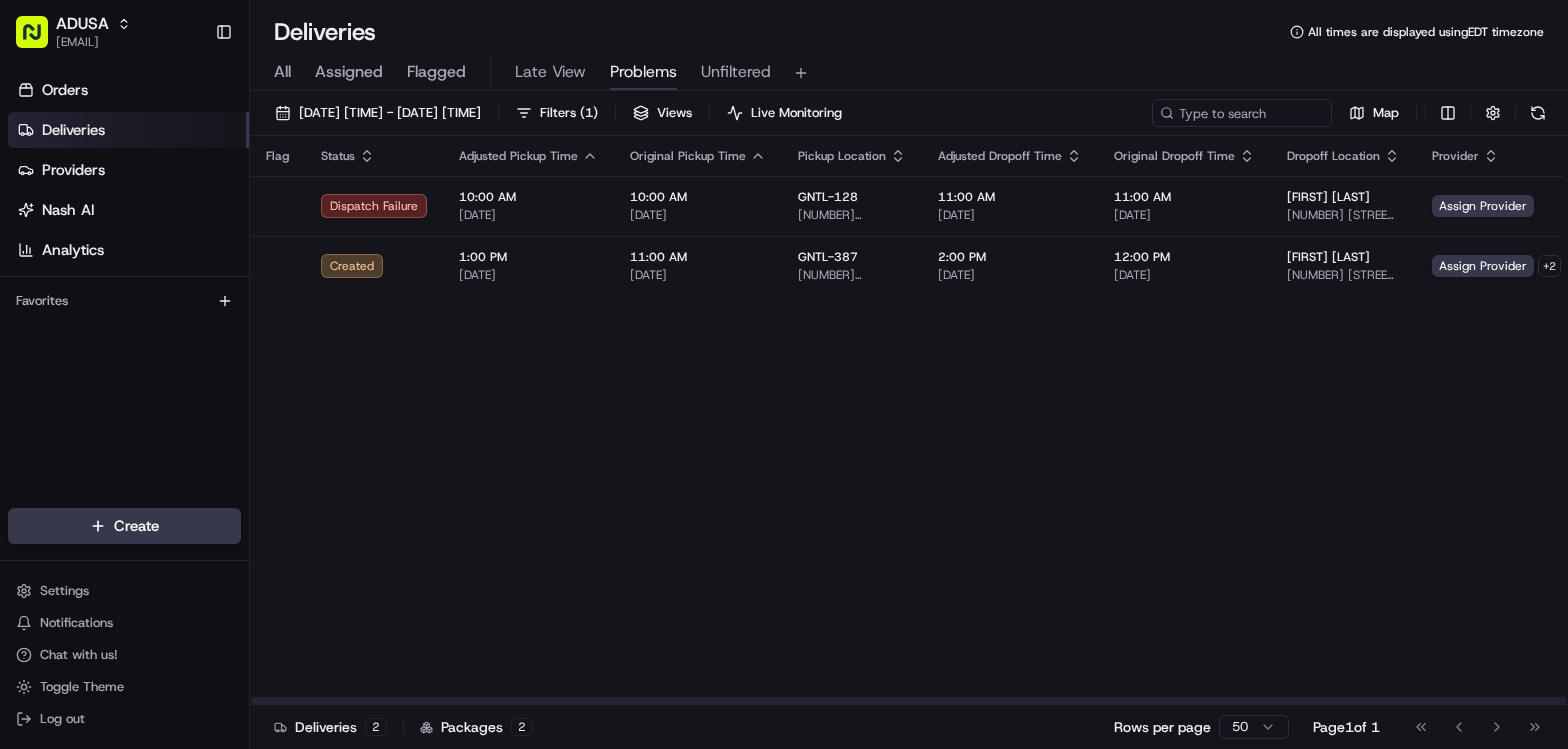 click on "Flag Status Adjusted Pickup Time Original Pickup Time Pickup Location Adjusted Dropoff Time Original Dropoff Time Dropoff Location Provider Package External Id Action Dispatch Failure 10:00 AM [DATE] 10:00 AM [DATE] [DOCUMENT_ID] [NUMBER] [STREET], [CITY], [STATE] [POSTAL_CODE], [COUNTRY] 11:00 AM [DATE] 11:00 AM [DATE] [FIRST] [LAST] [NUMBER] [STREET] [APT_NUMBER], [CITY], [STATE] [POSTAL_CODE], [COUNTRY] Assign Provider [USER_ID] Created 1:00 PM [DATE] 11:00 AM [DATE] [DOCUMENT_ID] [NUMBER] [STREET], [CITY], [STATE] [POSTAL_CODE], [COUNTRY] 2:00 PM [DATE] 12:00 PM [DATE] [FIRST] [LAST] [NUMBER] [STREET] [APT_NUMBER], [CITY], [STATE] [POSTAL_CODE], [COUNTRY] Assign Provider + 2 [USER_ID]" at bounding box center [1022, 420] 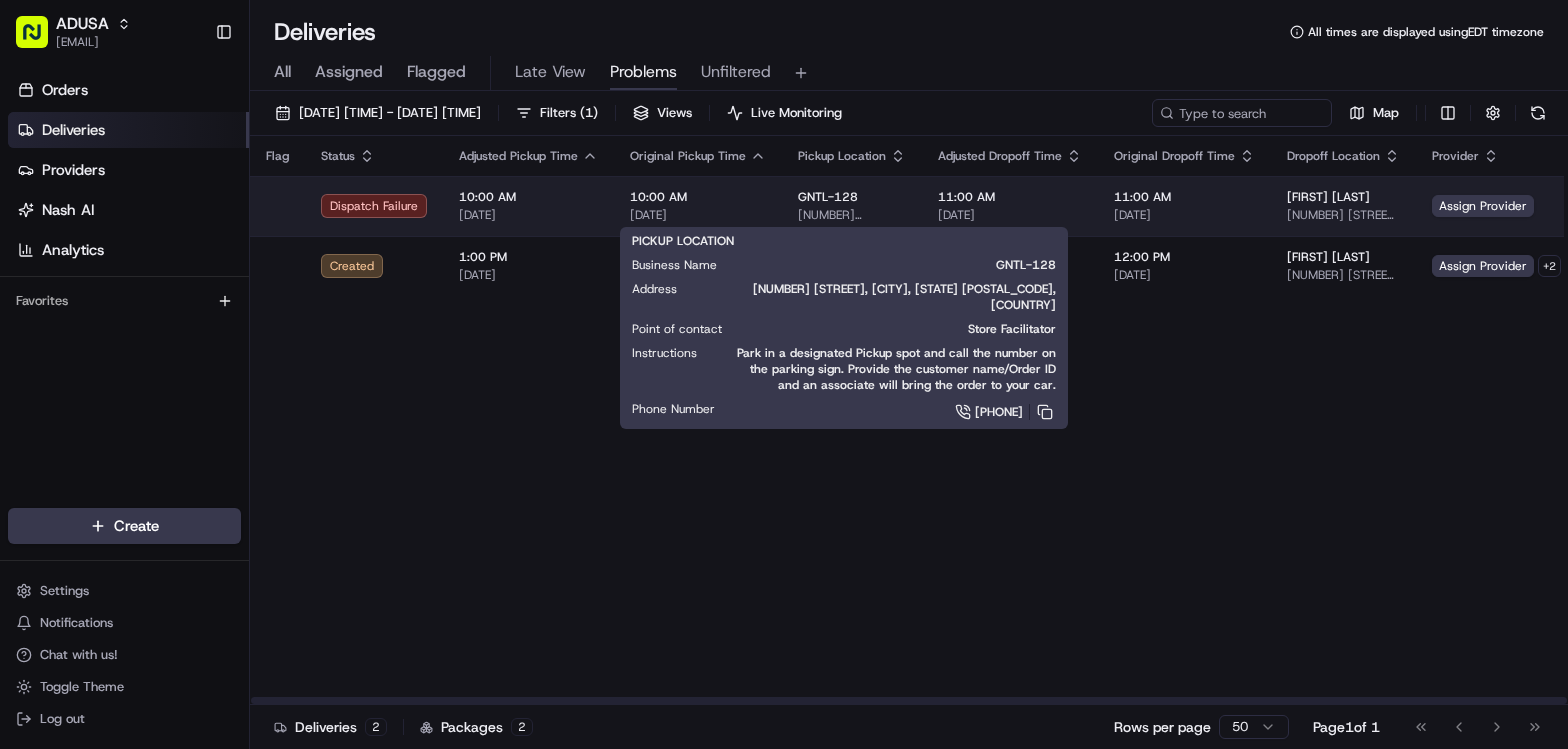 click on "GNTL-128" at bounding box center (852, 197) 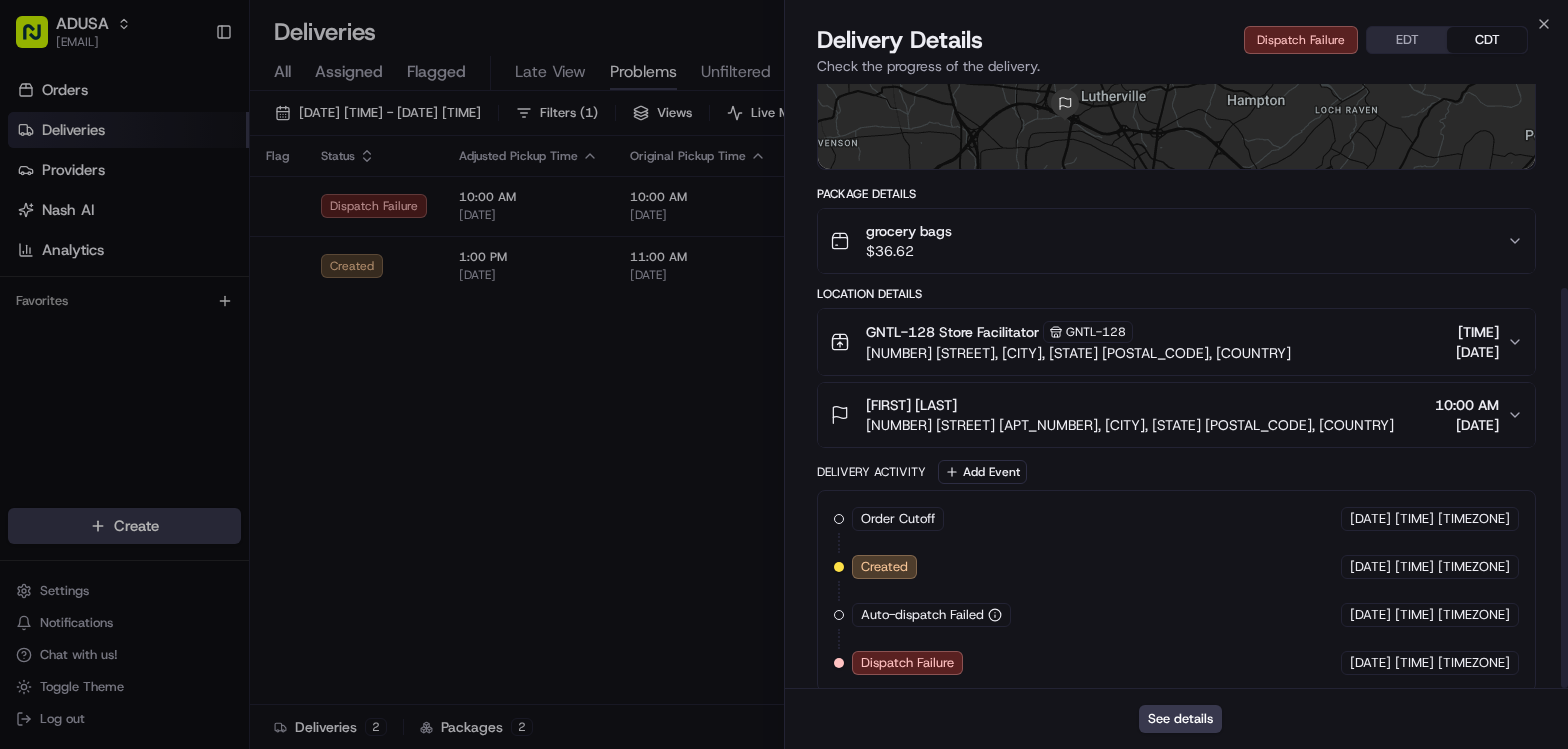 scroll, scrollTop: 308, scrollLeft: 0, axis: vertical 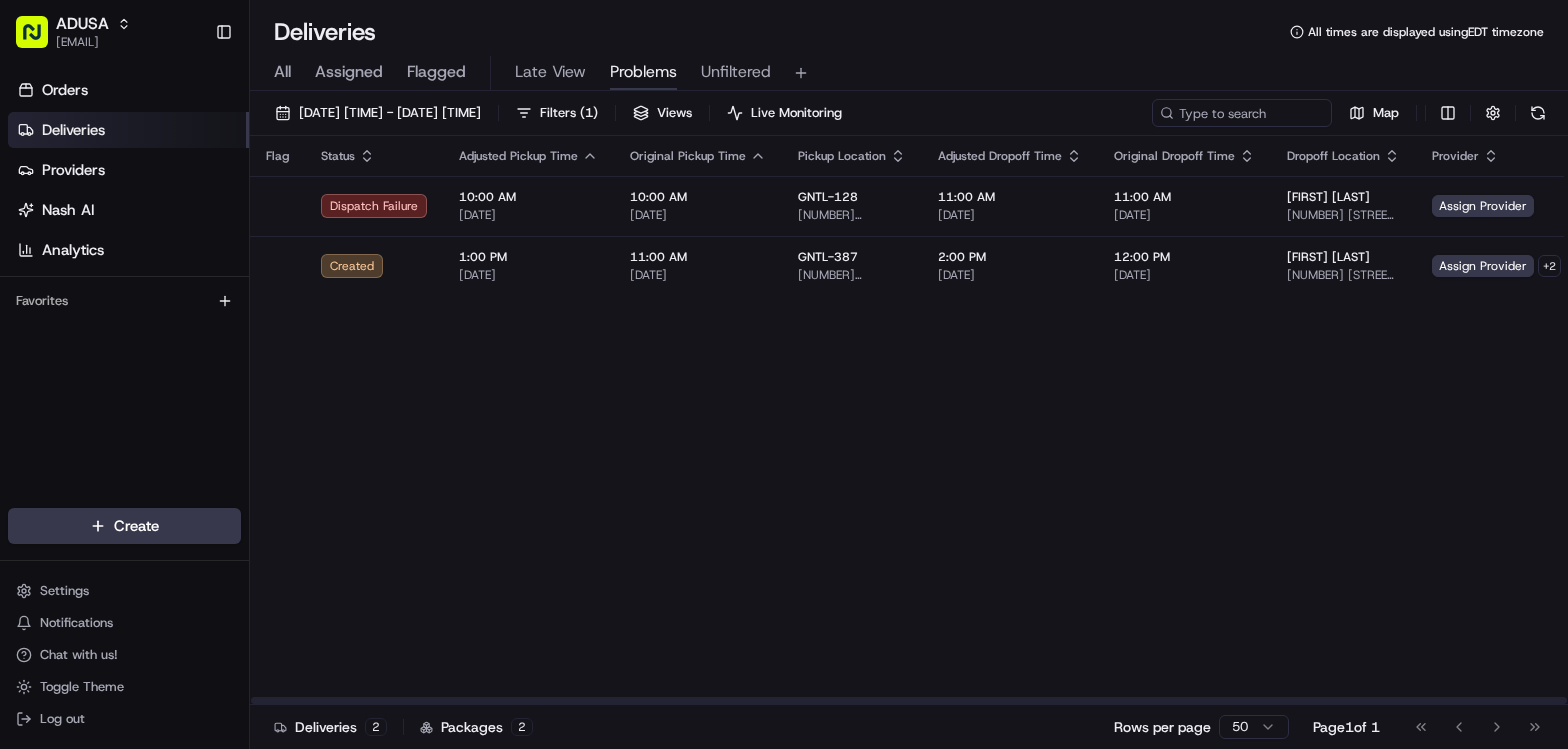 drag, startPoint x: 802, startPoint y: 701, endPoint x: 666, endPoint y: 658, distance: 142.6359 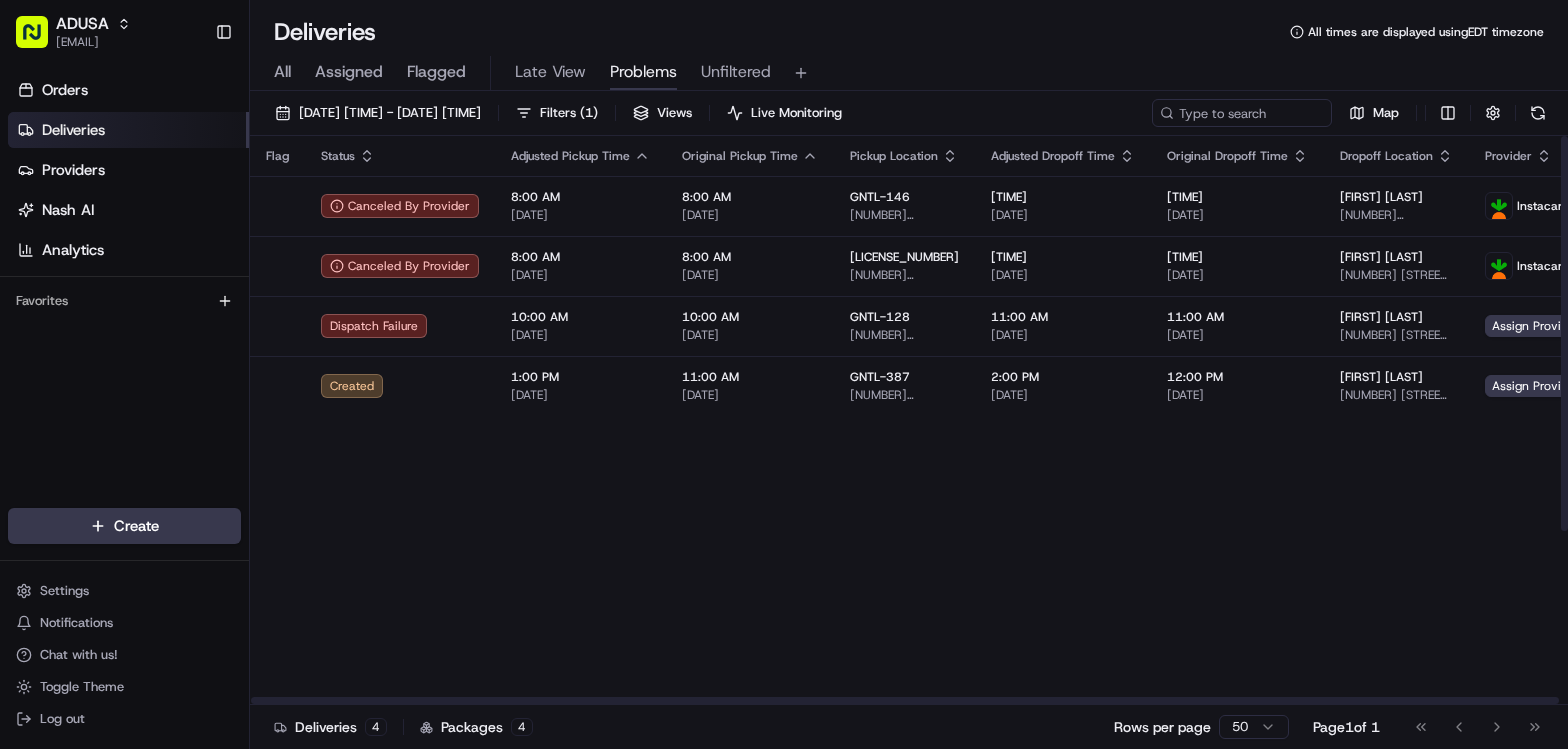 scroll, scrollTop: 0, scrollLeft: 0, axis: both 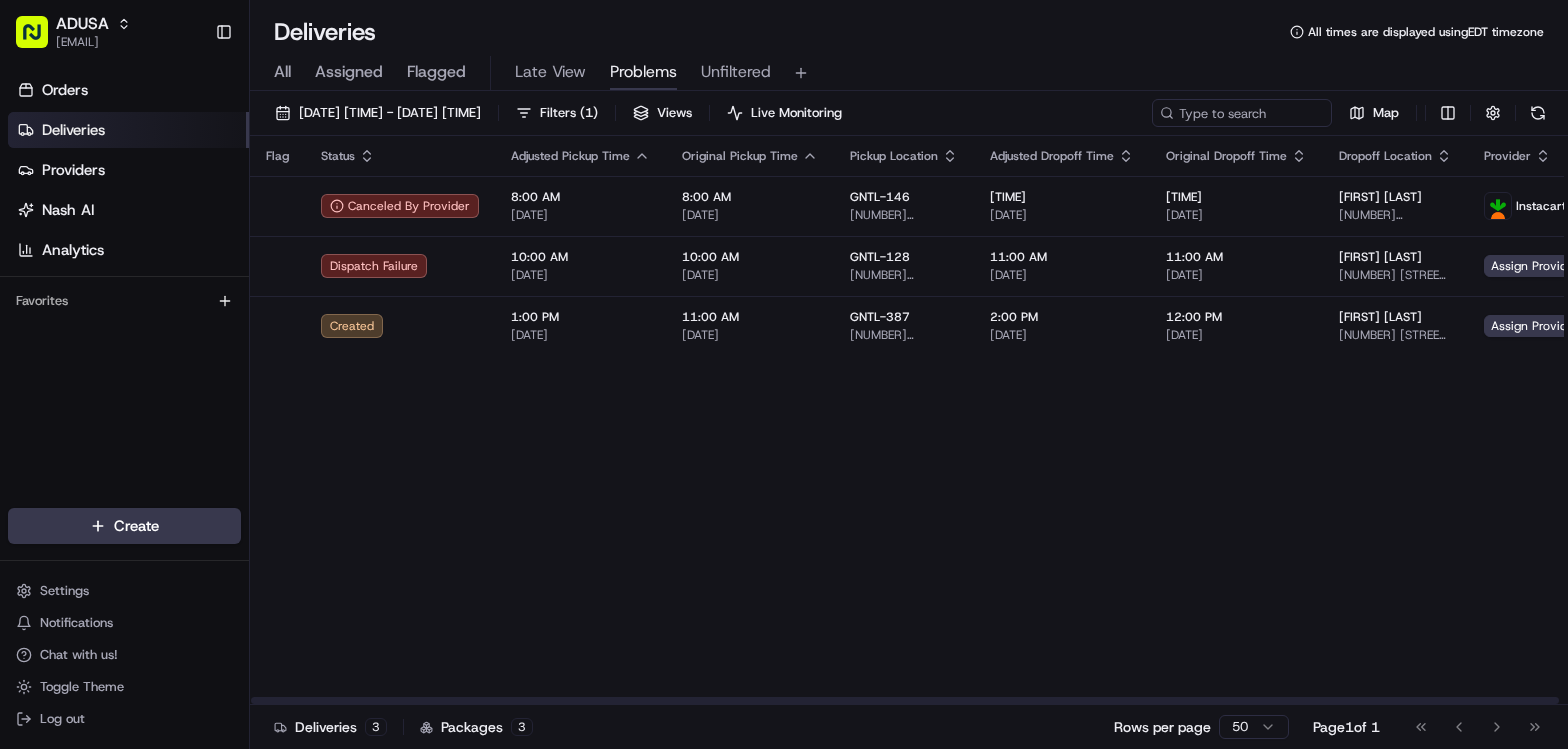 click on "Flag Status Adjusted Pickup Time Original Pickup Time Pickup Location Adjusted Dropoff Time Original Dropoff Time Dropoff Location Provider Package External Id Action Canceled By Provider [TIME] [DATE] [TIME] [DATE] [ID] [NUMBER] [STREET], [CITY], [STATE] [POSTAL_CODE], US [TIME] [DATE] [TIME] [DATE] [FIRST] [LAST] [PROVIDER] m[ID] Dispatch Failure [TIME] [DATE] [TIME] [DATE] [ID] [NUMBER] [STREET], [CITY], [STATE] [POSTAL_CODE], US [TIME] [DATE] [TIME] [DATE] [FIRST] [LAST] [PROVIDER] Assign Provider m[ID] Created [TIME] [DATE] [TIME] [DATE] [ID] [NUMBER] [STREET], [CITY], [STATE] [POSTAL_CODE], US [TIME] [DATE] [TIME] [DATE] [FIRST] [LAST] [PROVIDER] Assign Provider + 2 m[ID]" at bounding box center (1048, 420) 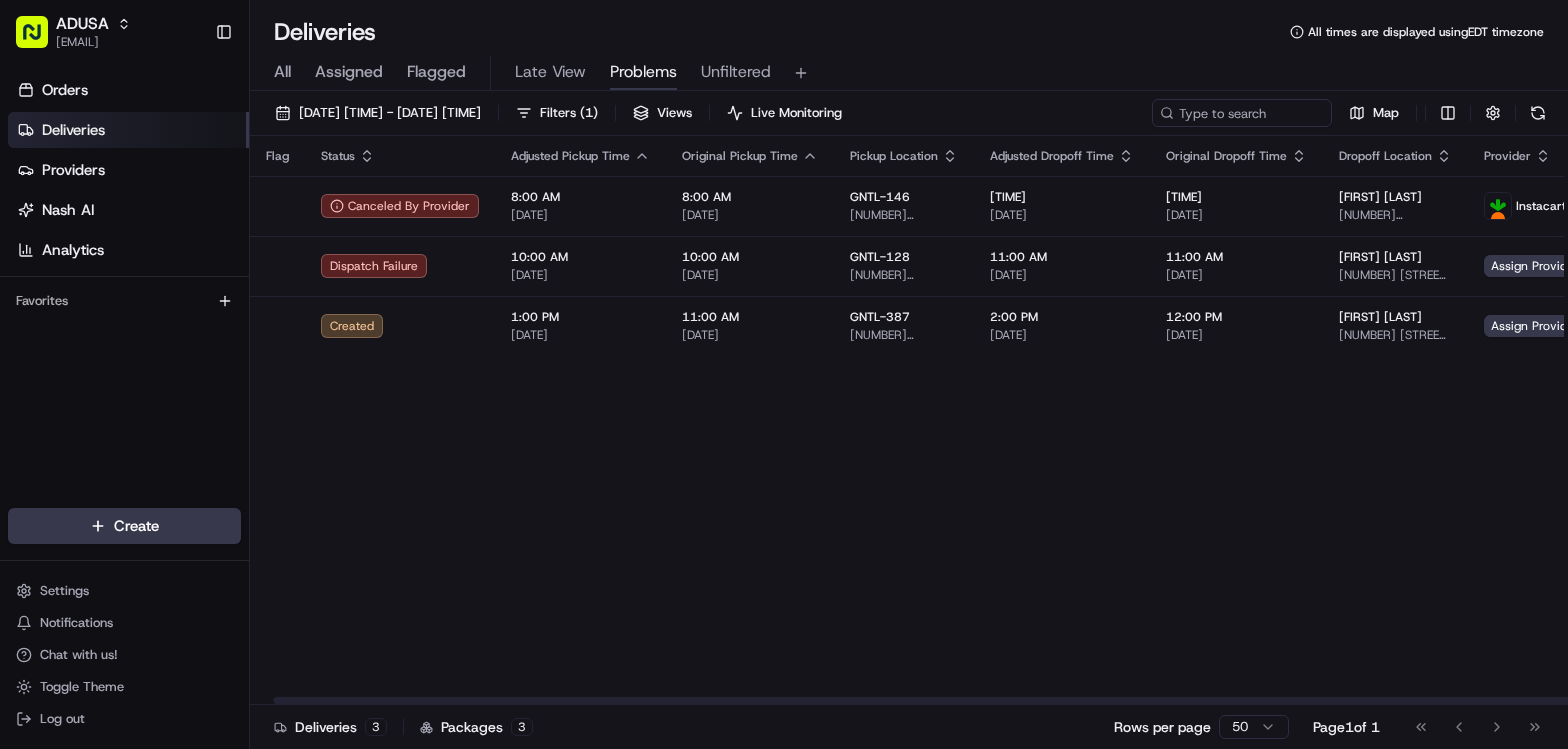 scroll, scrollTop: 0, scrollLeft: 261, axis: horizontal 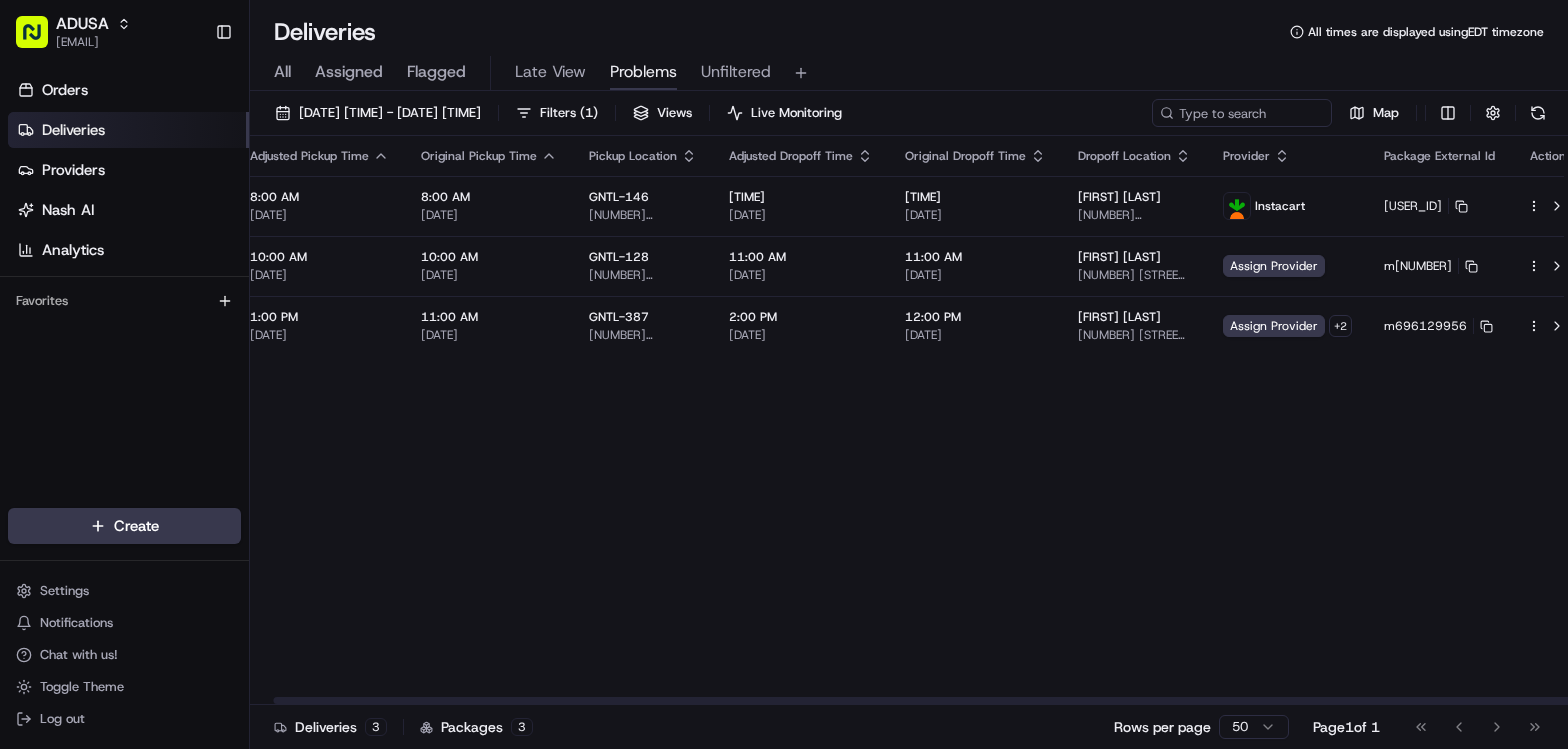 drag, startPoint x: 1049, startPoint y: 526, endPoint x: 1220, endPoint y: 512, distance: 171.57214 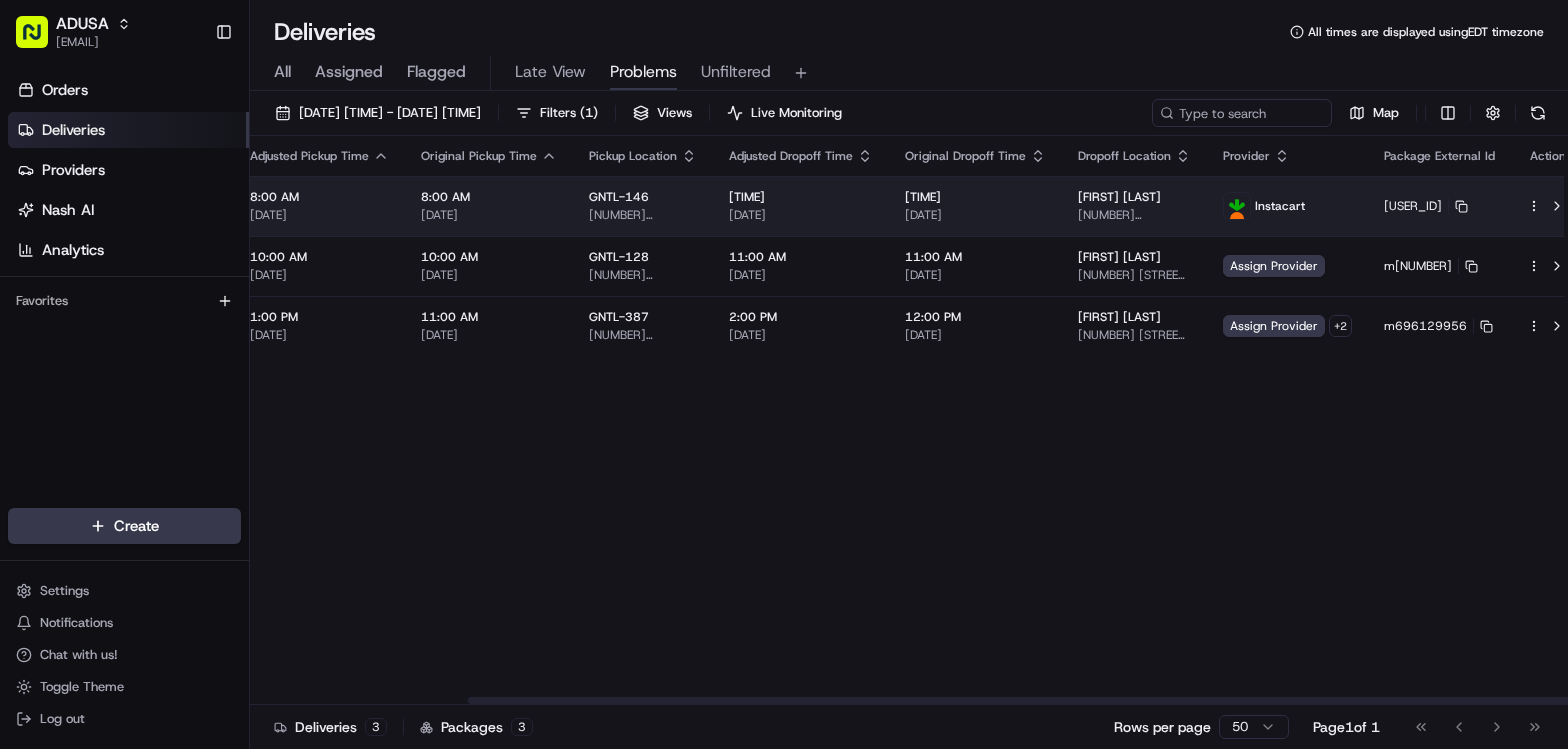 click at bounding box center [1548, 206] 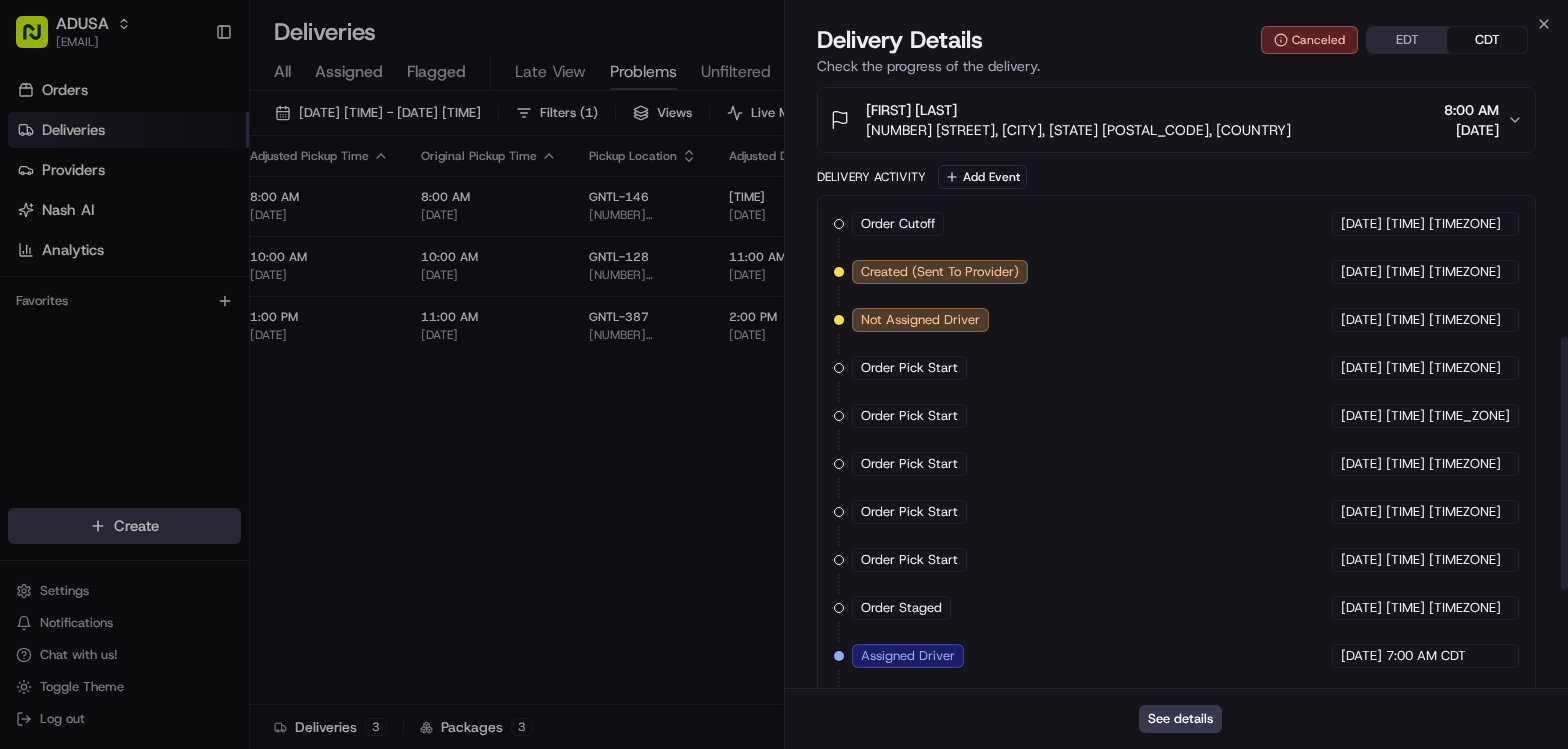 scroll, scrollTop: 840, scrollLeft: 0, axis: vertical 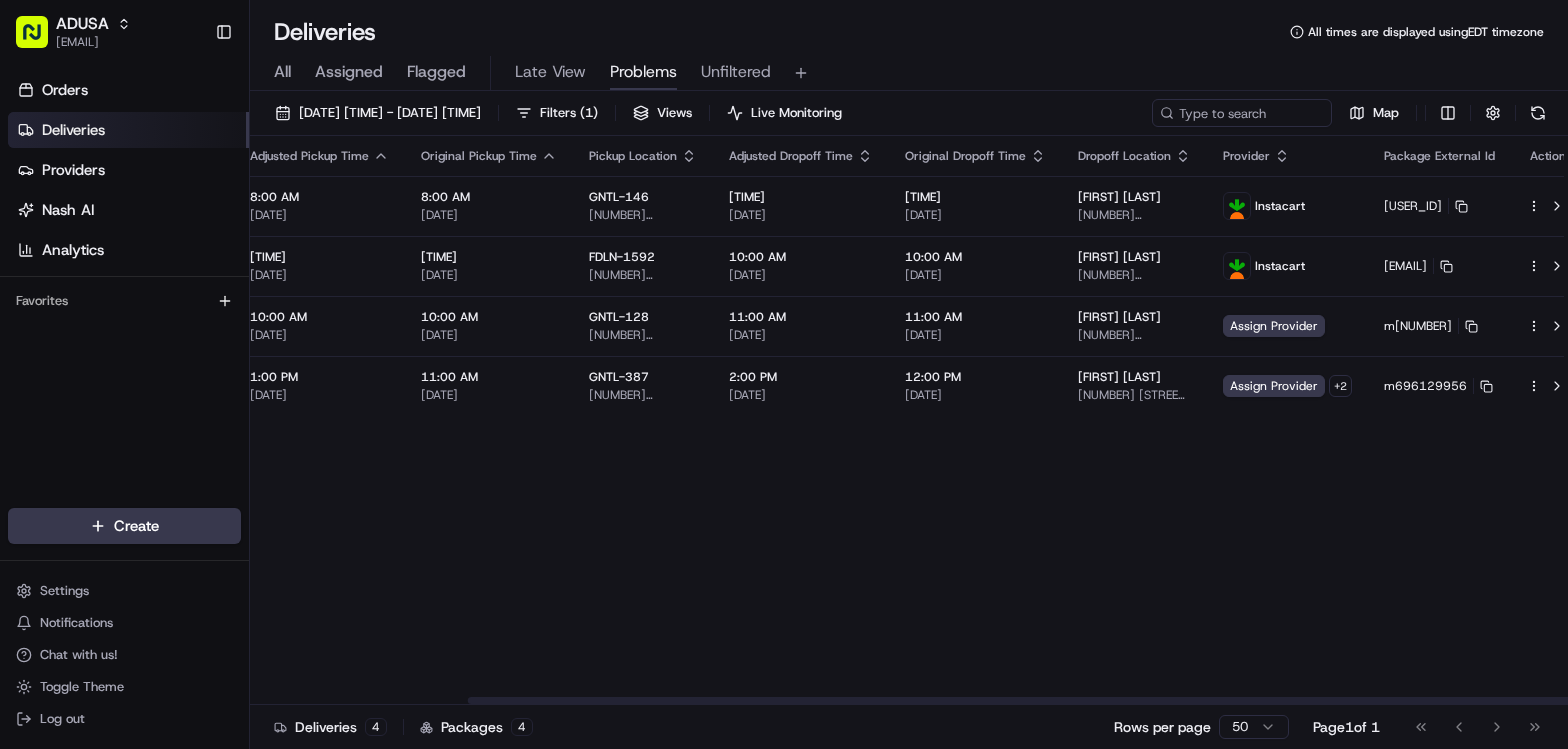 click on "Flag Status Adjusted Pickup Time Original Pickup Time Pickup Location Adjusted Dropoff Time Original Dropoff Time Dropoff Location Provider Package External Id Action Canceled By Provider 8:00 AM 08/03/2025 8:00 AM 08/03/2025 GNTL-146 [NUMBER] [STREET], [CITY], [STATE] [POSTAL_CODE], US 9:00 AM 08/03/2025 9:00 AM 08/03/2025 [FIRST] [LAST] [NUMBER] [STREET], [CITY], [STATE] [POSTAL_CODE], US Instacart m523807906 Canceled By Provider 9:00 AM 08/03/2025 9:00 AM 08/03/2025 FDLN-1592 [NUMBER] [STREET], [CITY], [STATE] [POSTAL_CODE], US 10:00 AM 08/03/2025 10:00 AM 08/03/2025 [FIRST] [LAST] [NUMBER] [STREET], [CITY], [STATE] [POSTAL_CODE], USA Instacart m703147082 Dispatch Failure 10:00 AM 08/03/2025 10:00 AM 08/03/2025 GNTL-128 [NUMBER] [STREET], [CITY], [STATE] [POSTAL_CODE], US 11:00 AM 08/03/2025 11:00 AM 08/03/2025 [FIRST] [LAST] [NUMBER] [STREET], [CITY], [STATE] [POSTAL_CODE], US Assign Provider m702934407 Created 1:00 PM 08/03/2025 11:00 AM 08/03/2025 GNTL-387 [NUMBER] [STREET], [CITY], [STATE] [POSTAL_CODE], US 2:00 PM 08/03/2025 12:00 PM 08/03/2025 +" at bounding box center (787, 420) 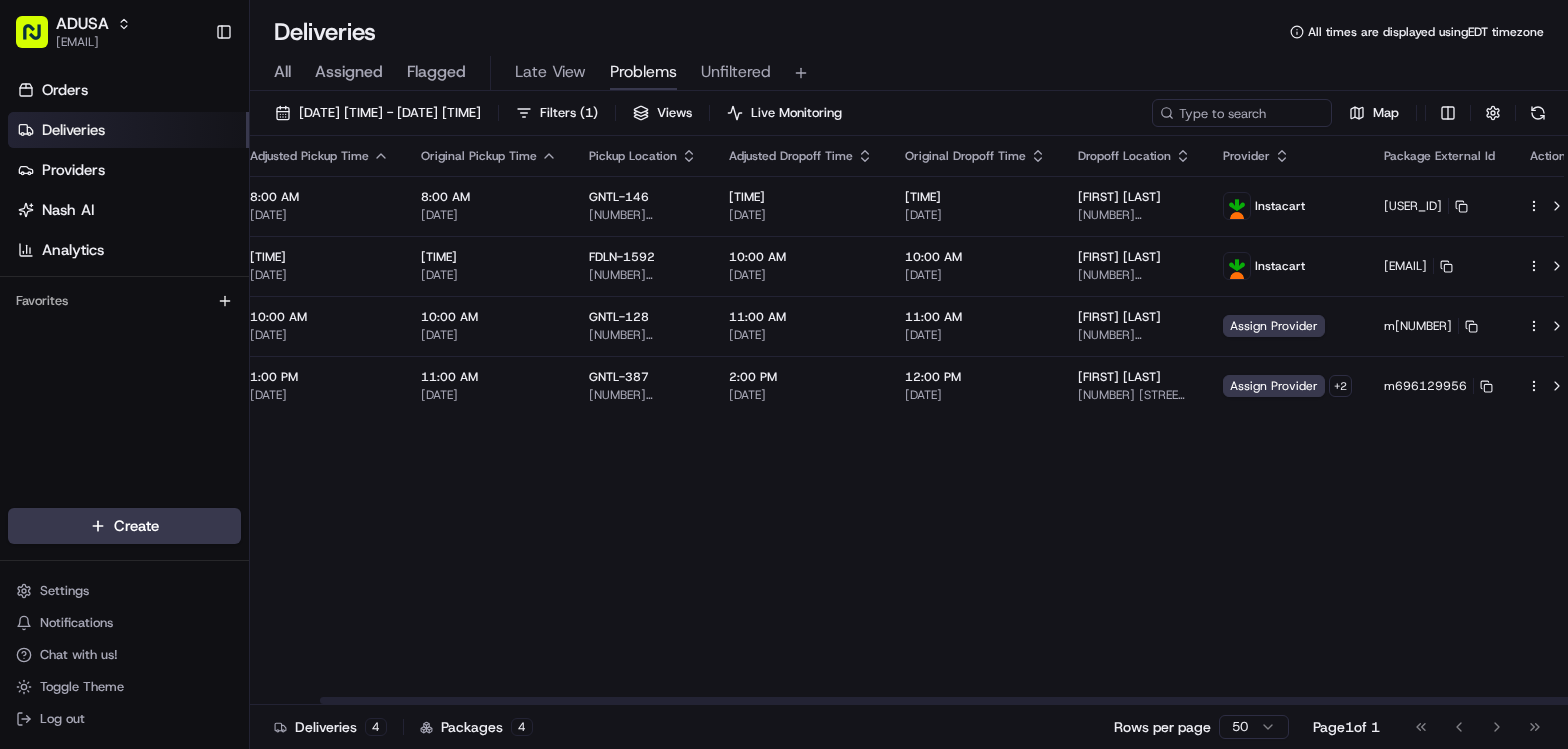 scroll, scrollTop: 0, scrollLeft: 0, axis: both 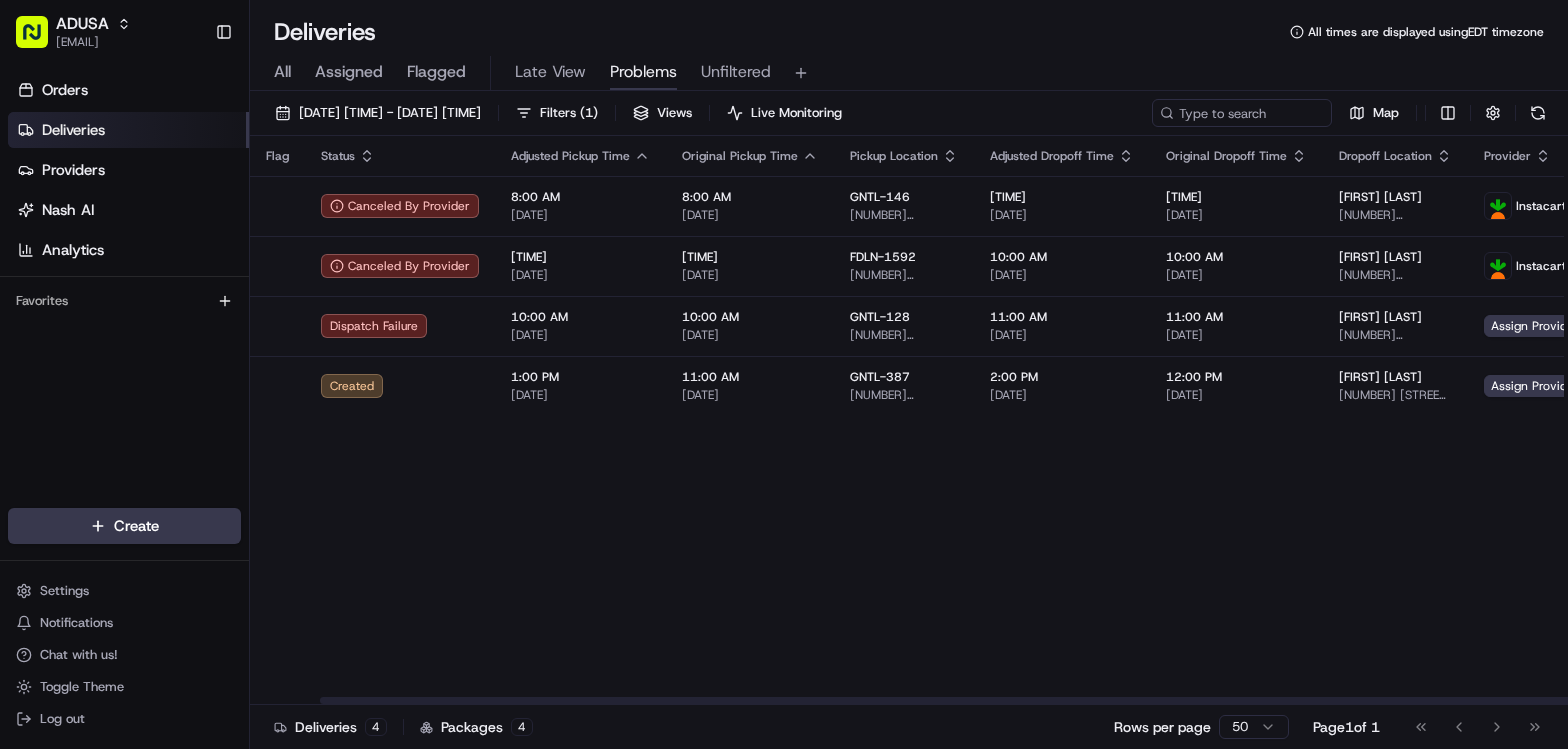 drag, startPoint x: 886, startPoint y: 545, endPoint x: 784, endPoint y: 527, distance: 103.57606 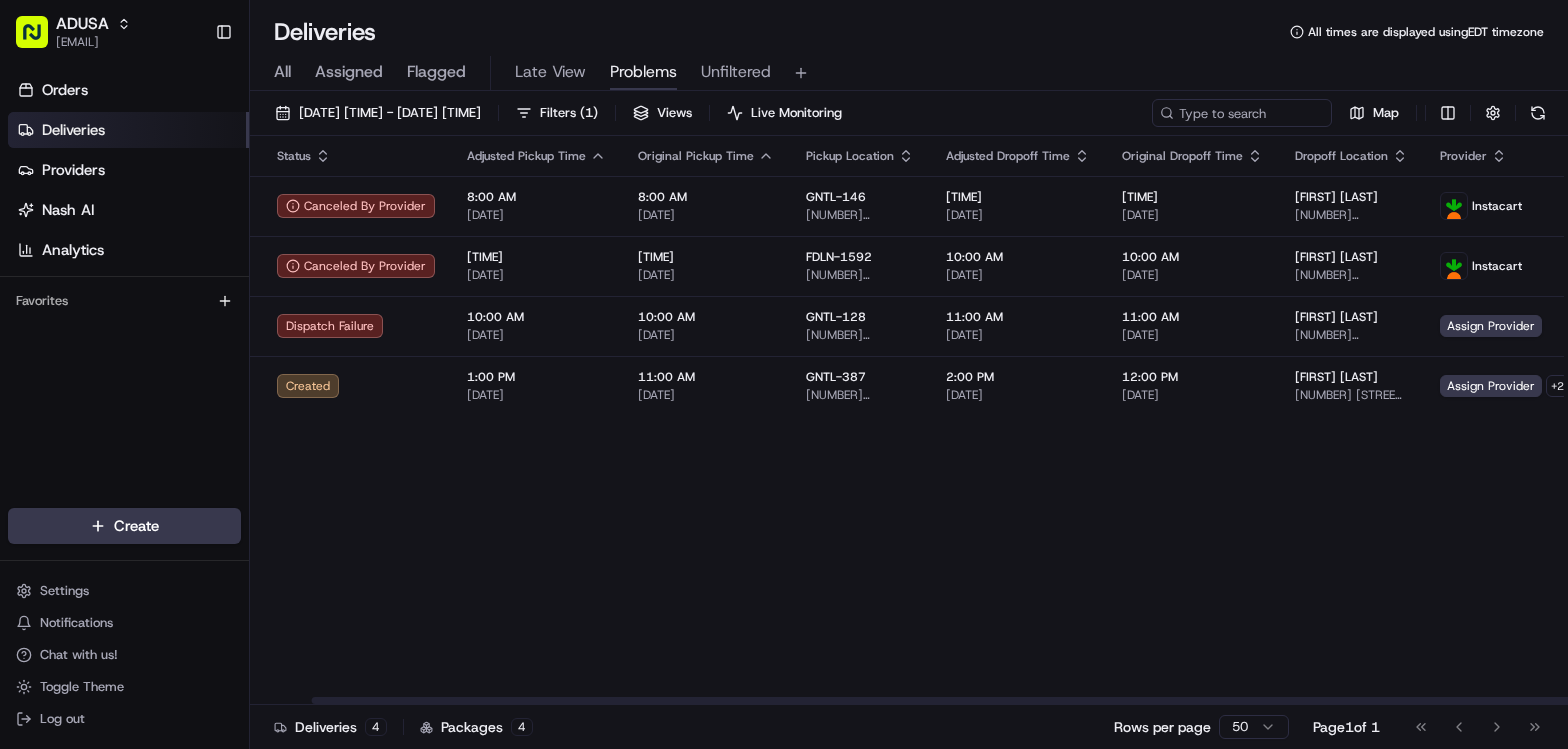 scroll, scrollTop: 0, scrollLeft: 261, axis: horizontal 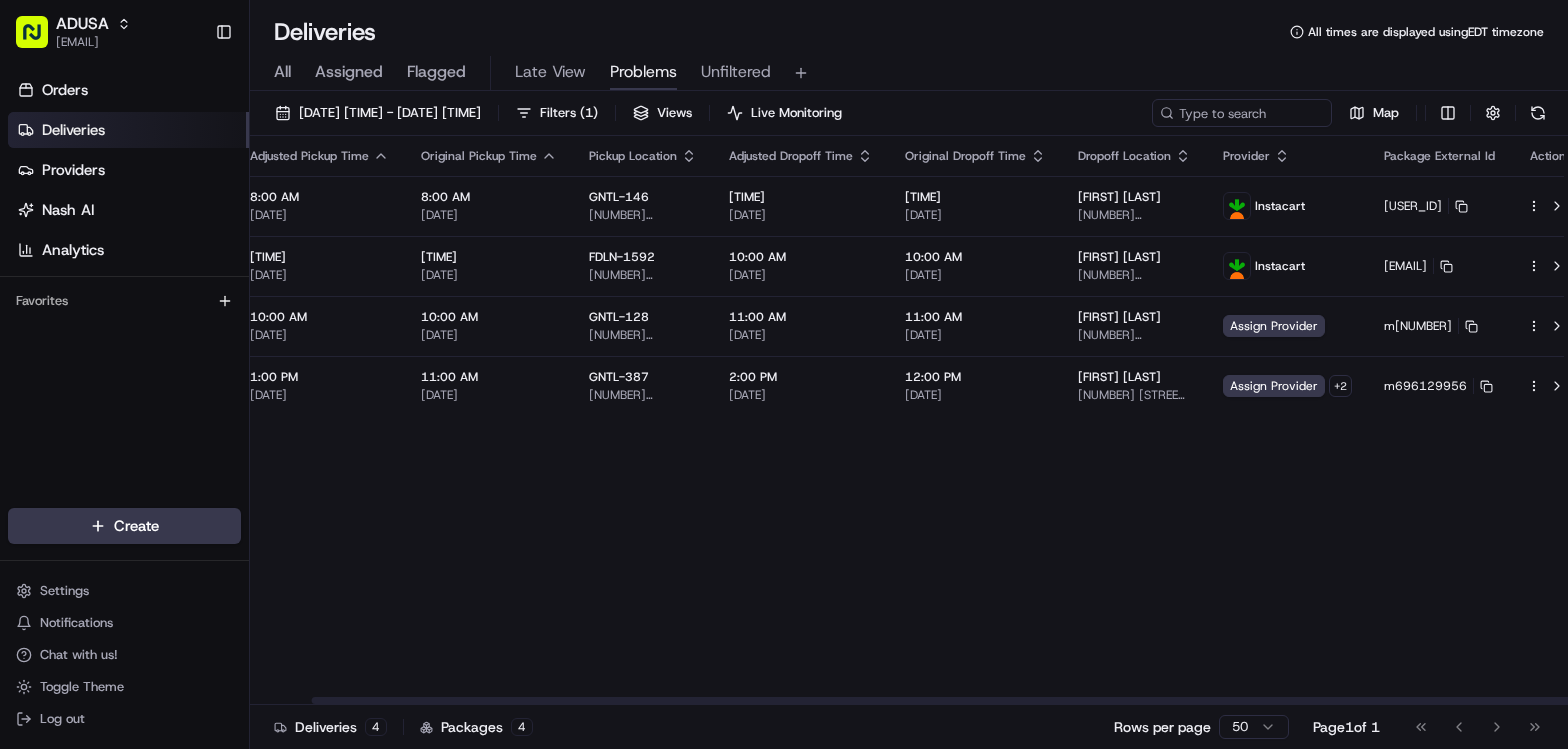 drag, startPoint x: 869, startPoint y: 552, endPoint x: 1136, endPoint y: 498, distance: 272.40594 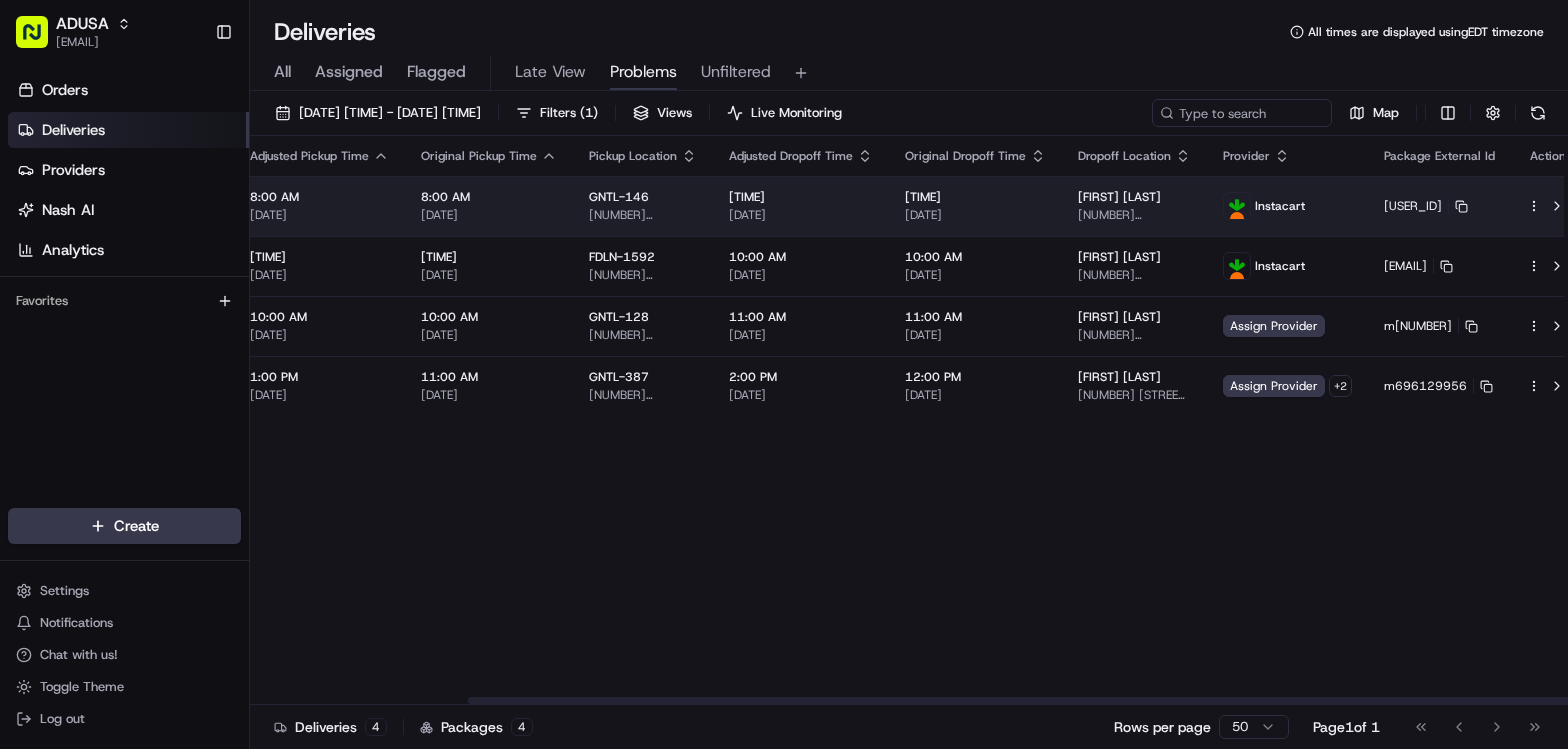 click at bounding box center [1548, 206] 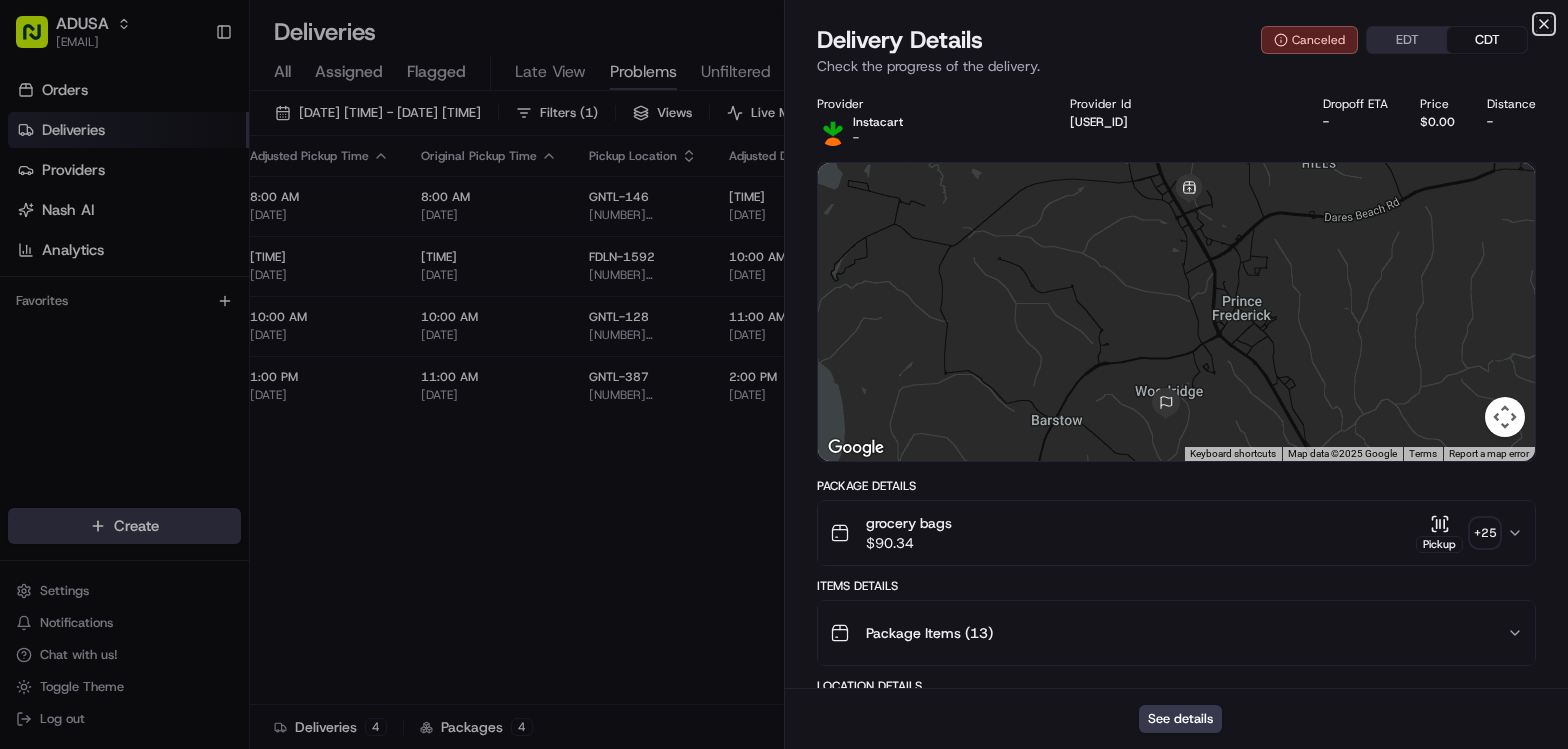 click 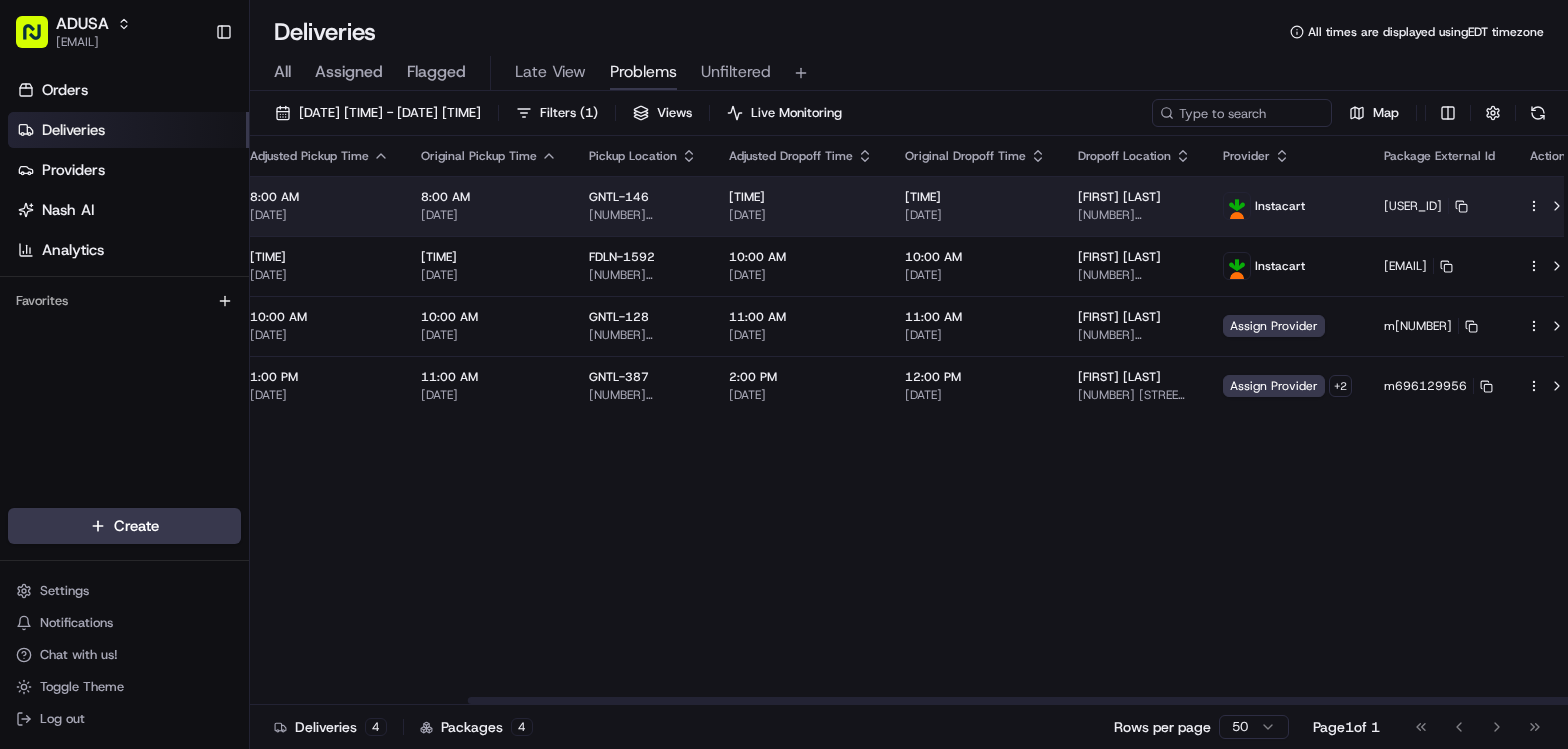click on "[BRAND] [FIRST] [LAST]@[DOMAIN] Toggle Sidebar Orders Deliveries Providers Nash AI Analytics Favorites Main Menu Members & Organization Organization Users Roles Preferences Customization Tracking Orchestration Automations Dispatch Strategy Locations Pickup Locations Dropoff Locations Zones Shifts Delivery Windows Billing Billing Refund Requests Integrations Notification Triggers Webhooks API Keys Request Logs Create Settings Notifications Chat with us! Toggle Theme Log out Deliveries All times are displayed using [TIMEZONE] timezone All Assigned Flagged Late View Problems Unfiltered [DATE] [TIME] - [DATE] [TIME] Filters ( 1 ) Views Live Monitoring Map Flag Status Adjusted Pickup Time Original Pickup Time Pickup Location Adjusted Dropoff Time Original Dropoff Time Dropoff Location Provider Package External Id Action Canceled By Provider [TIME] [DATE] [TIME] [DATE] [BRAND] [NUMBER] [STREET], [CITY], [STATE] [POSTAL_CODE], [COUNTRY] [TIME] [DATE] [TIME] [DATE] [BRAND]" at bounding box center [784, 374] 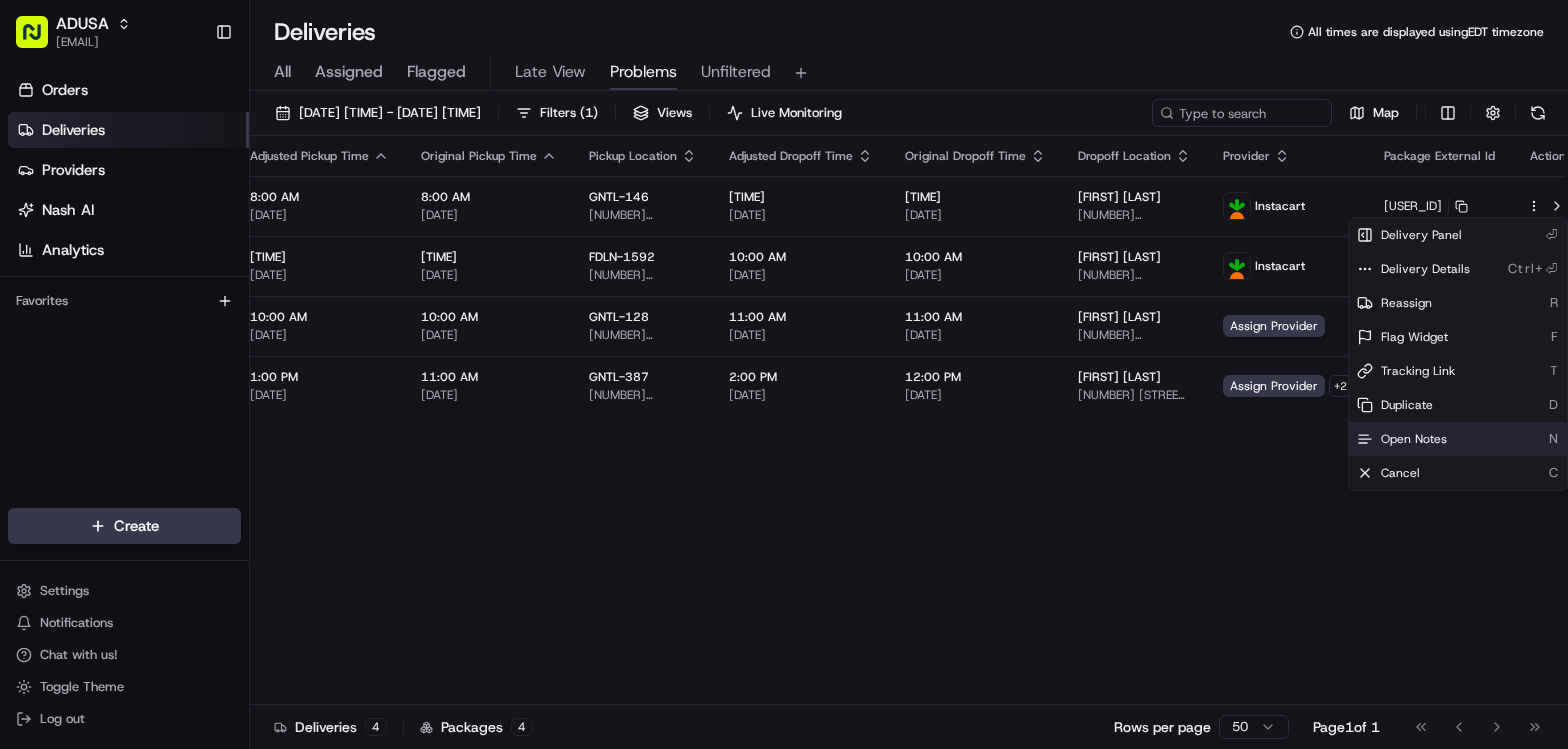 click on "Open Notes N" at bounding box center [1458, 439] 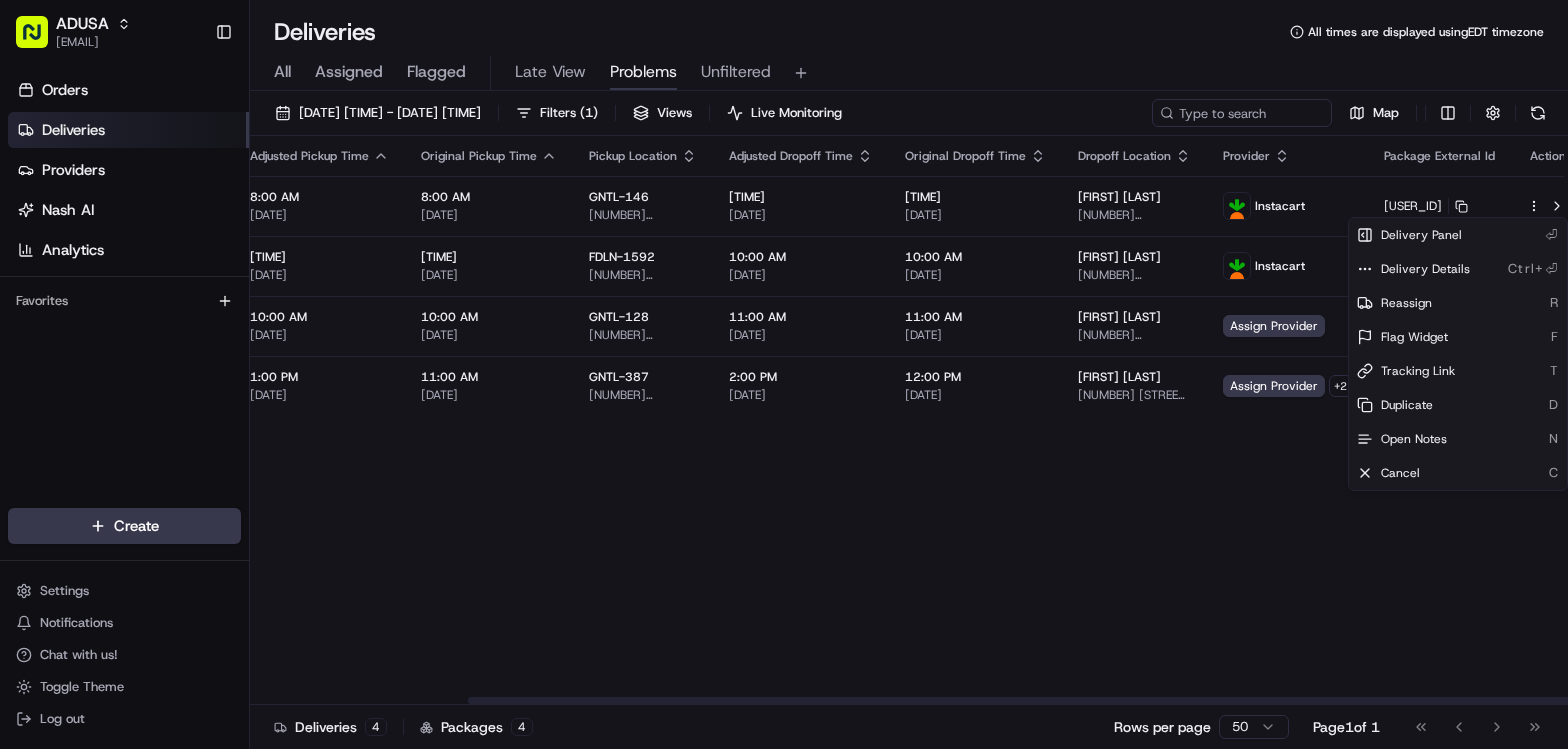 click on "Flag Status Adjusted Pickup Time Original Pickup Time Pickup Location Adjusted Dropoff Time Original Dropoff Time Dropoff Location Provider Package External Id Action Canceled By Provider 8:00 AM 08/03/2025 8:00 AM 08/03/2025 GNTL-146 [NUMBER] [STREET], [CITY], [STATE] [POSTAL_CODE], US 9:00 AM 08/03/2025 9:00 AM 08/03/2025 [FIRST] [LAST] [NUMBER] [STREET], [CITY], [STATE] [POSTAL_CODE], US Instacart m523807906 Canceled By Provider 9:00 AM 08/03/2025 9:00 AM 08/03/2025 FDLN-1592 [NUMBER] [STREET], [CITY], [STATE] [POSTAL_CODE], US 10:00 AM 08/03/2025 10:00 AM 08/03/2025 [FIRST] [LAST] [NUMBER] [STREET], [CITY], [STATE] [POSTAL_CODE], USA Instacart m703147082 Dispatch Failure 10:00 AM 08/03/2025 10:00 AM 08/03/2025 GNTL-128 [NUMBER] [STREET], [CITY], [STATE] [POSTAL_CODE], US 11:00 AM 08/03/2025 11:00 AM 08/03/2025 [FIRST] [LAST] [NUMBER] [STREET], [CITY], [STATE] [POSTAL_CODE], US Assign Provider m702934407 Created 1:00 PM 08/03/2025 11:00 AM 08/03/2025 GNTL-387 [NUMBER] [STREET], [CITY], [STATE] [POSTAL_CODE], US 2:00 PM 08/03/2025 12:00 PM 08/03/2025 +" at bounding box center [787, 420] 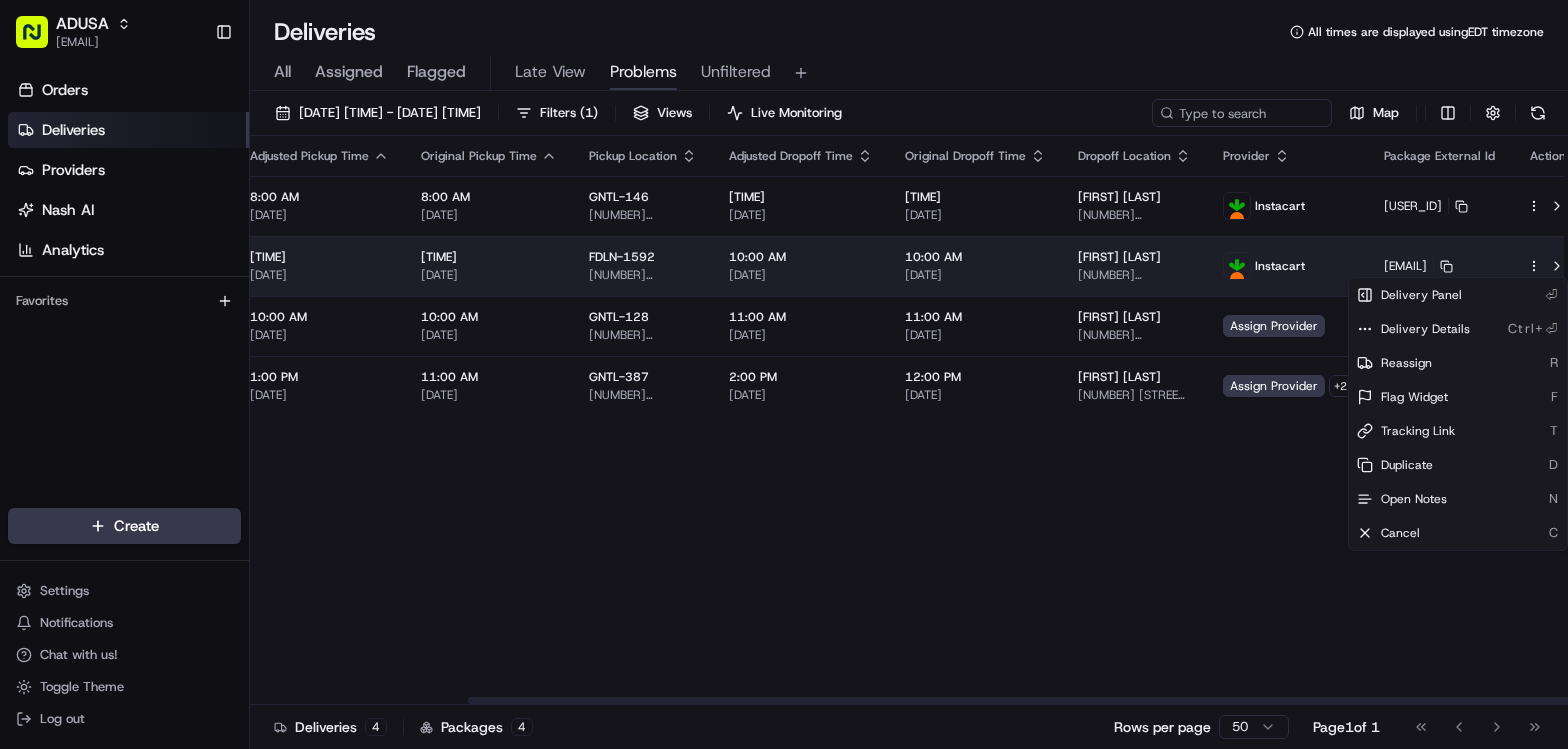 click on "[BRAND] [FIRST] [LAST]@[DOMAIN] Toggle Sidebar Orders Deliveries Providers Nash AI Analytics Favorites Main Menu Members & Organization Organization Users Roles Preferences Customization Tracking Orchestration Automations Dispatch Strategy Locations Pickup Locations Dropoff Locations Zones Shifts Delivery Windows Billing Billing Refund Requests Integrations Notification Triggers Webhooks API Keys Request Logs Create Settings Notifications Chat with us! Toggle Theme Log out Deliveries All times are displayed using [TIMEZONE] timezone All Assigned Flagged Late View Problems Unfiltered [DATE] [TIME] - [DATE] [TIME] Filters ( 1 ) Views Live Monitoring Map Flag Status Adjusted Pickup Time Original Pickup Time Pickup Location Adjusted Dropoff Time Original Dropoff Time Dropoff Location Provider Package External Id Action Canceled By Provider [TIME] [DATE] [TIME] [DATE] [BRAND] [NUMBER] [STREET], [CITY], [STATE] [POSTAL_CODE], [COUNTRY] [TIME] [DATE] [TIME] [DATE] [BRAND]" at bounding box center [784, 374] 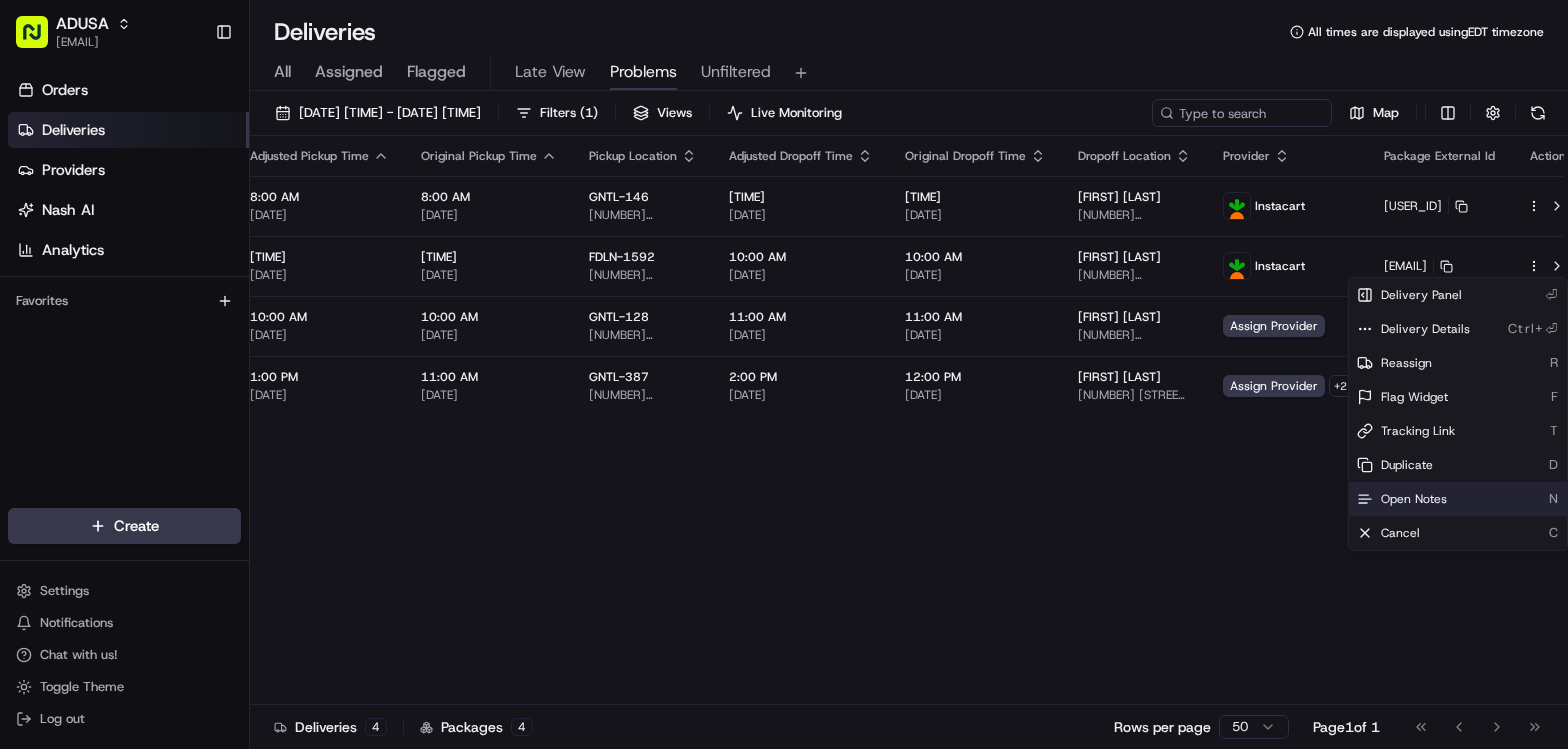 click on "Open Notes" at bounding box center (1414, 499) 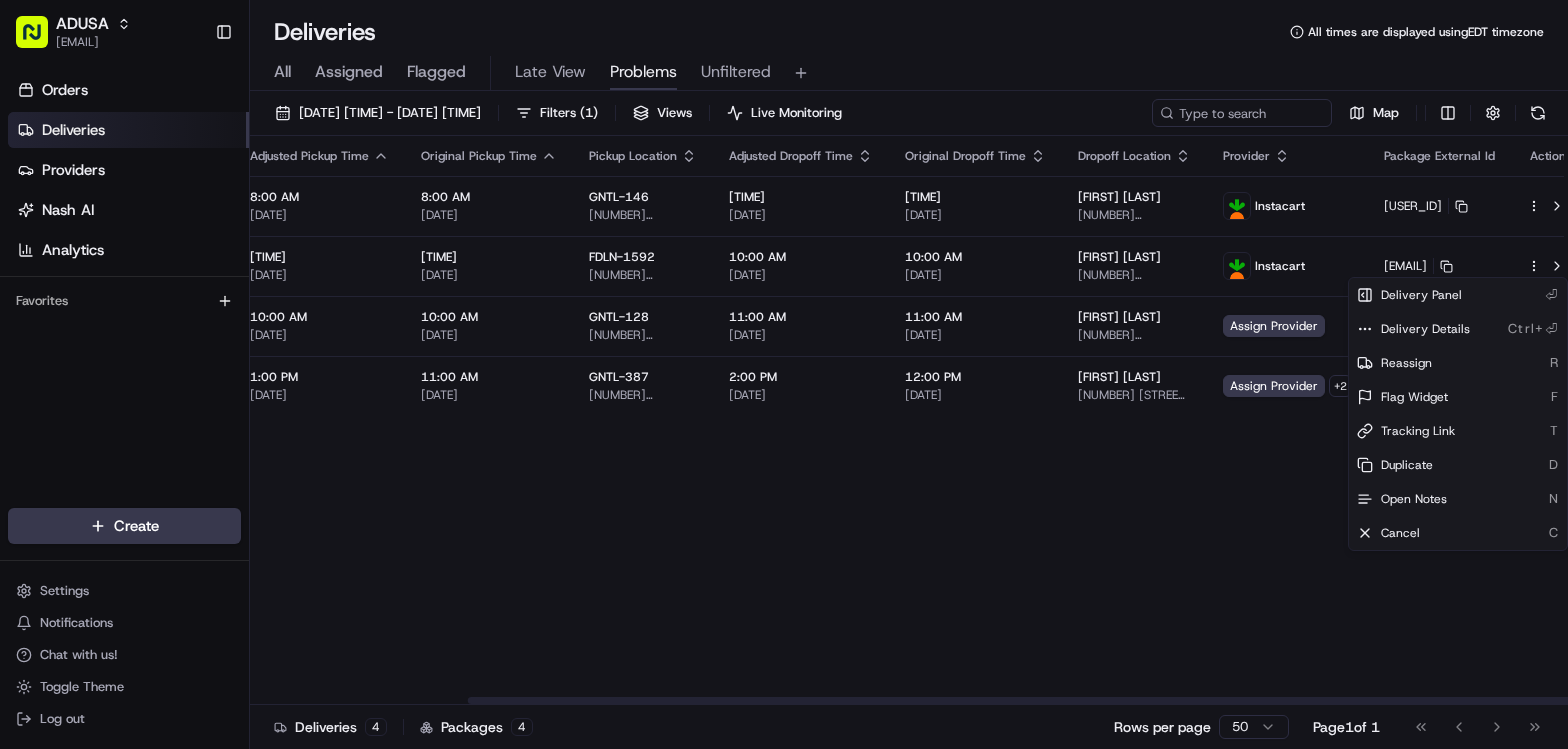 click on "Flag Status Adjusted Pickup Time Original Pickup Time Pickup Location Adjusted Dropoff Time Original Dropoff Time Dropoff Location Provider Package External Id Action Canceled By Provider 8:00 AM 08/03/2025 8:00 AM 08/03/2025 GNTL-146 [NUMBER] [STREET], [CITY], [STATE] [POSTAL_CODE], US 9:00 AM 08/03/2025 9:00 AM 08/03/2025 [FIRST] [LAST] [NUMBER] [STREET], [CITY], [STATE] [POSTAL_CODE], US Instacart m523807906 Canceled By Provider 9:00 AM 08/03/2025 9:00 AM 08/03/2025 FDLN-1592 [NUMBER] [STREET], [CITY], [STATE] [POSTAL_CODE], US 10:00 AM 08/03/2025 10:00 AM 08/03/2025 [FIRST] [LAST] [NUMBER] [STREET], [CITY], [STATE] [POSTAL_CODE], USA Instacart m703147082 Dispatch Failure 10:00 AM 08/03/2025 10:00 AM 08/03/2025 GNTL-128 [NUMBER] [STREET], [CITY], [STATE] [POSTAL_CODE], US 11:00 AM 08/03/2025 11:00 AM 08/03/2025 [FIRST] [LAST] [NUMBER] [STREET], [CITY], [STATE] [POSTAL_CODE], US Assign Provider m702934407 Created 1:00 PM 08/03/2025 11:00 AM 08/03/2025 GNTL-387 [NUMBER] [STREET], [CITY], [STATE] [POSTAL_CODE], US 2:00 PM 08/03/2025 12:00 PM 08/03/2025 +" at bounding box center [787, 420] 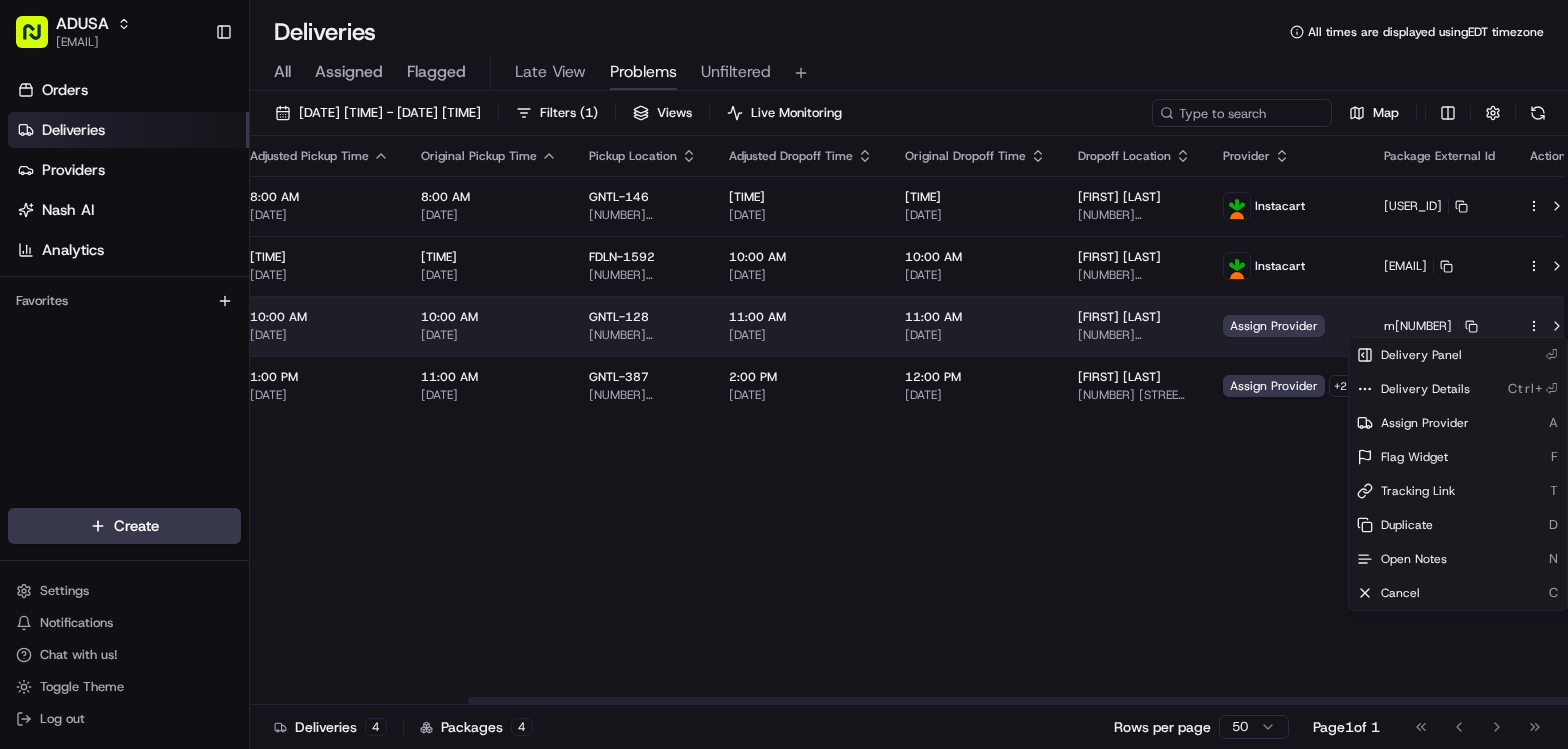 click on "[BRAND] [FIRST] [LAST]@[DOMAIN] Toggle Sidebar Orders Deliveries Providers Nash AI Analytics Favorites Main Menu Members & Organization Organization Users Roles Preferences Customization Tracking Orchestration Automations Dispatch Strategy Locations Pickup Locations Dropoff Locations Zones Shifts Delivery Windows Billing Billing Refund Requests Integrations Notification Triggers Webhooks API Keys Request Logs Create Settings Notifications Chat with us! Toggle Theme Log out Deliveries All times are displayed using [TIMEZONE] timezone All Assigned Flagged Late View Problems Unfiltered [DATE] [TIME] - [DATE] [TIME] Filters ( 1 ) Views Live Monitoring Map Flag Status Adjusted Pickup Time Original Pickup Time Pickup Location Adjusted Dropoff Time Original Dropoff Time Dropoff Location Provider Package External Id Action Canceled By Provider [TIME] [DATE] [TIME] [DATE] [BRAND] [NUMBER] [STREET], [CITY], [STATE] [POSTAL_CODE], [COUNTRY] [TIME] [DATE] [TIME] [DATE] [BRAND]" at bounding box center (784, 374) 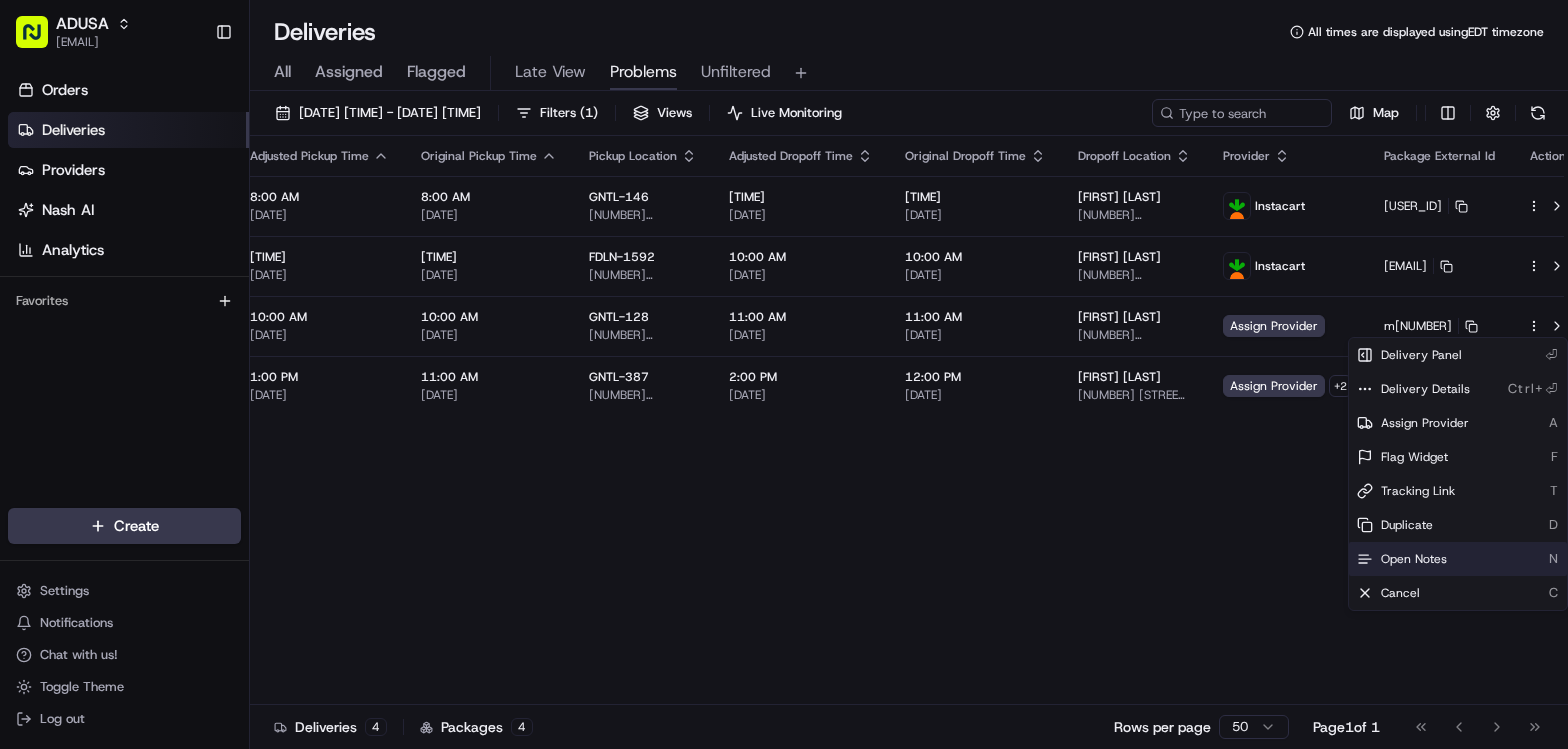 click on "Open Notes" at bounding box center (1414, 559) 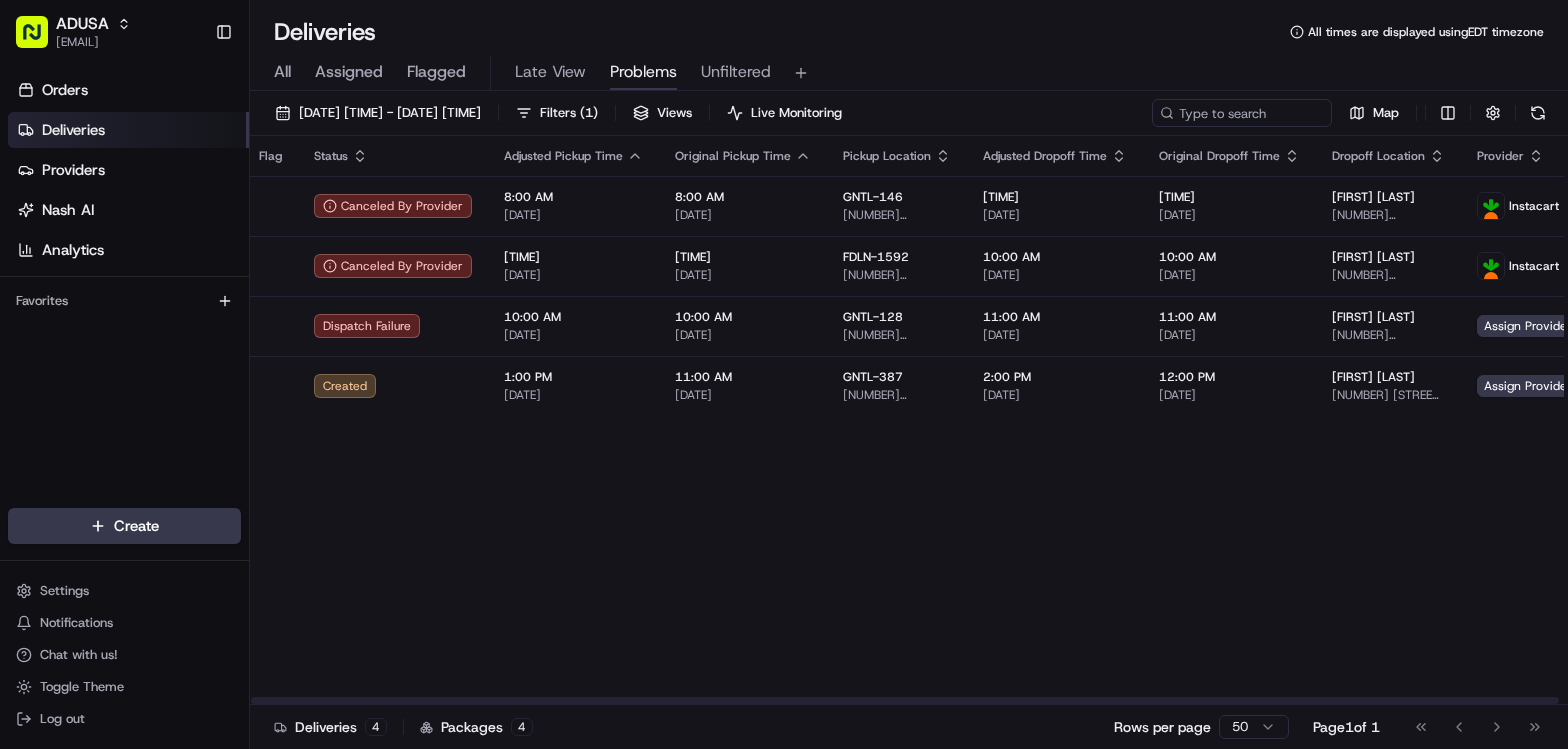 scroll, scrollTop: 0, scrollLeft: 0, axis: both 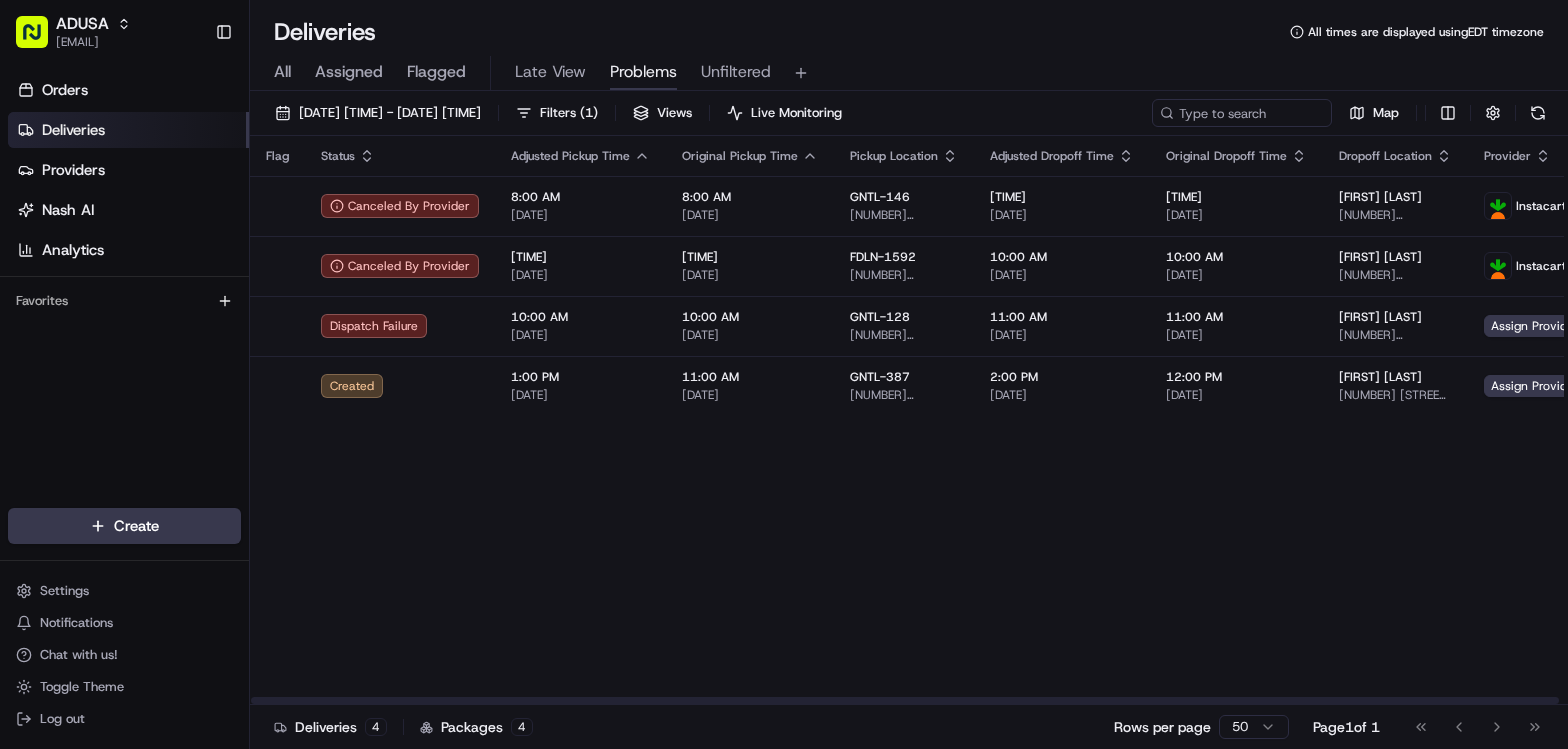 drag, startPoint x: 996, startPoint y: 553, endPoint x: 838, endPoint y: 532, distance: 159.38947 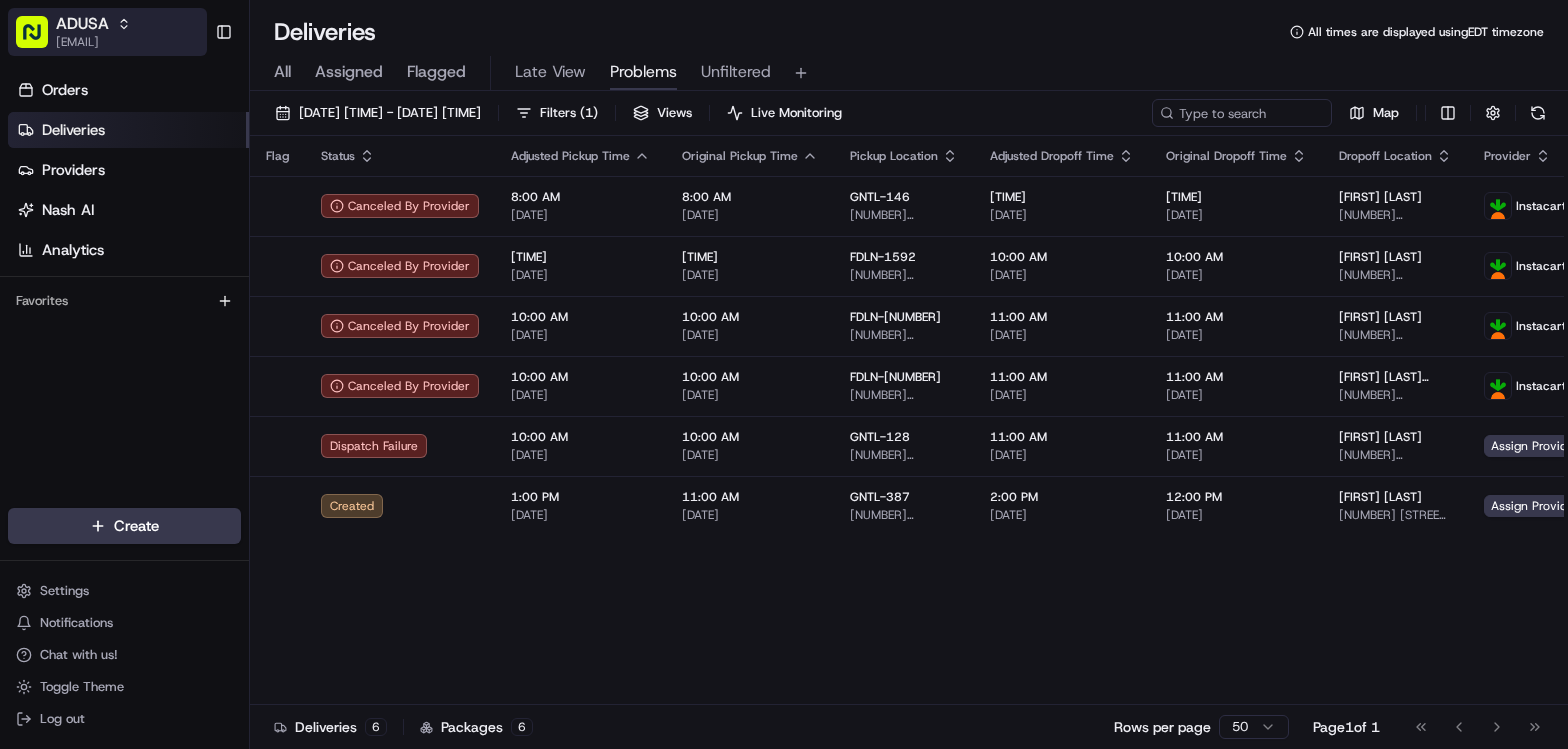 click on "ADUSA" at bounding box center [93, 24] 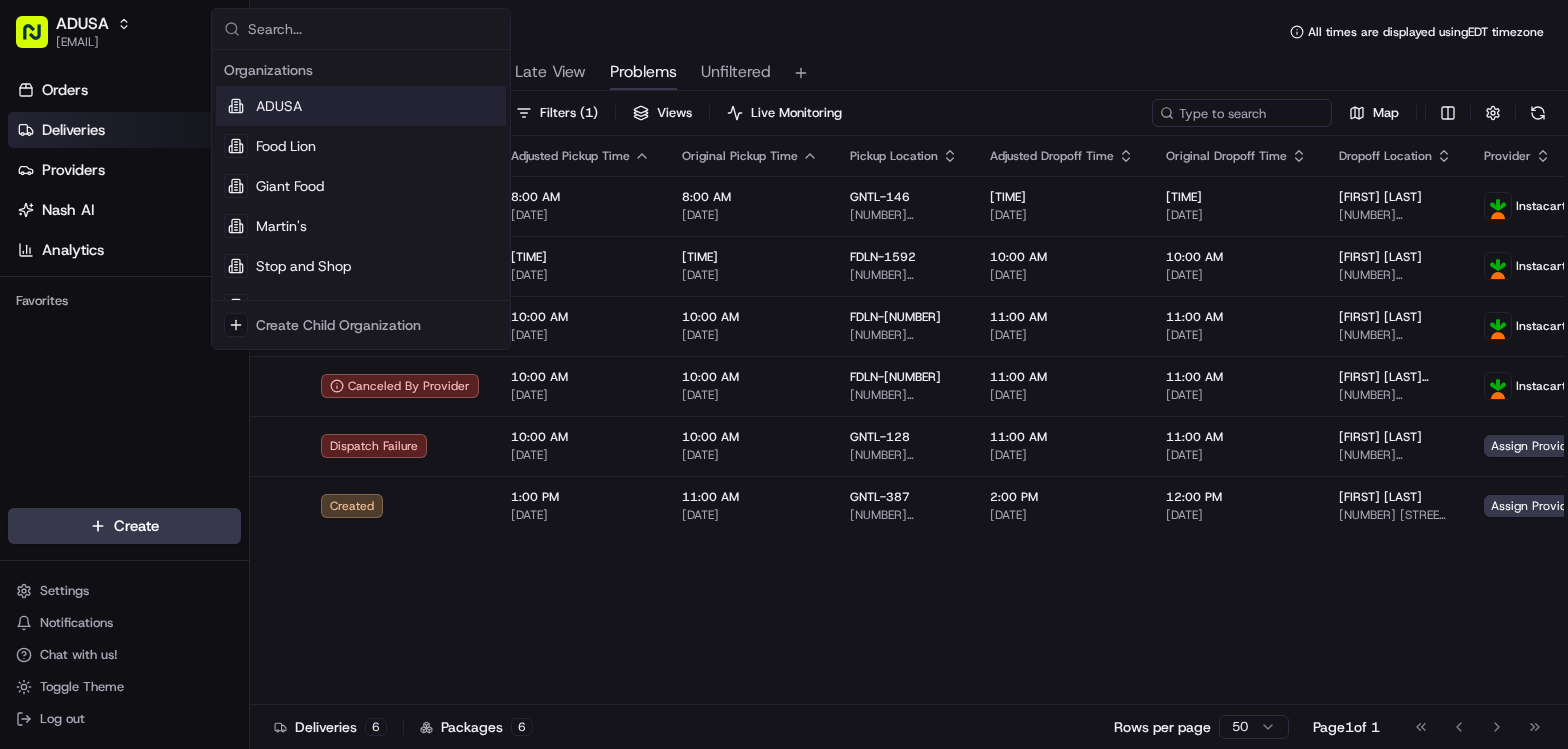 drag, startPoint x: 130, startPoint y: 30, endPoint x: 144, endPoint y: 4, distance: 29.529646 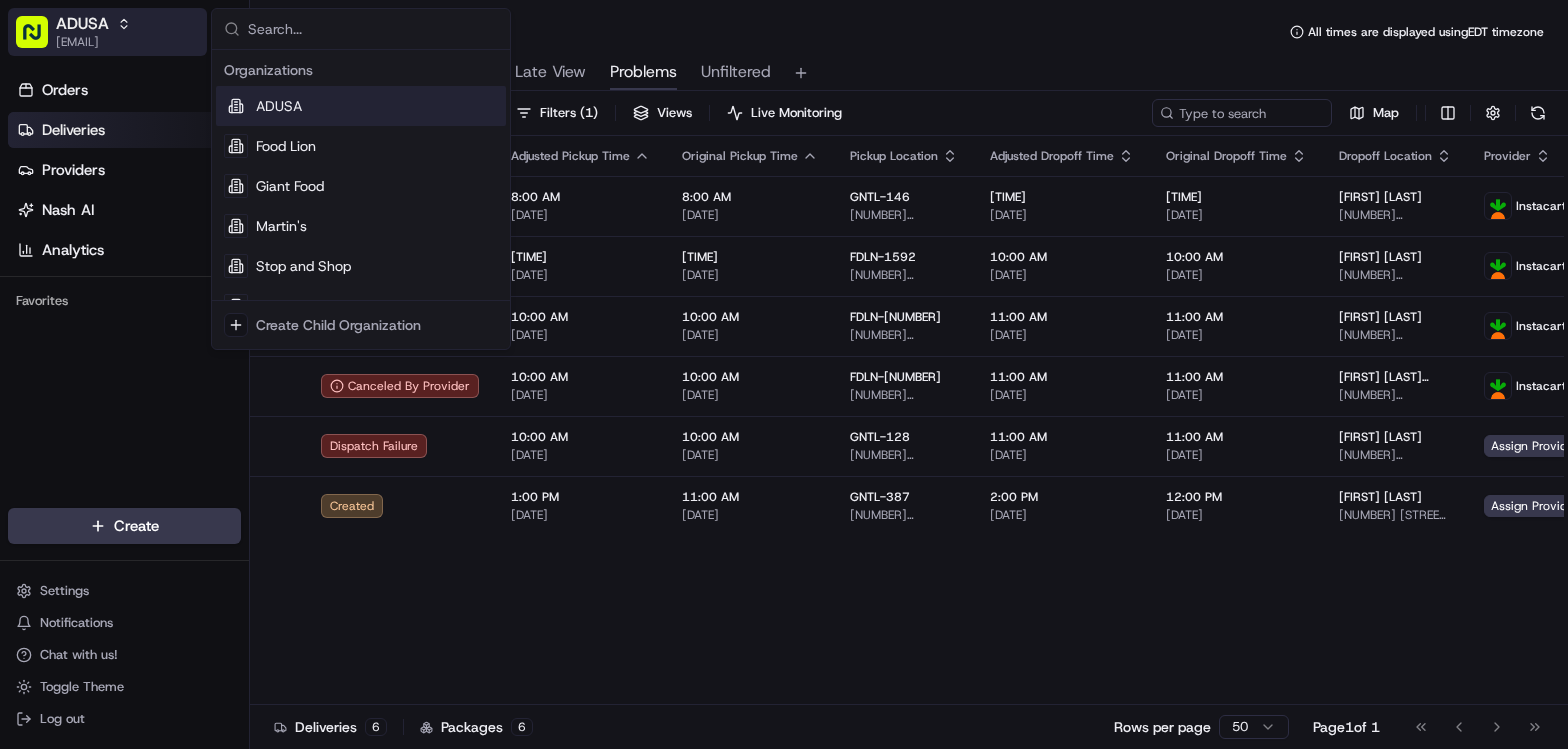 drag, startPoint x: 144, startPoint y: 4, endPoint x: 129, endPoint y: 22, distance: 23.43075 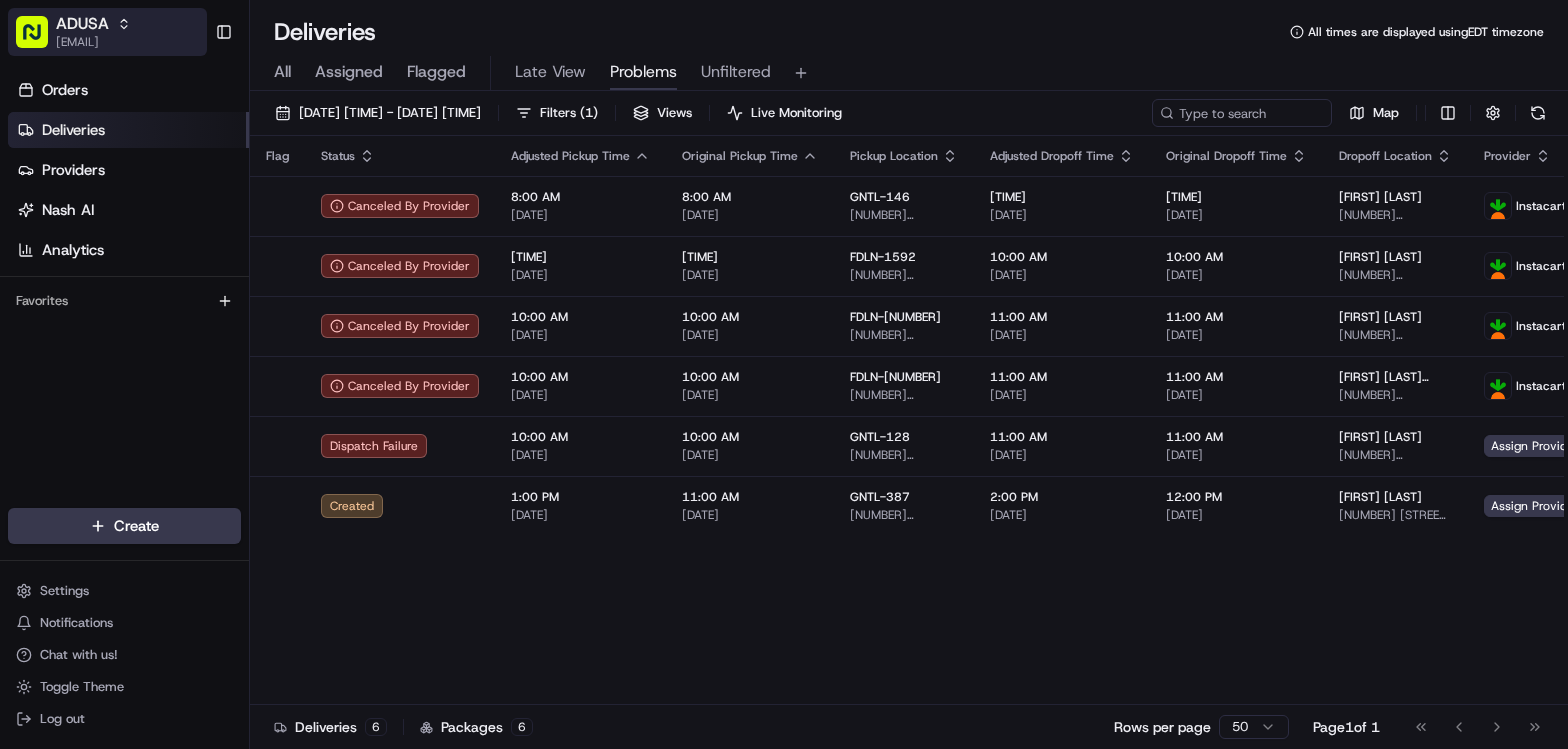 click 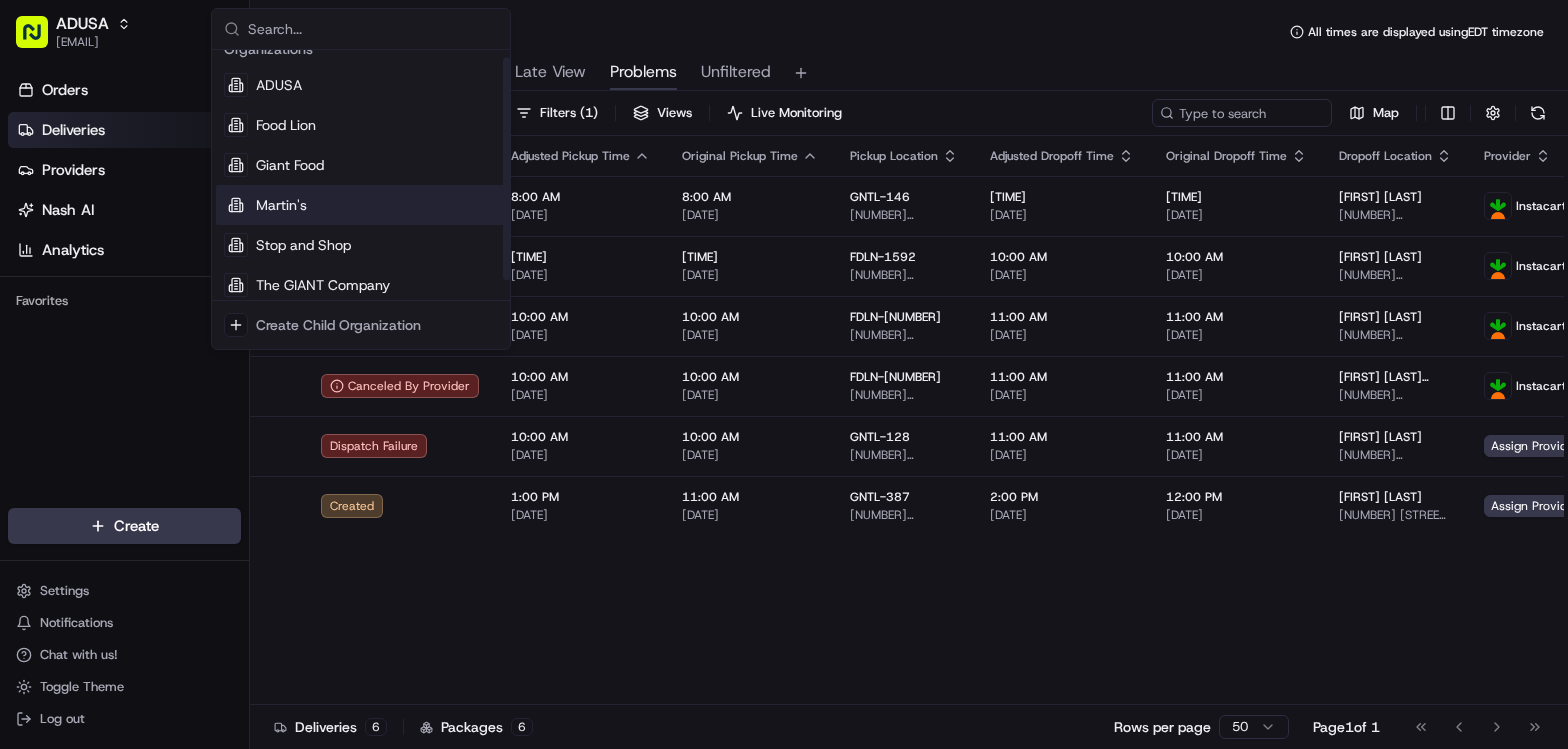 scroll, scrollTop: 30, scrollLeft: 0, axis: vertical 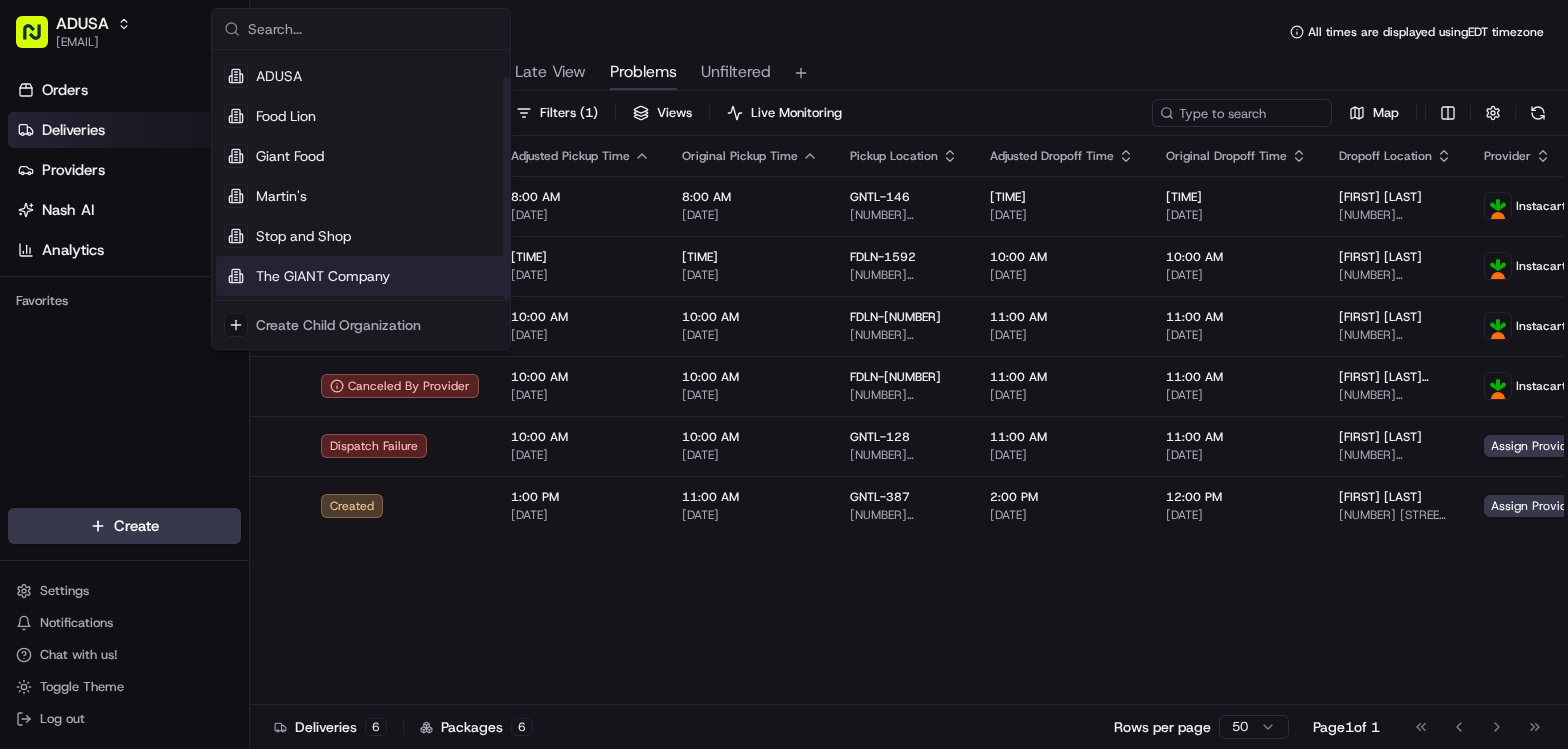 click on "The GIANT Company" at bounding box center [323, 276] 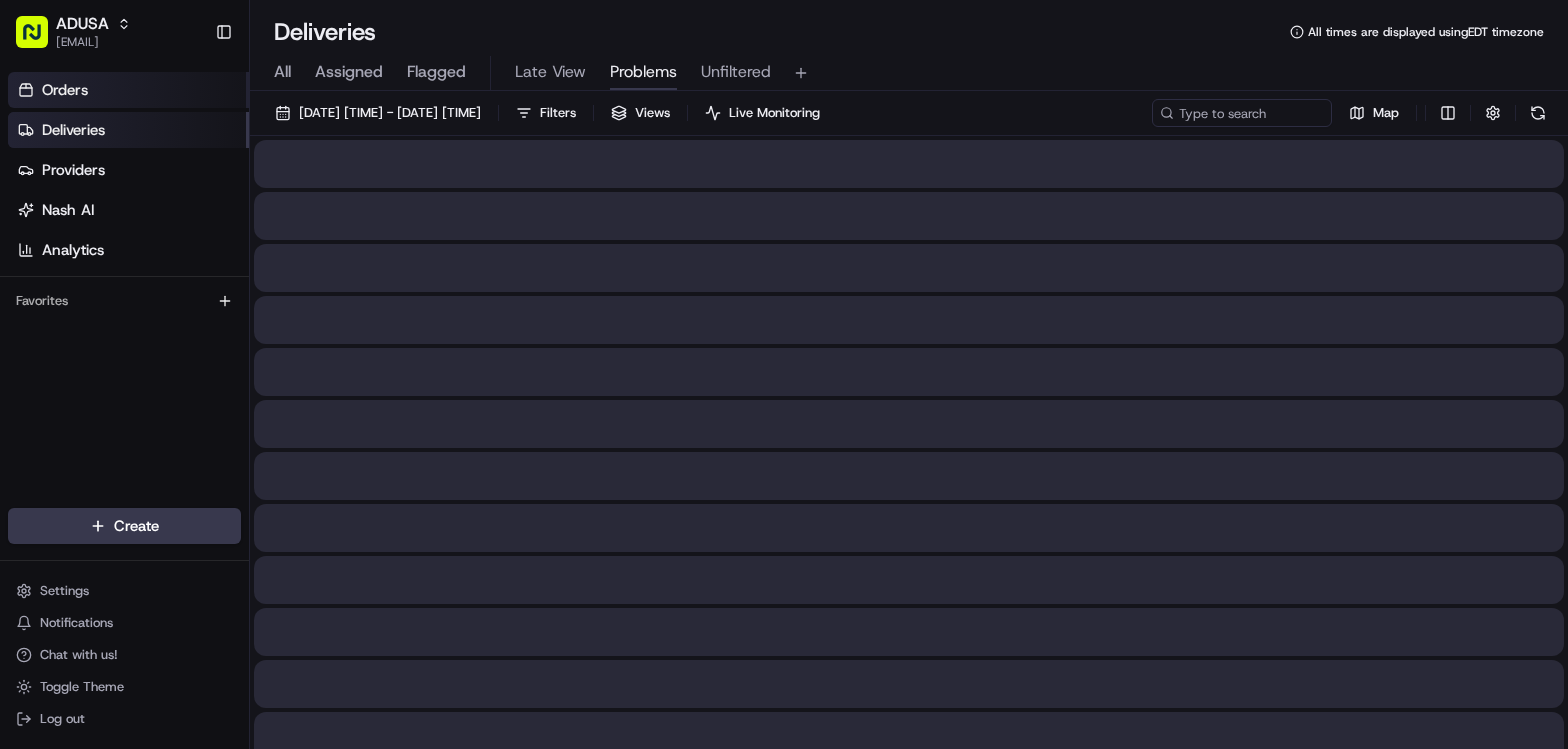 click on "Orders" at bounding box center [128, 90] 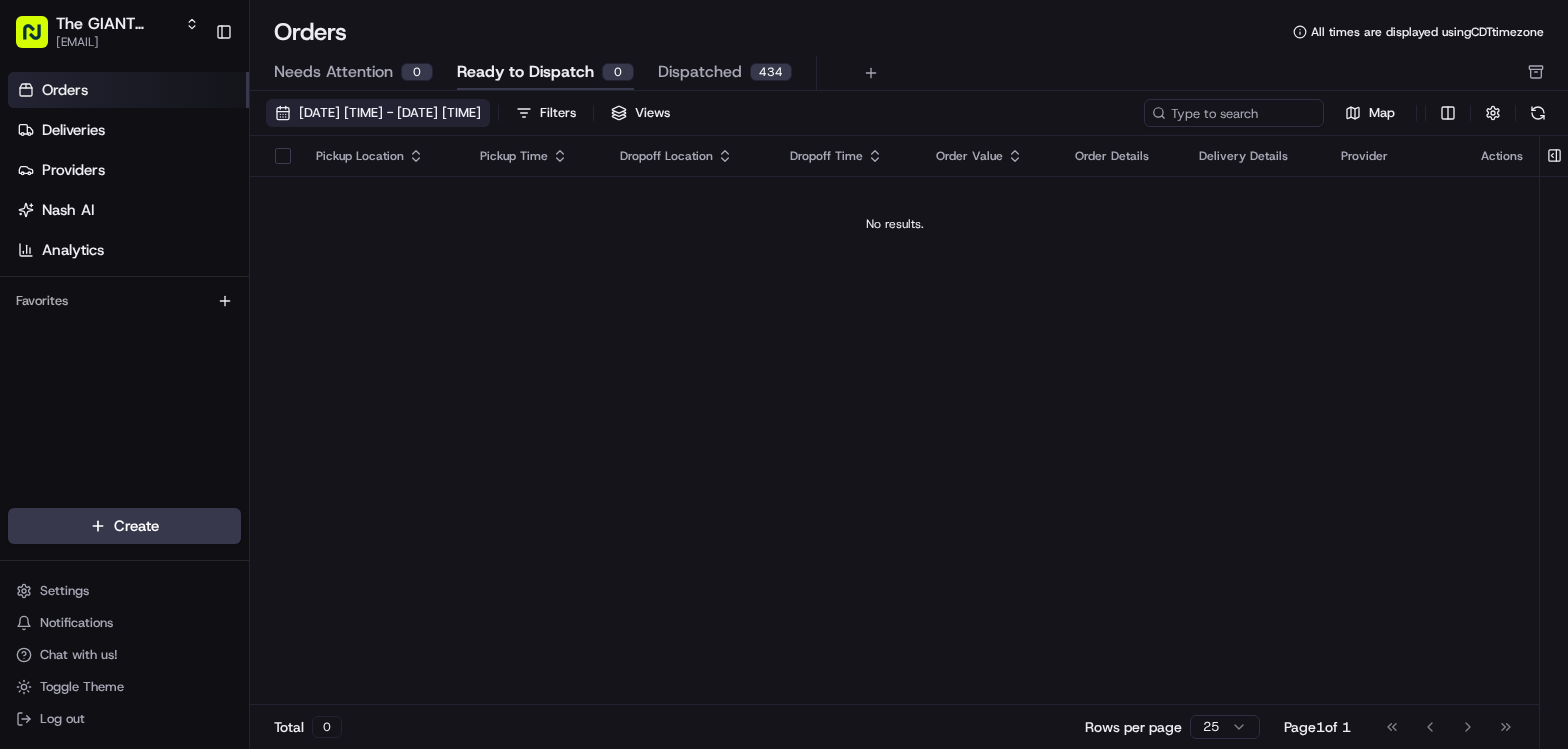 click on "[DATE] [TIME] - [DATE] [TIME]" at bounding box center (390, 113) 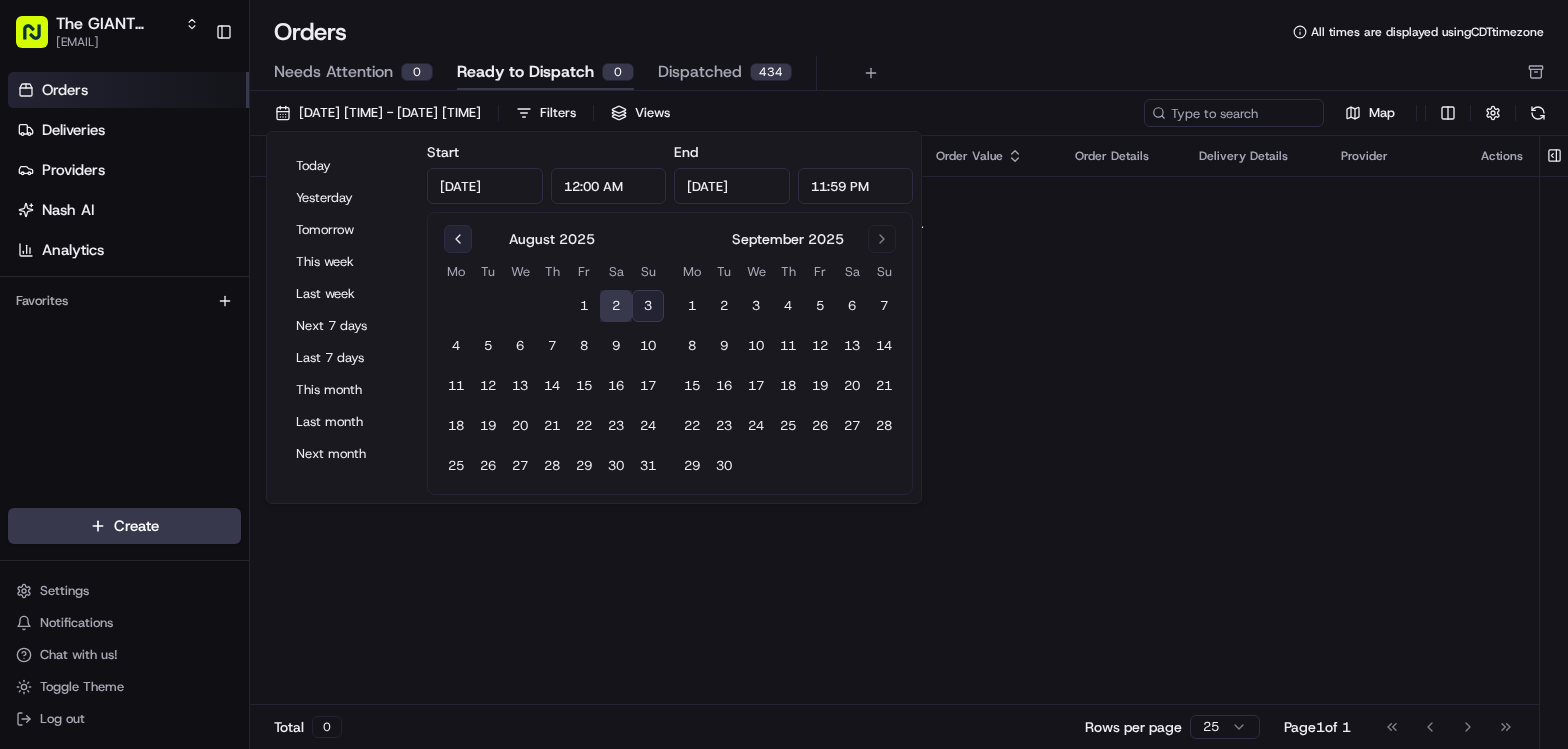 click at bounding box center (458, 239) 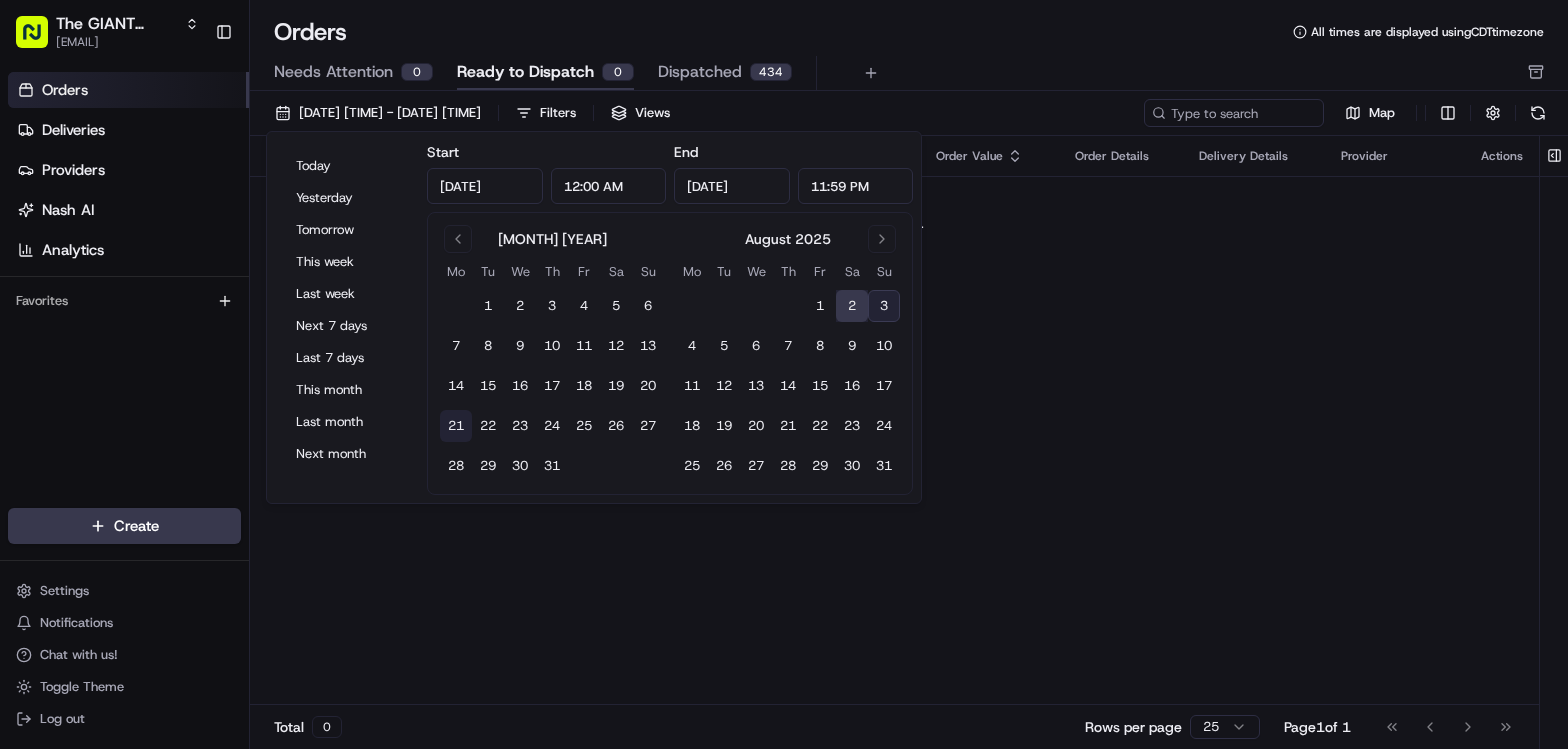 click on "21" at bounding box center [456, 426] 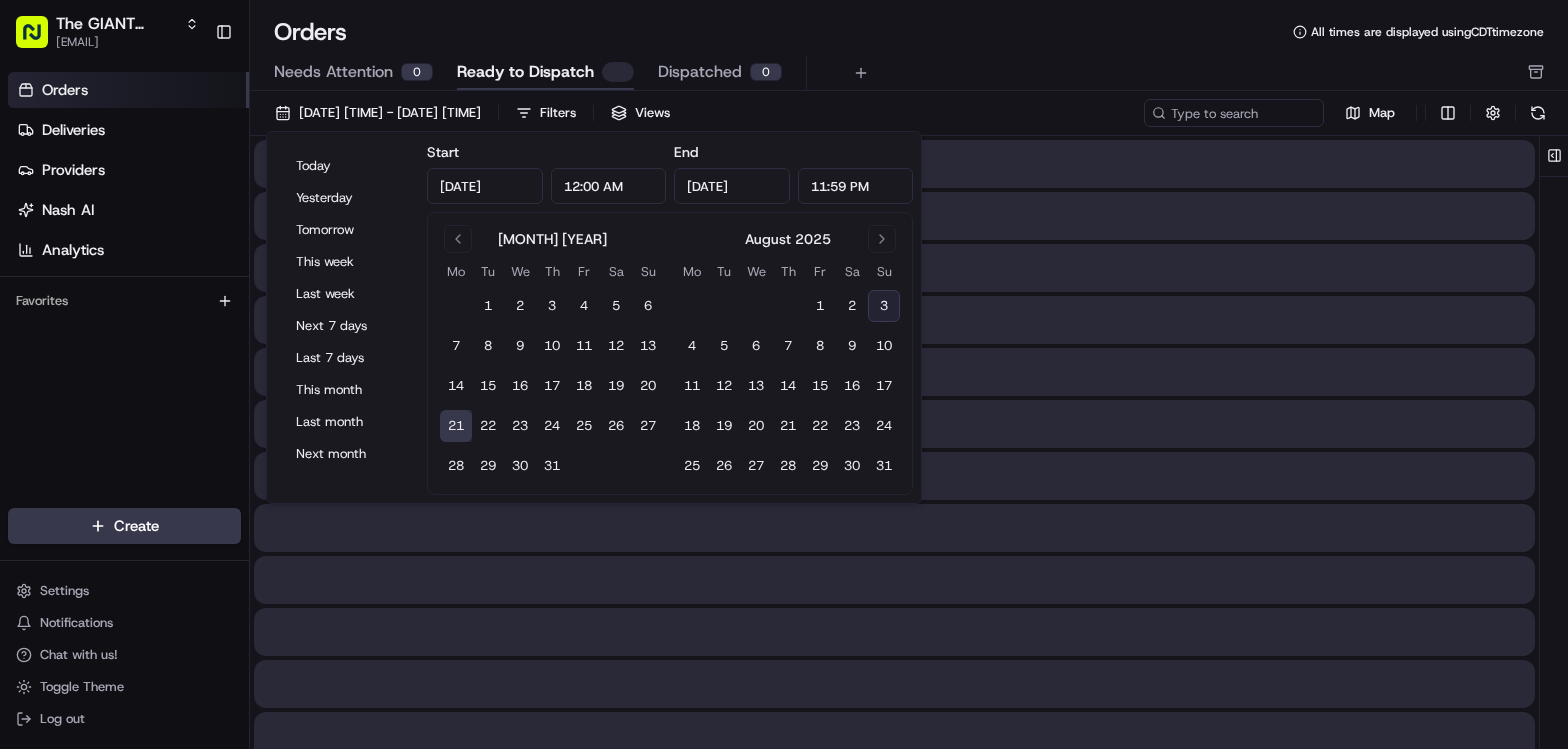 type on "[DATE]" 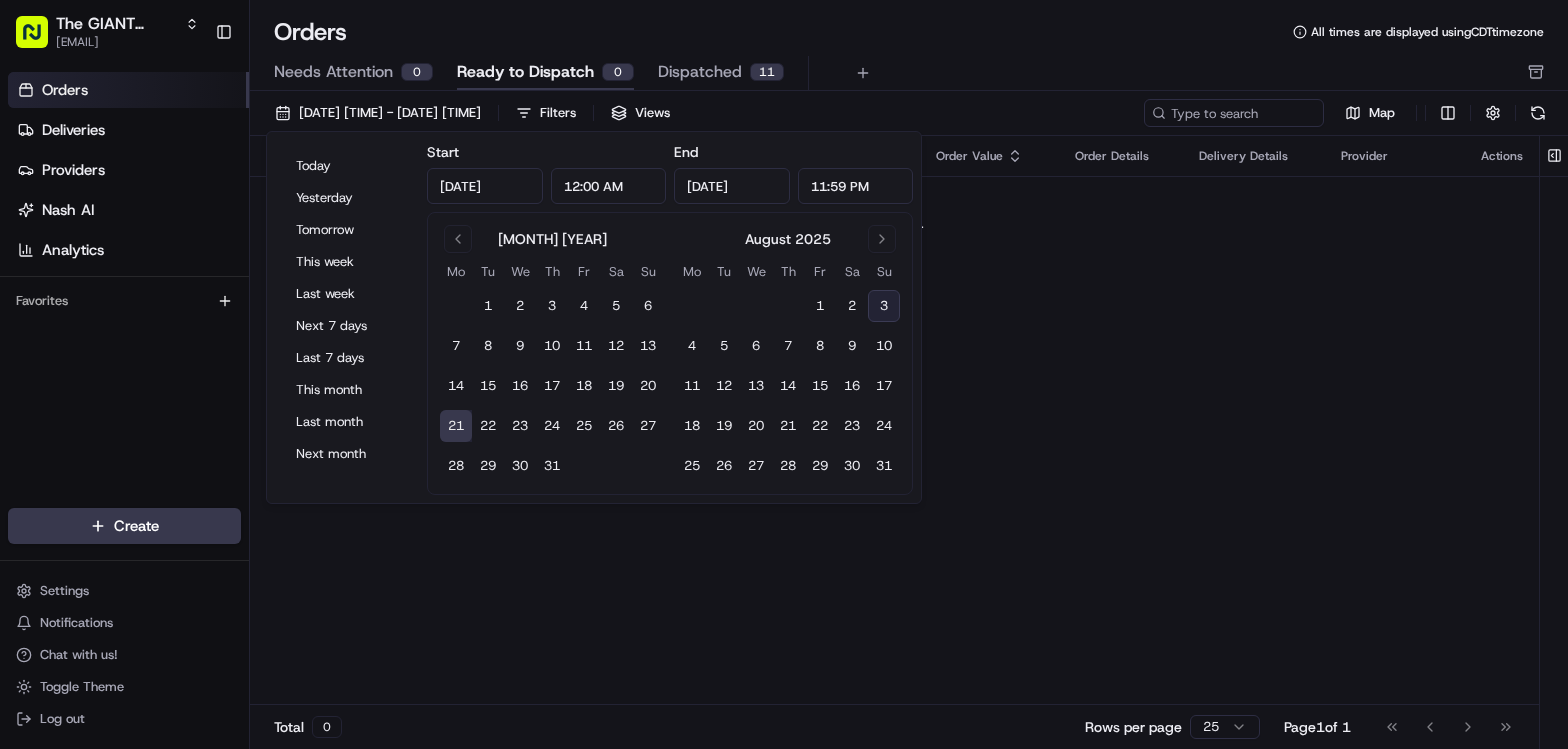 click on "3" at bounding box center (884, 306) 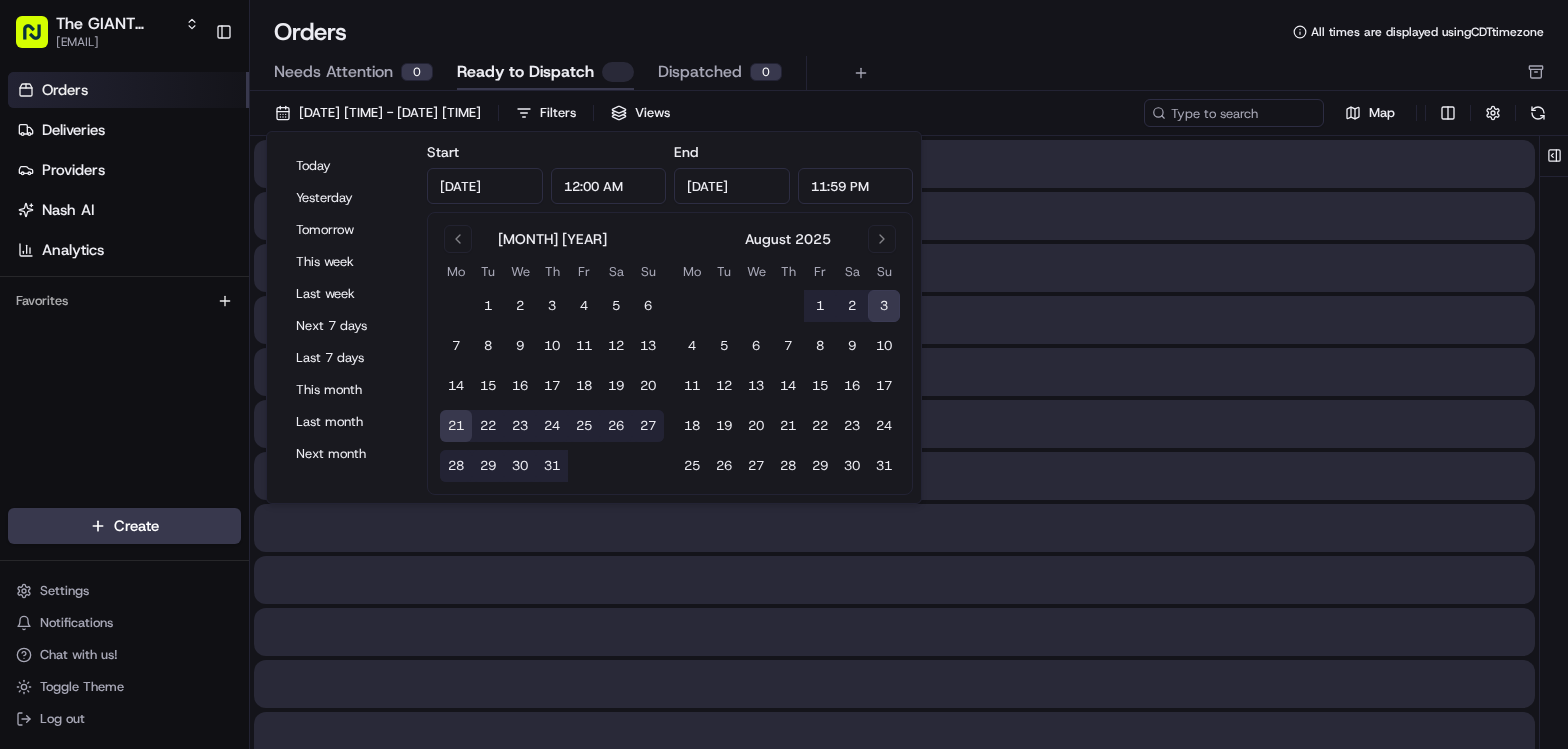 type on "[DATE]" 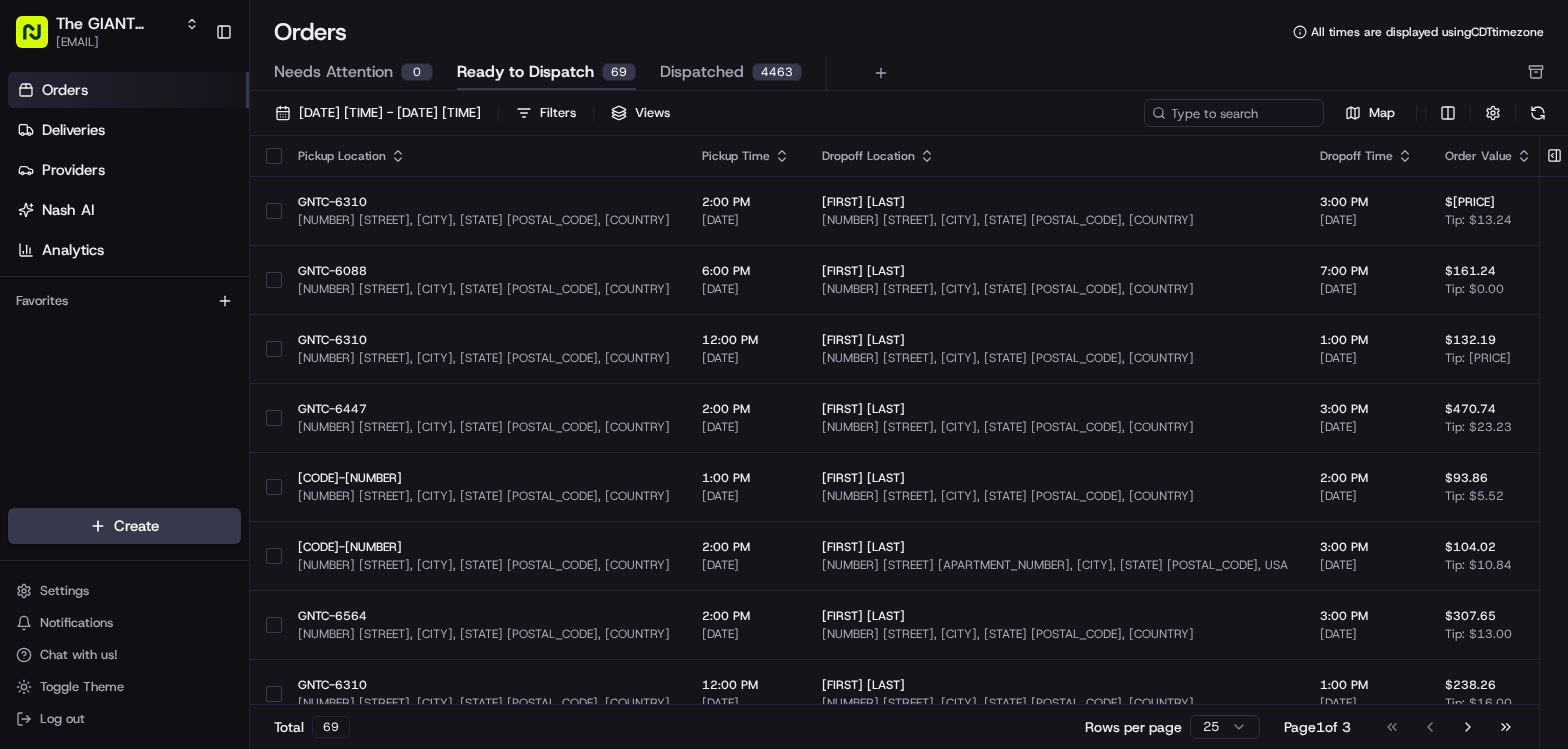 drag, startPoint x: 989, startPoint y: 65, endPoint x: 966, endPoint y: 46, distance: 29.832869 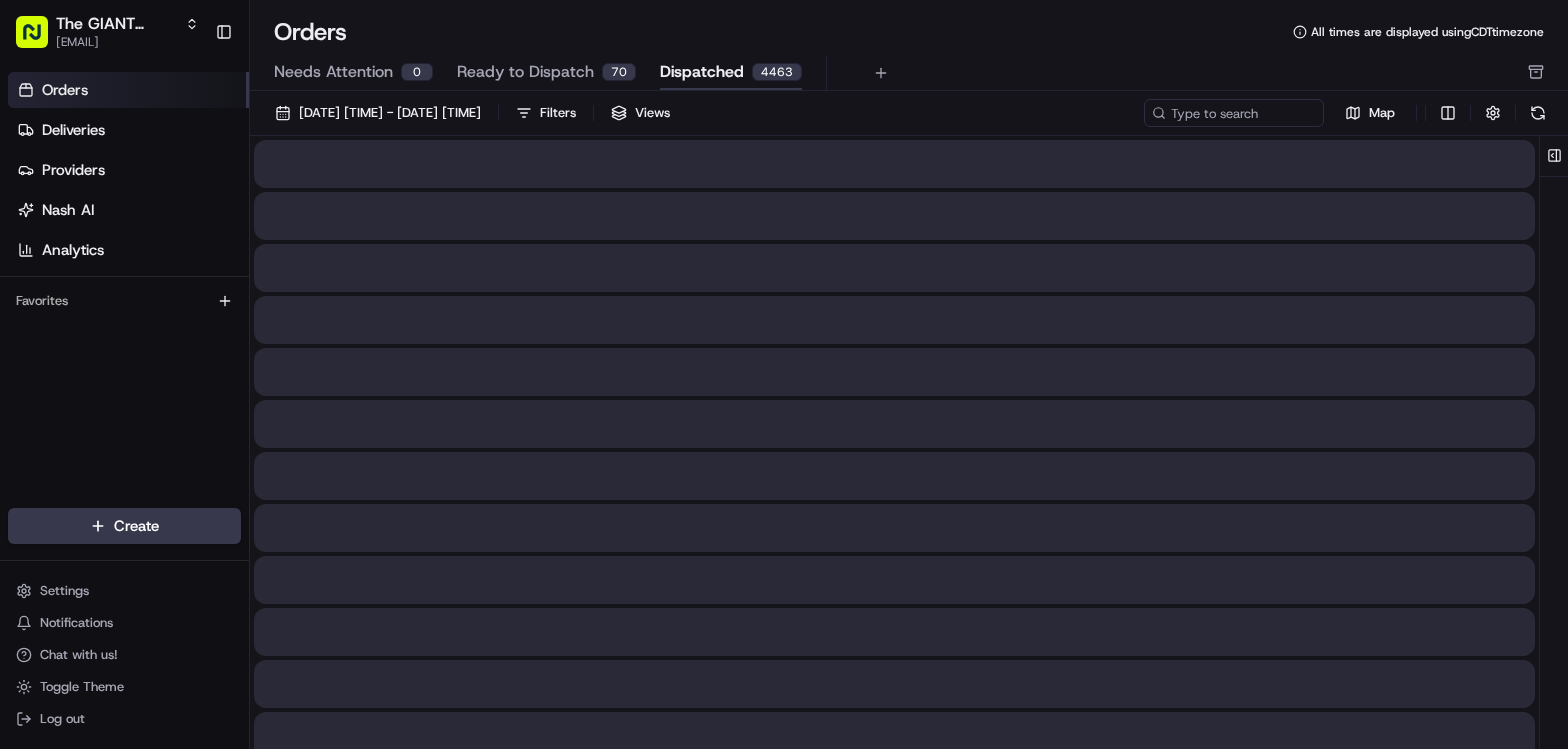 click on "Dispatched" at bounding box center [702, 72] 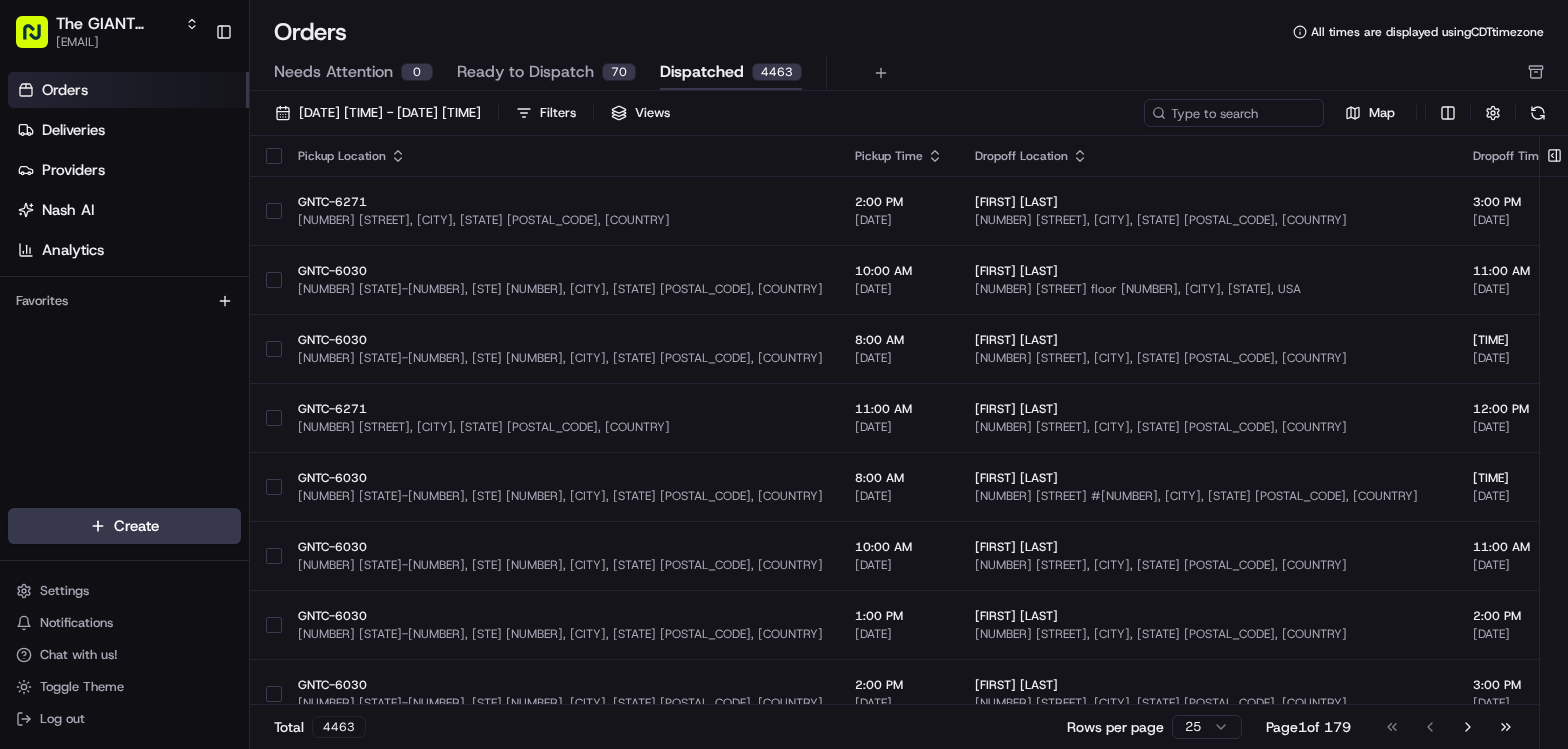 drag, startPoint x: 939, startPoint y: 43, endPoint x: 861, endPoint y: 31, distance: 78.91768 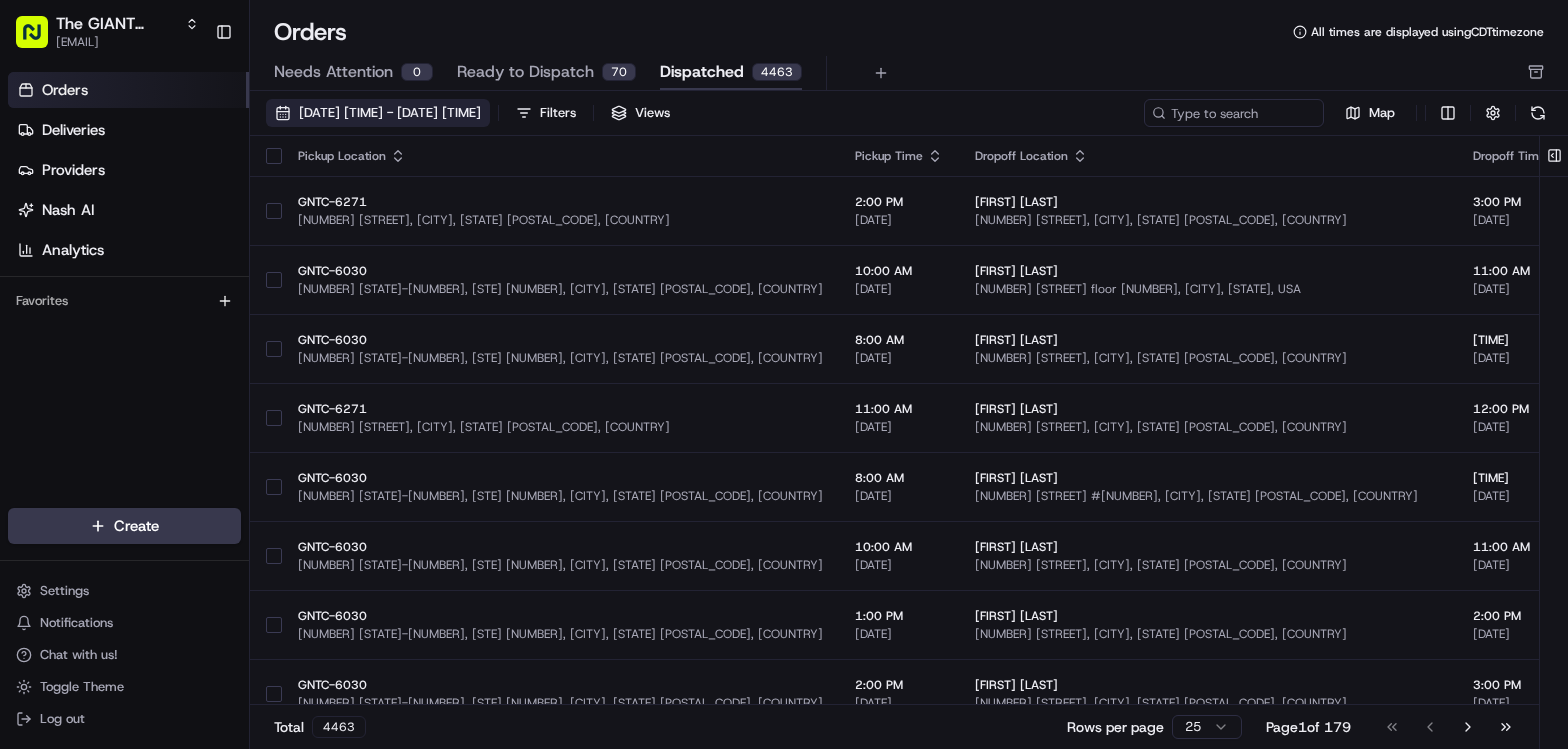 click on "[DATE] [TIME] - [DATE] [TIME]" at bounding box center (390, 113) 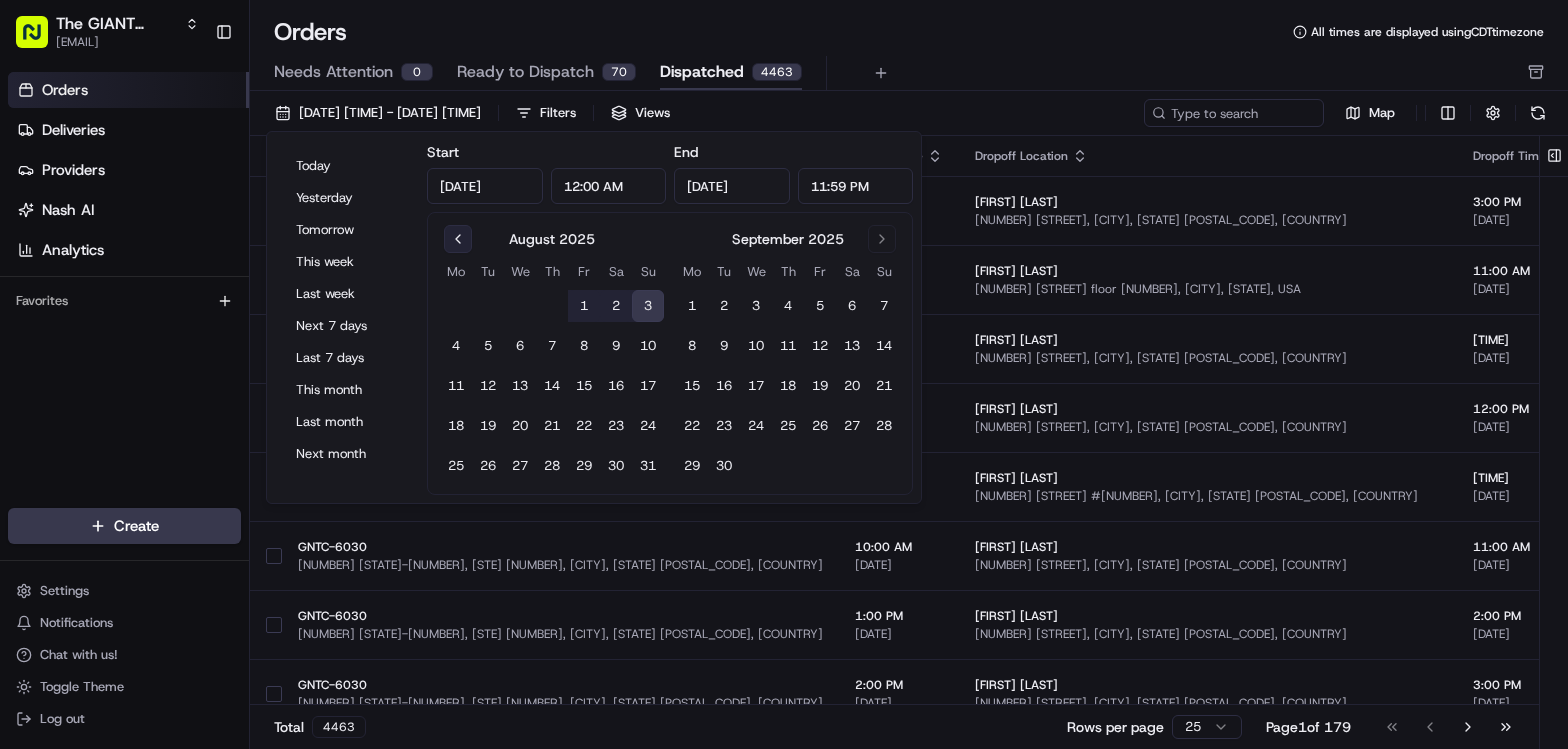 click at bounding box center [458, 239] 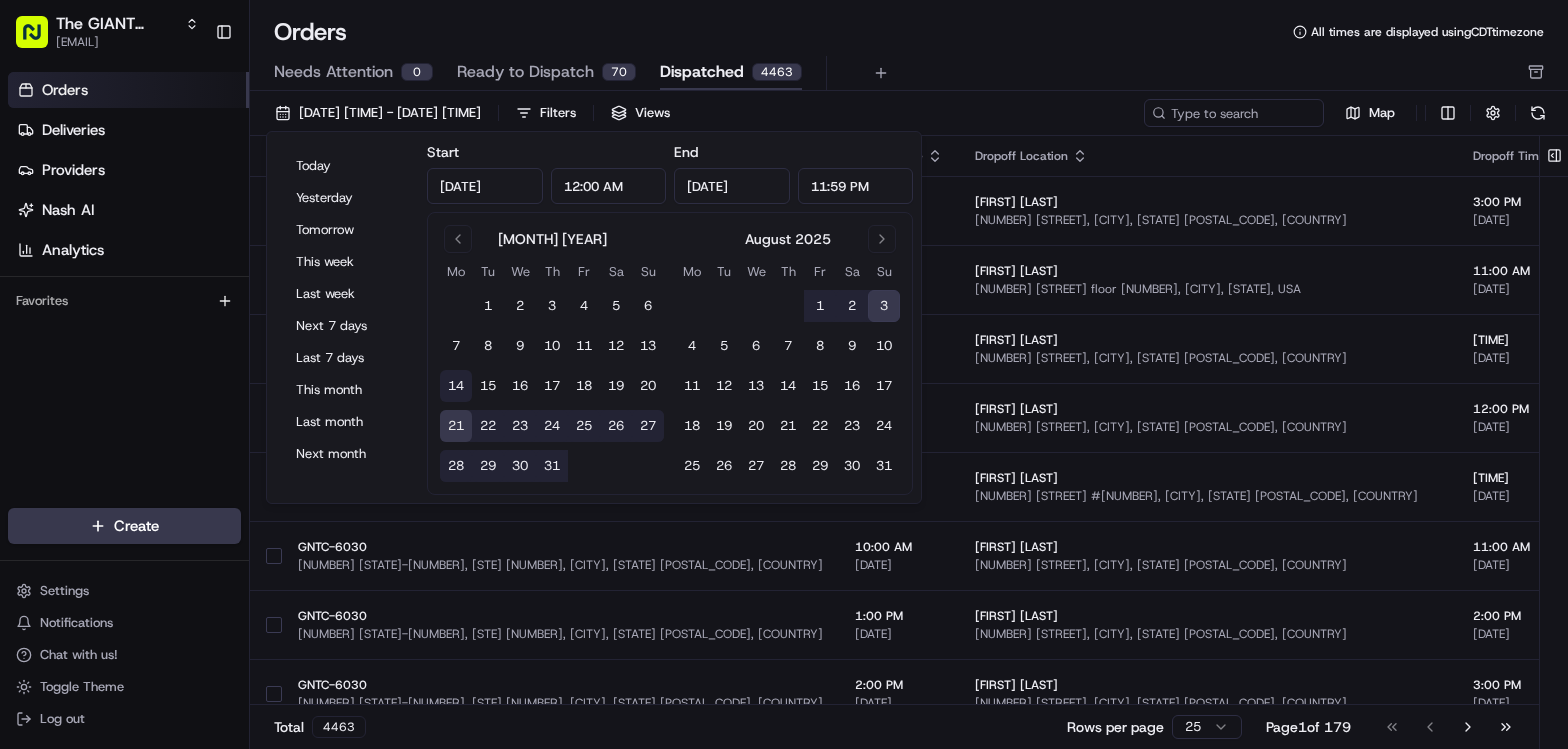 click on "14" at bounding box center [456, 386] 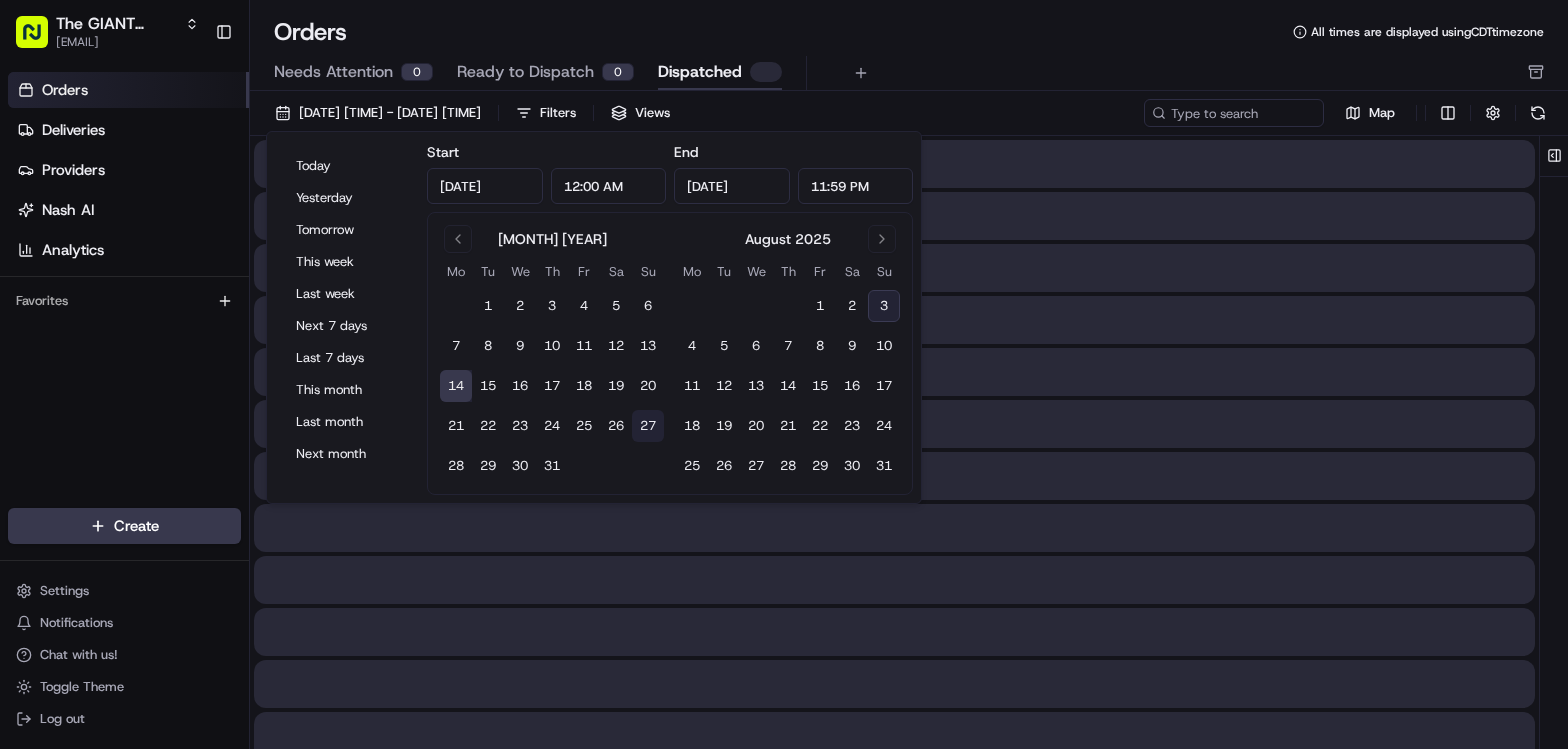 click on "27" at bounding box center [648, 426] 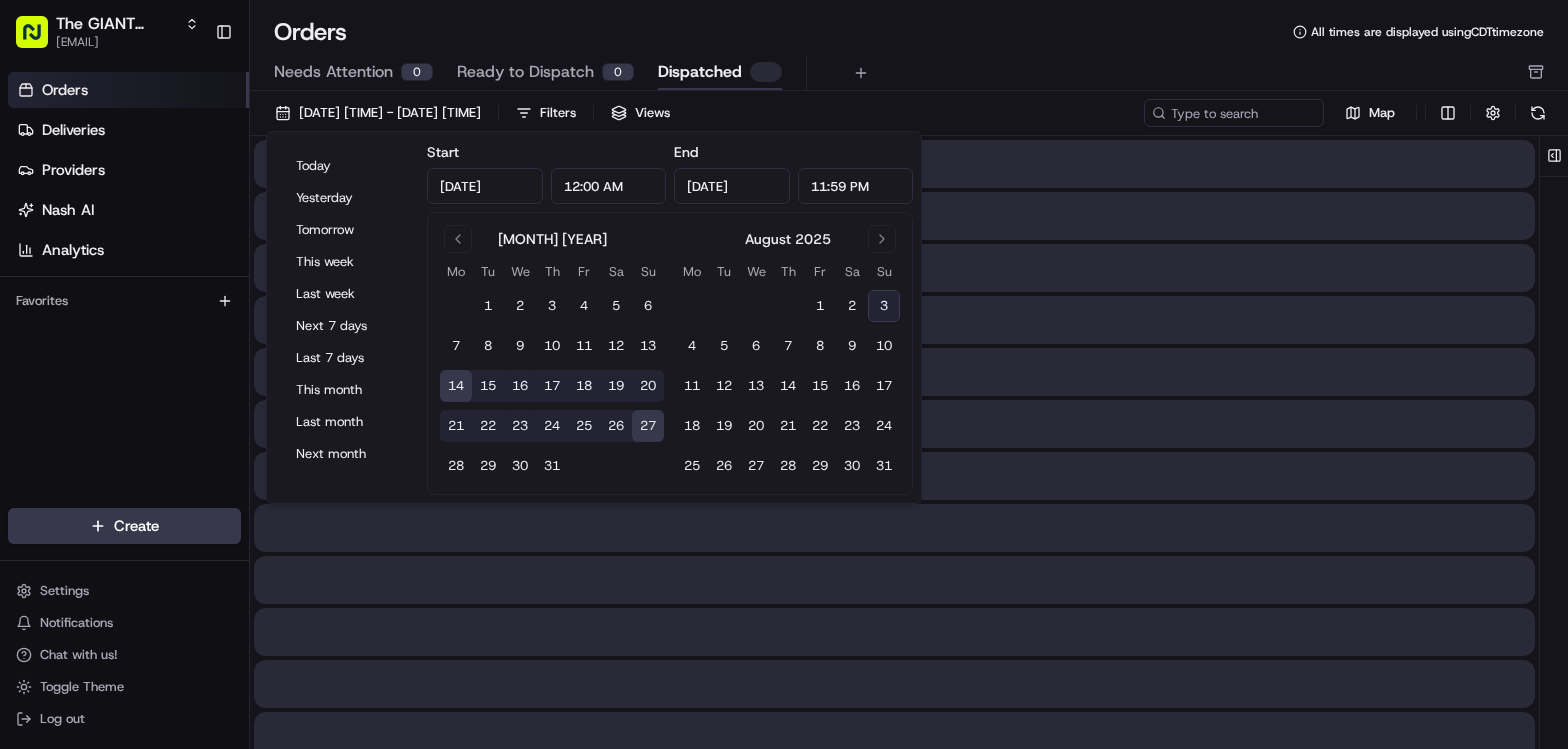 type on "[DATE]" 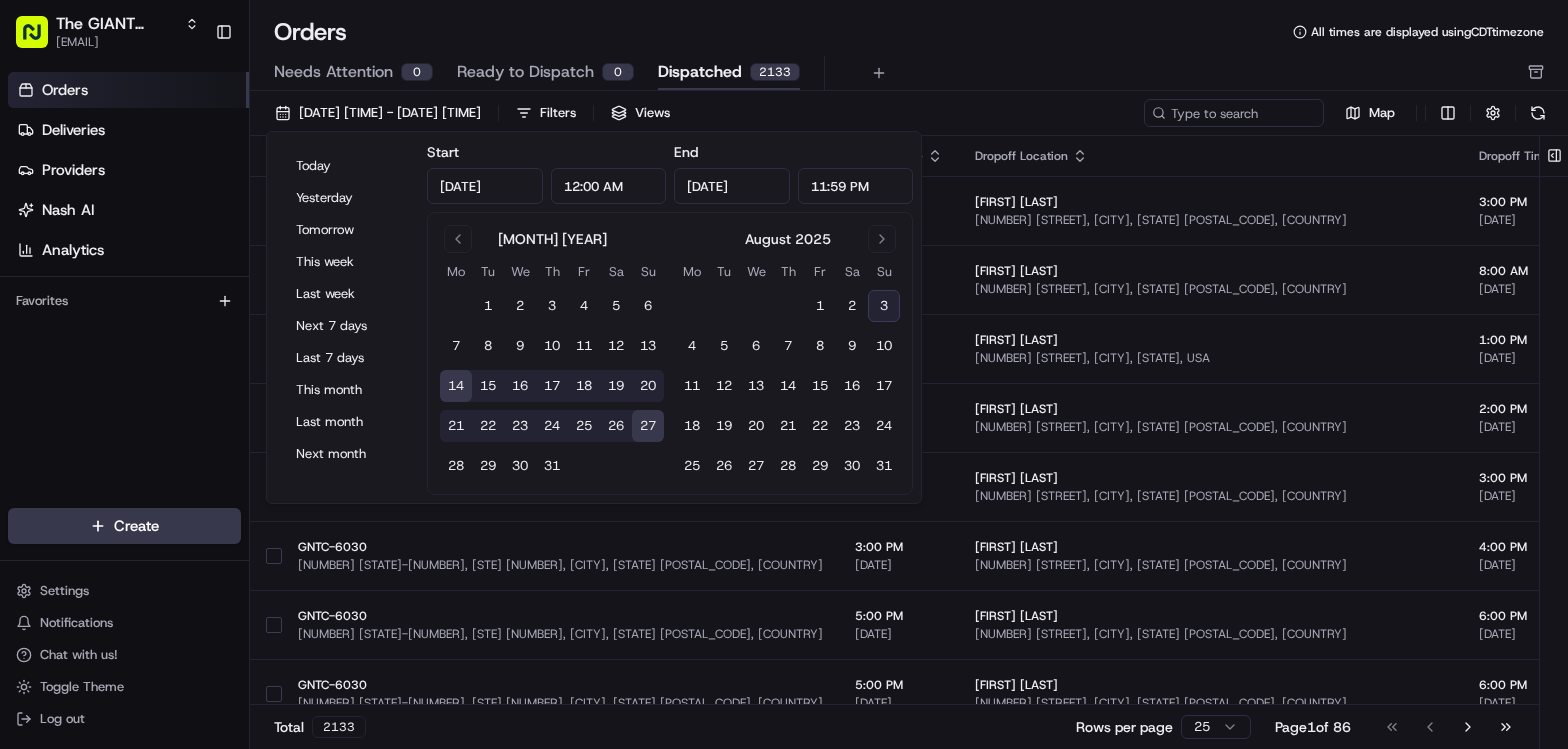 click on "21" at bounding box center (456, 426) 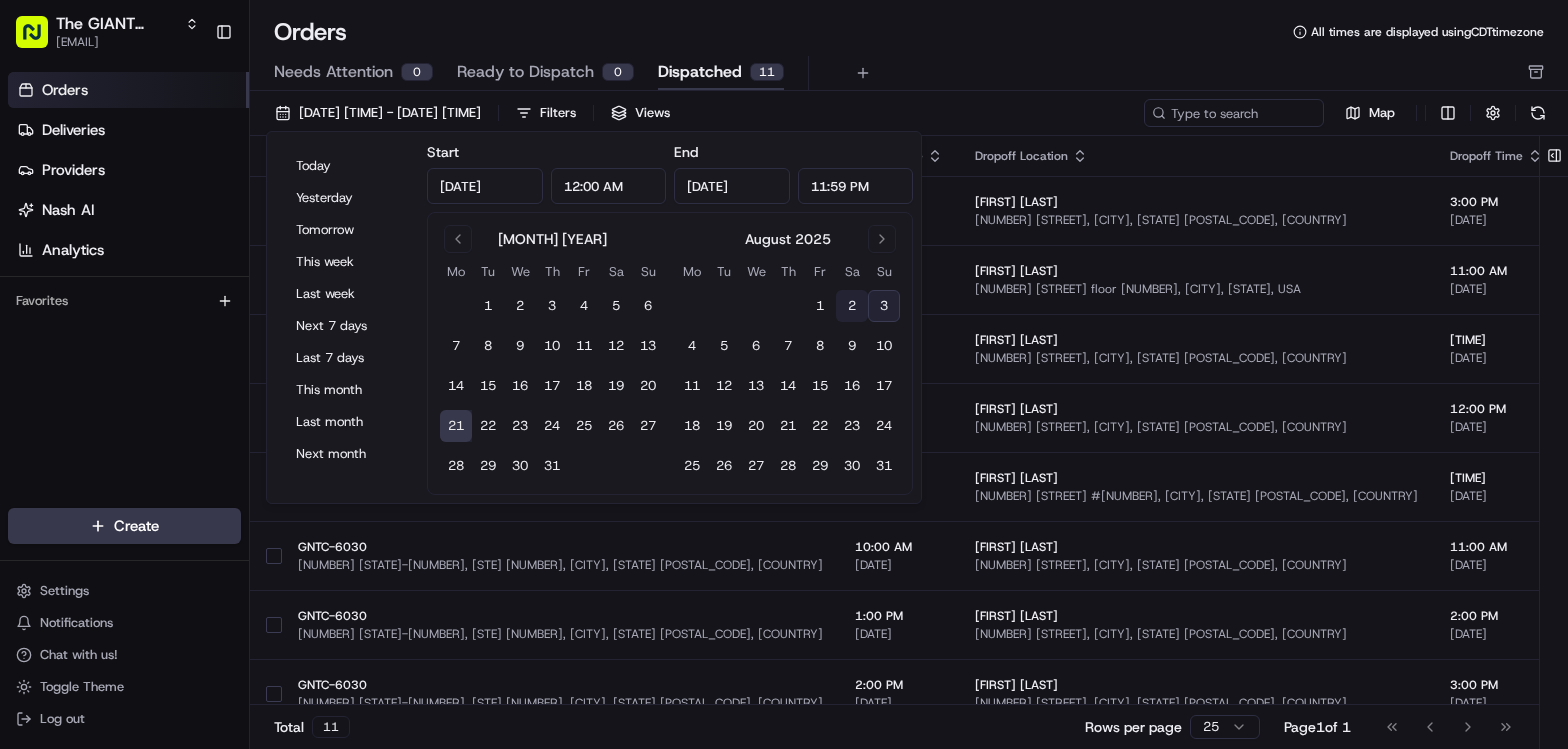 click on "2" at bounding box center [852, 306] 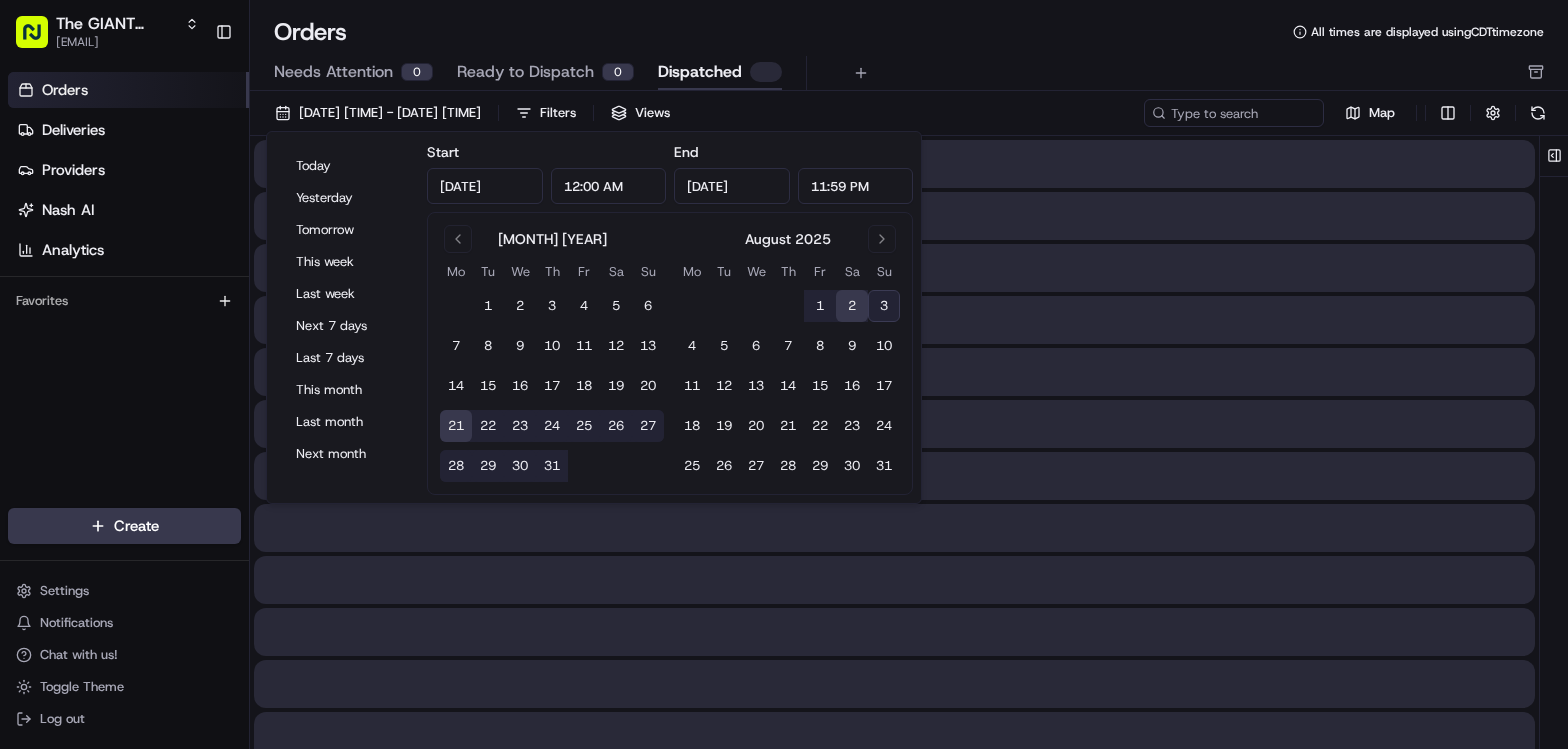 type on "[DATE]" 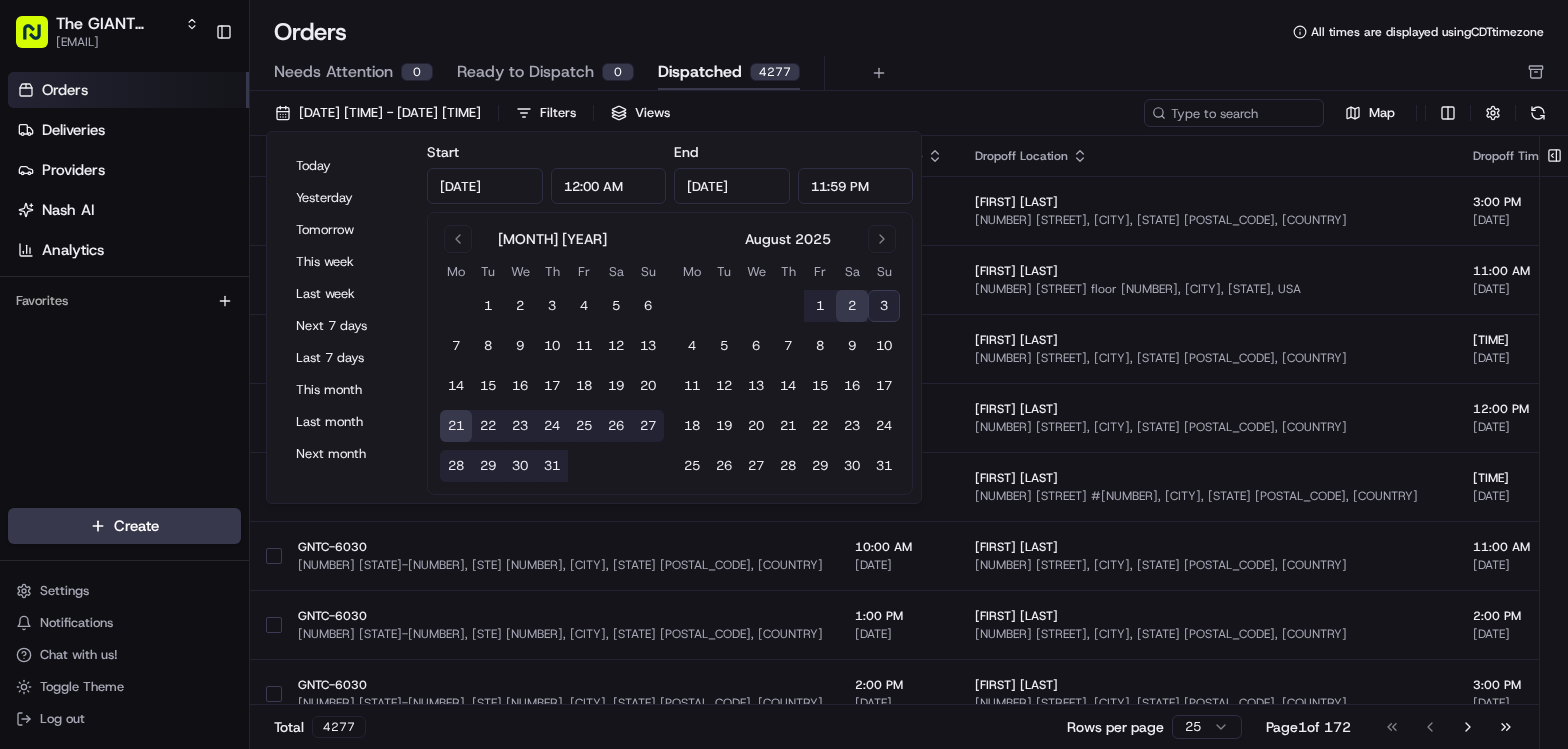 click on "Needs Attention 0 Ready to Dispatch 0 Dispatched 4277" at bounding box center [895, 73] 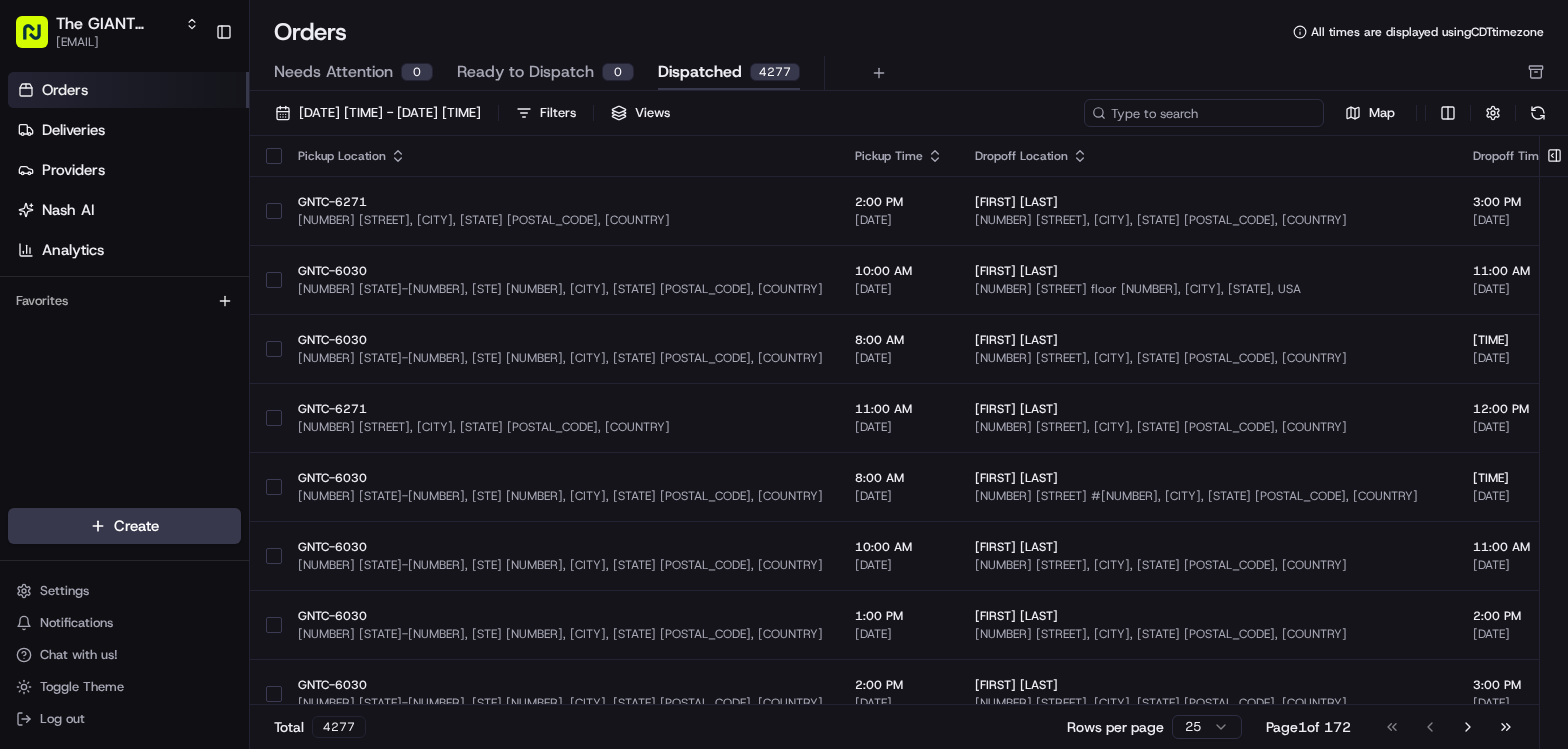 click at bounding box center (1204, 113) 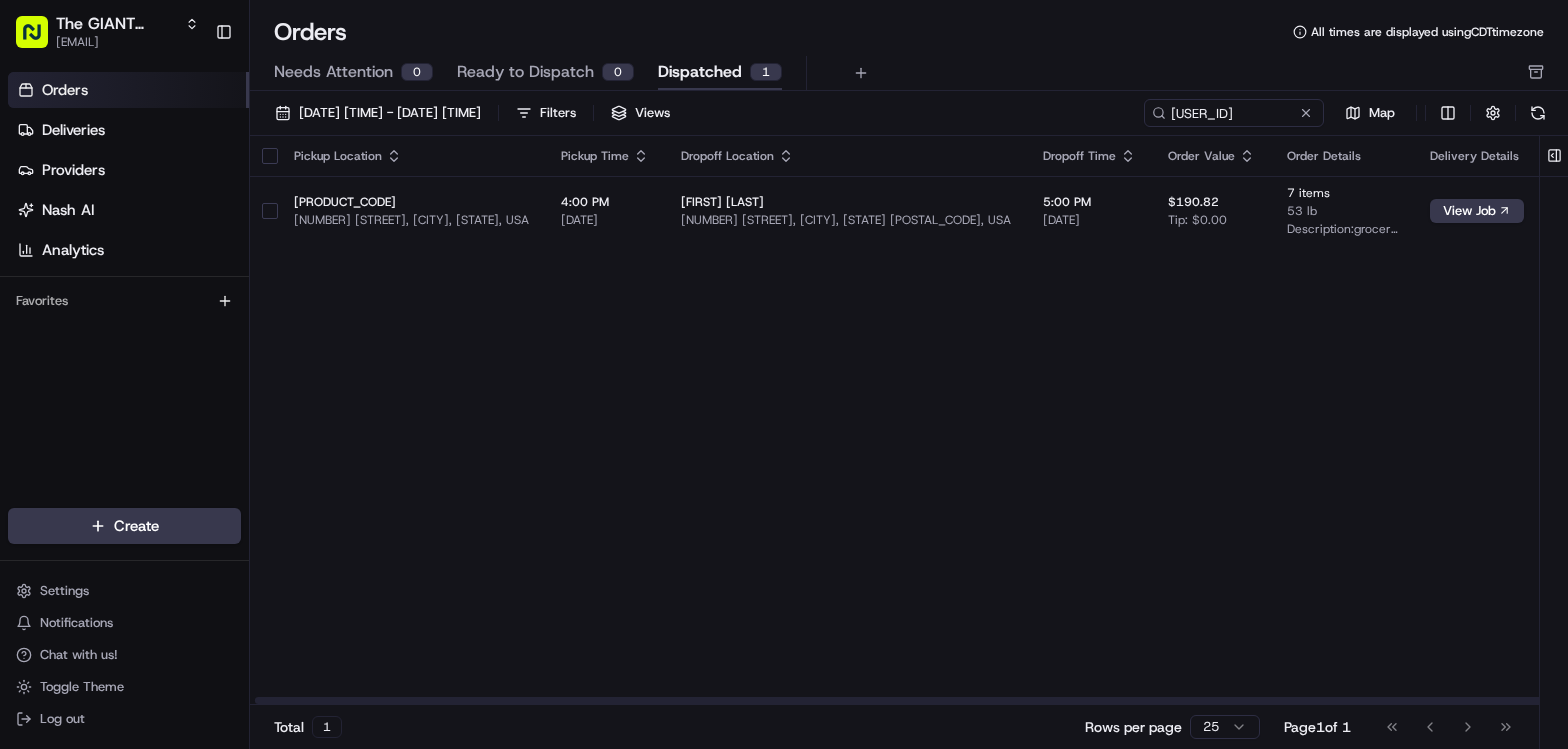 scroll, scrollTop: 0, scrollLeft: 41, axis: horizontal 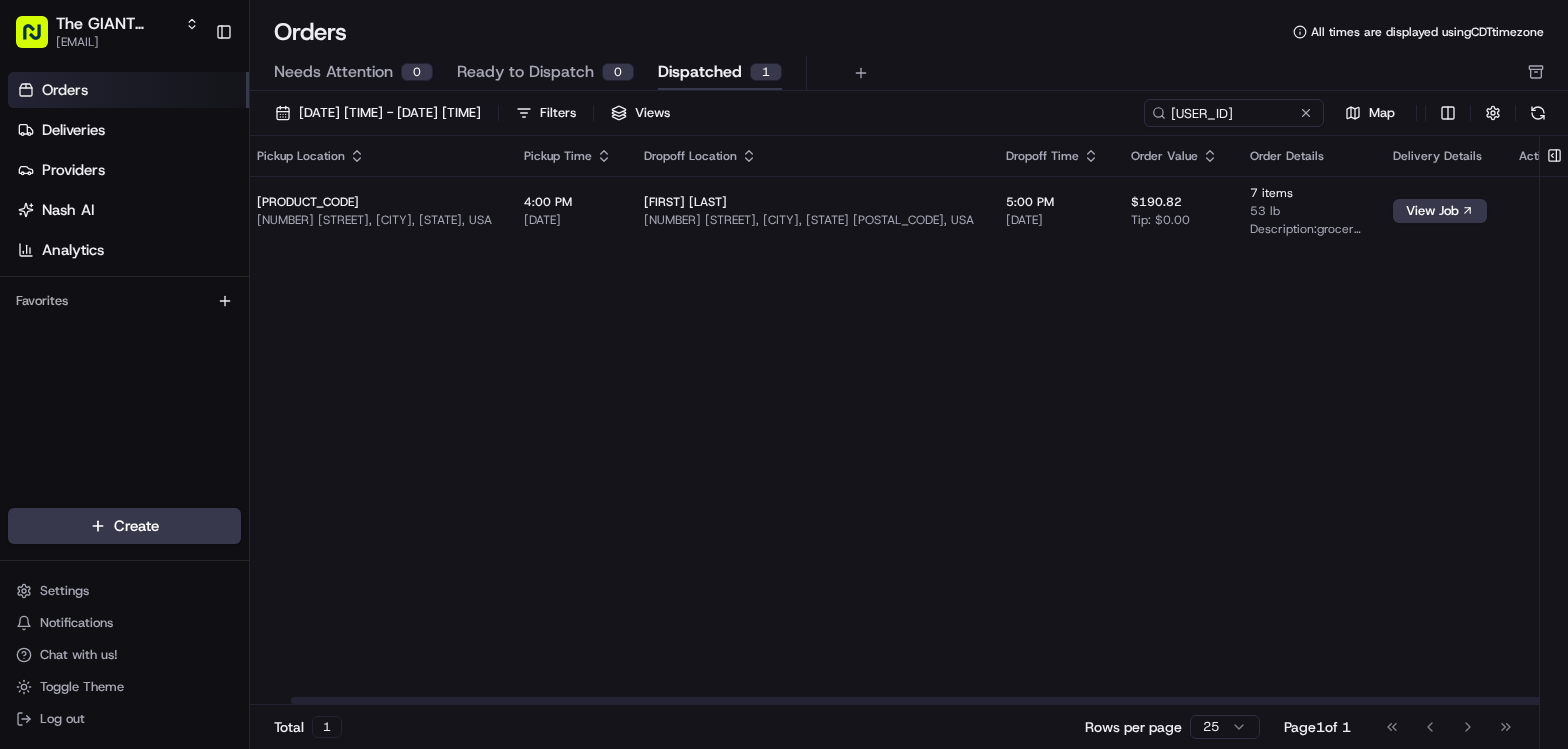 drag, startPoint x: 565, startPoint y: 265, endPoint x: 627, endPoint y: 268, distance: 62.072536 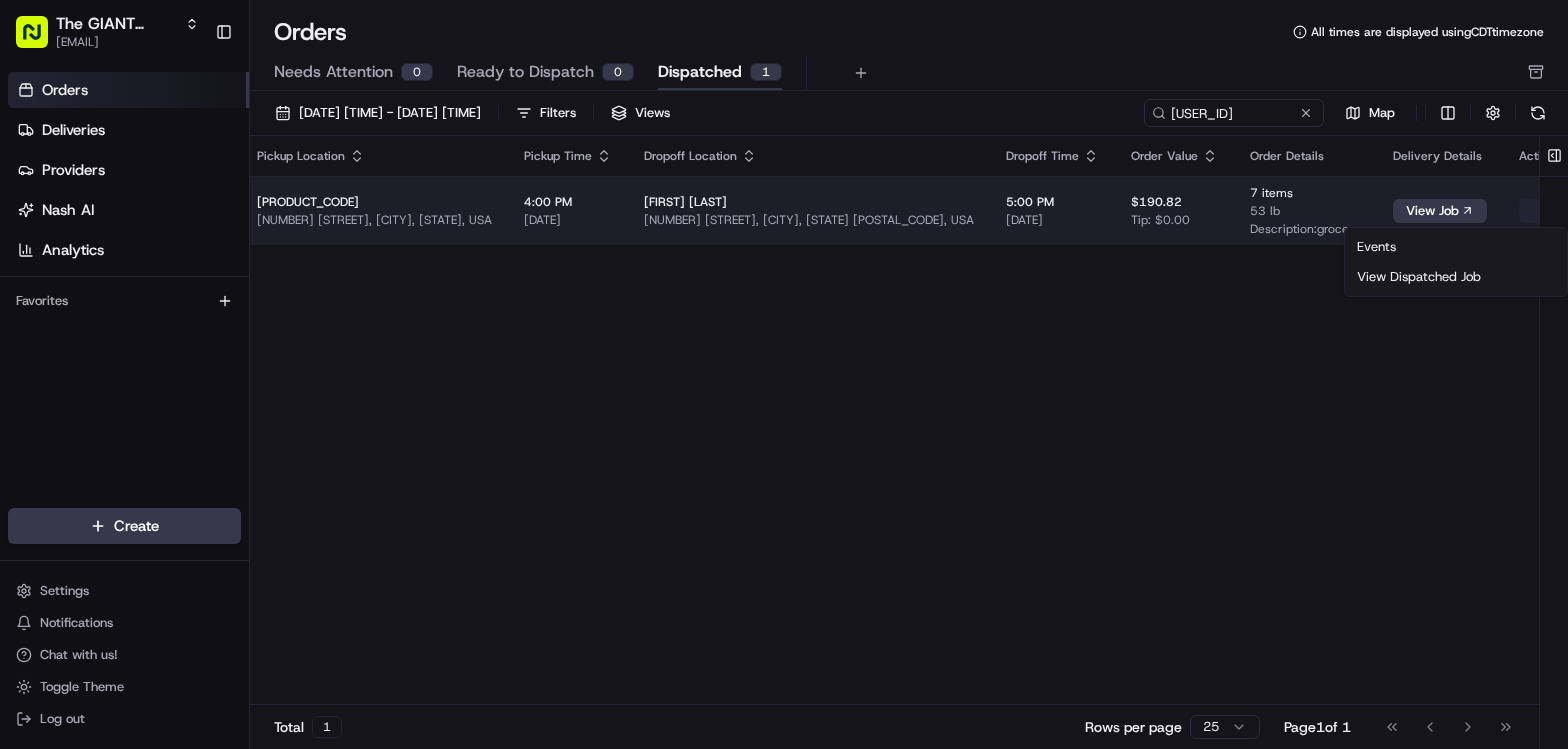 click on "The GIANT Company [EMAIL] Toggle Sidebar Orders Deliveries Providers Nash AI Analytics Favorites Main Menu Members & Organization Organization Users Roles Preferences Customization Tracking Orchestration Automations Dispatch Strategy Locations Pickup Locations Dropoff Locations Zones Shifts Delivery Windows Billing Billing Refund Requests Integrations Notification Triggers Webhooks API Keys Request Logs Create Settings Notifications Chat with us! Toggle Theme Log out Orders All times are displayed using  CDT  timezone Needs Attention 0 Ready to Dispatch 0 Dispatched 1 07/21/2025 12:00 AM - 08/02/2025 11:59 PM Filters Views [ID] Map Pickup Location Pickup Time Dropoff Location Dropoff Time Order Value Order Details Delivery Details Actions GNTC-6005 [NUMBER] [STREET], [CITY], [STATE] [POSTAL_CODE], US [TIME] [DATE] [CITY] [NUMBER] [STREET], [CITY], [STATE] [POSTAL_CODE], USA [TIME] [DATE] $[PRICE] Tip: $[PRICE] [NUMBER] items [NUMBER] lb Description: grocery bags View Job Total 1" at bounding box center (784, 374) 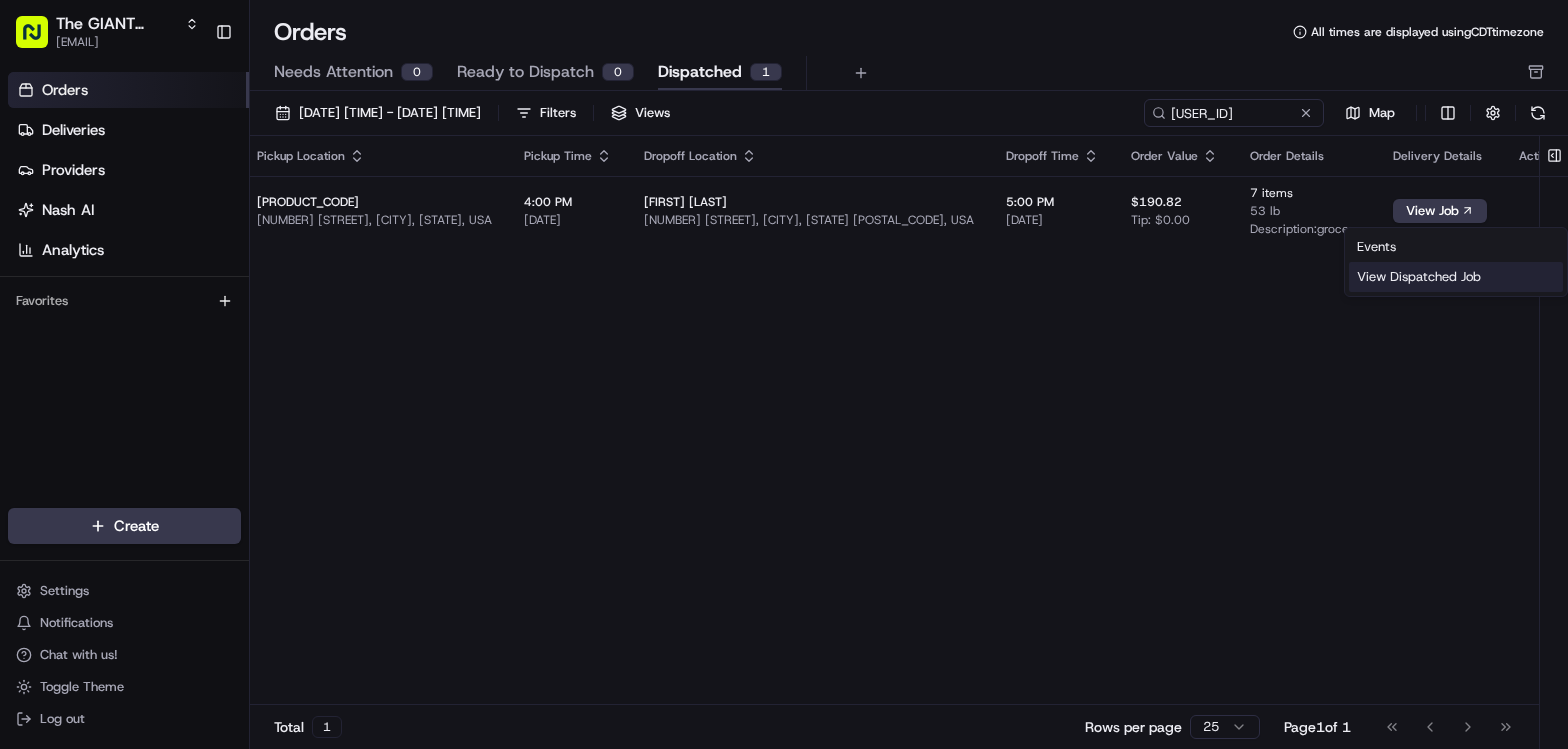 click on "View Dispatched Job" at bounding box center [1456, 277] 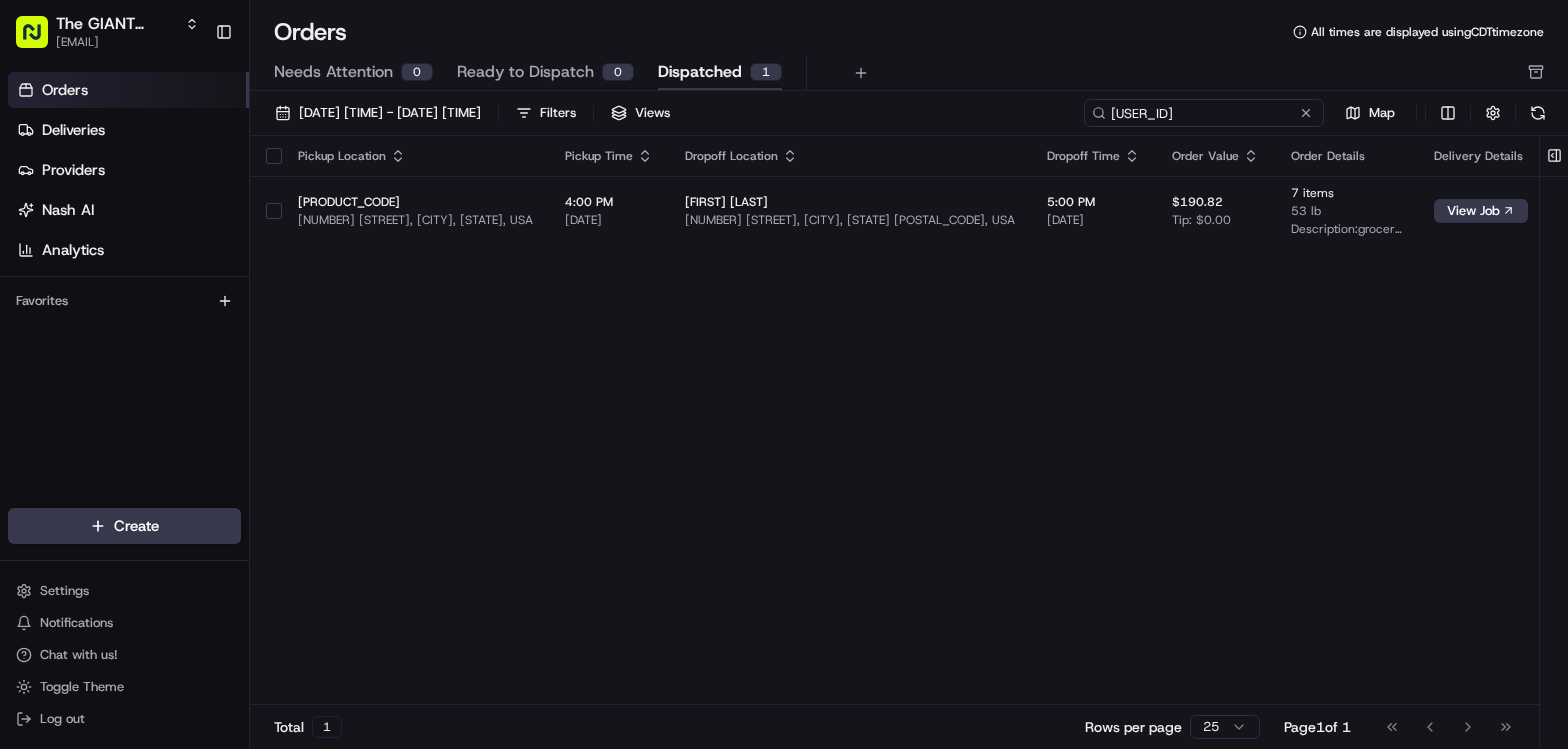 drag, startPoint x: 1271, startPoint y: 110, endPoint x: 911, endPoint y: 106, distance: 360.02222 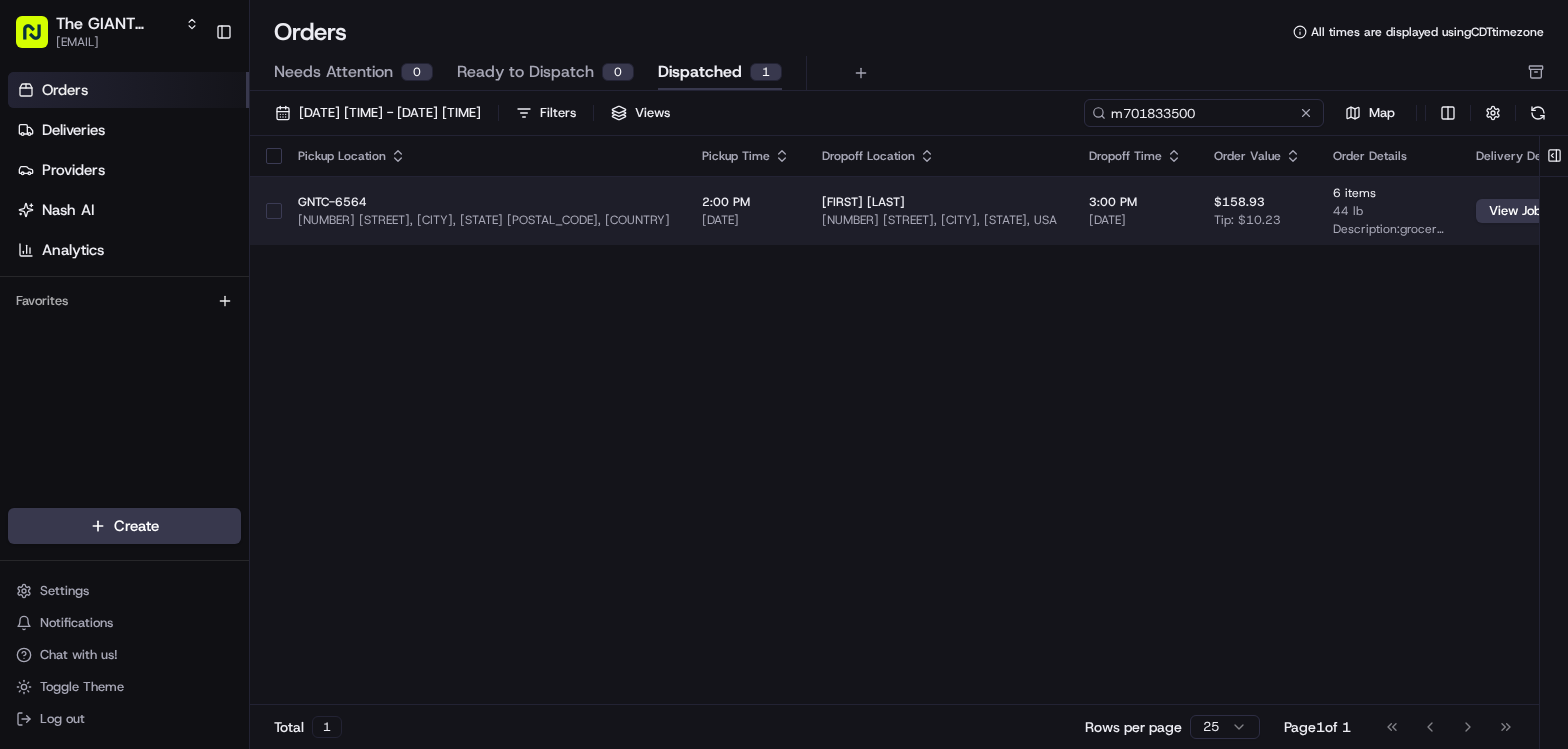 type on "m701833500" 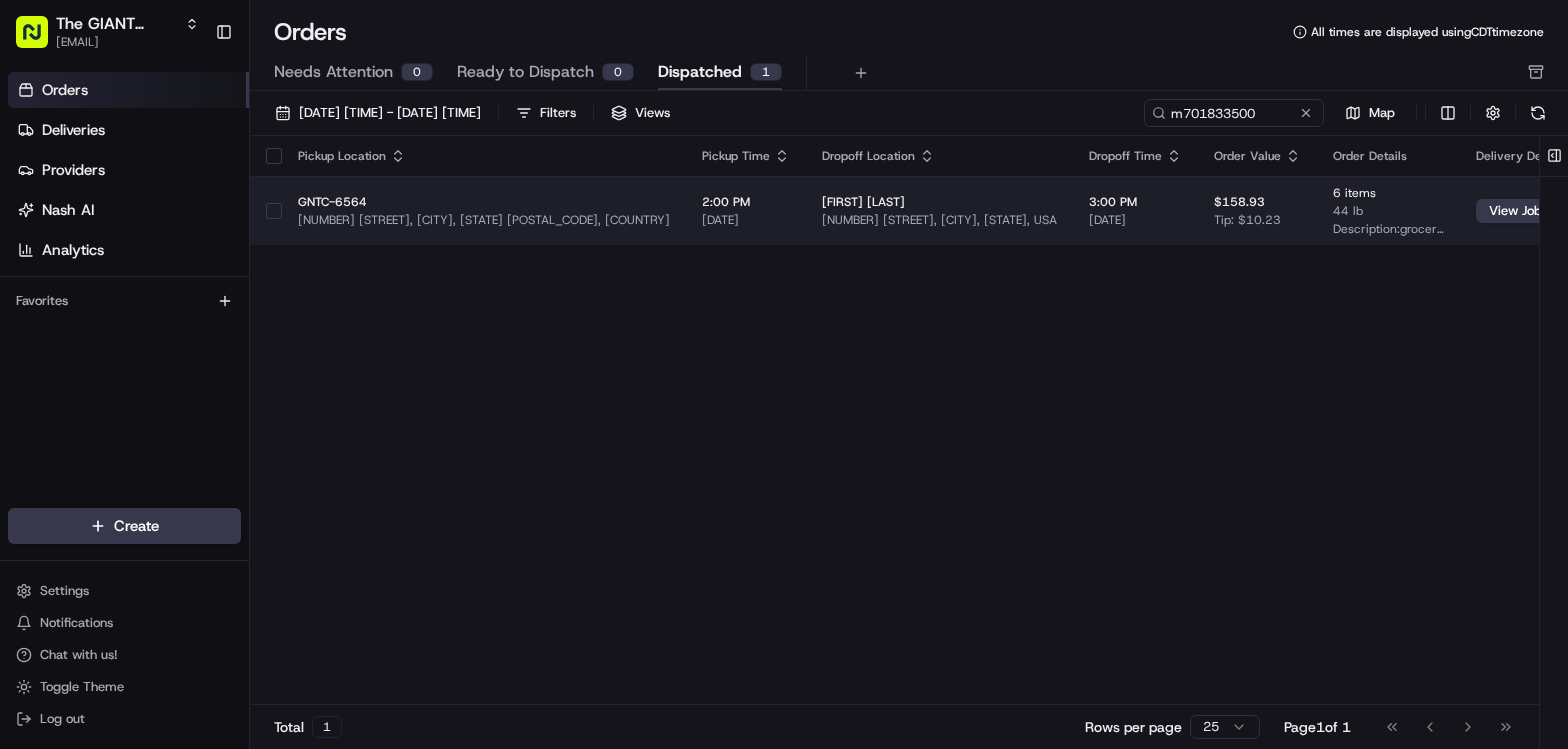 click on "The GIANT Company james.swiontek@example.com Toggle Sidebar Orders Deliveries Providers Nash AI Analytics Favorites Main Menu Members & Organization Organization Users Roles Preferences Customization Tracking Orchestration Automations Dispatch Strategy Locations Pickup Locations Dropoff Locations Zones Shifts Delivery Windows Billing Billing Refund Requests Integrations Notification Triggers Webhooks API Keys Request Logs Create Settings Notifications Chat with us! Toggle Theme Log out Orders All times are displayed using CDT timezone Needs Attention 0 Ready to Dispatch 0 Dispatched 1 [DATE] - [DATE] Filters Views m701833500 Map Pickup Location Pickup Time Dropoff Location Dropoff Time Order Value Order Details Delivery Details Actions GNTC-6564 [NUMBER] [STREET], [CITY], [STATE] [POSTAL_CODE], [COUNTRY] [TIME] [DATE] [FIRST] [LAST] [NUMBER] [STREET], [CITY], [STATE] [POSTAL_CODE], [COUNTRY] [TIME] [DATE] $[PRICE] Tip: $[PRICE] [NUMBER] items [NUMBER] lb Description: grocery bags View Job Total 1 25 1" at bounding box center (784, 374) 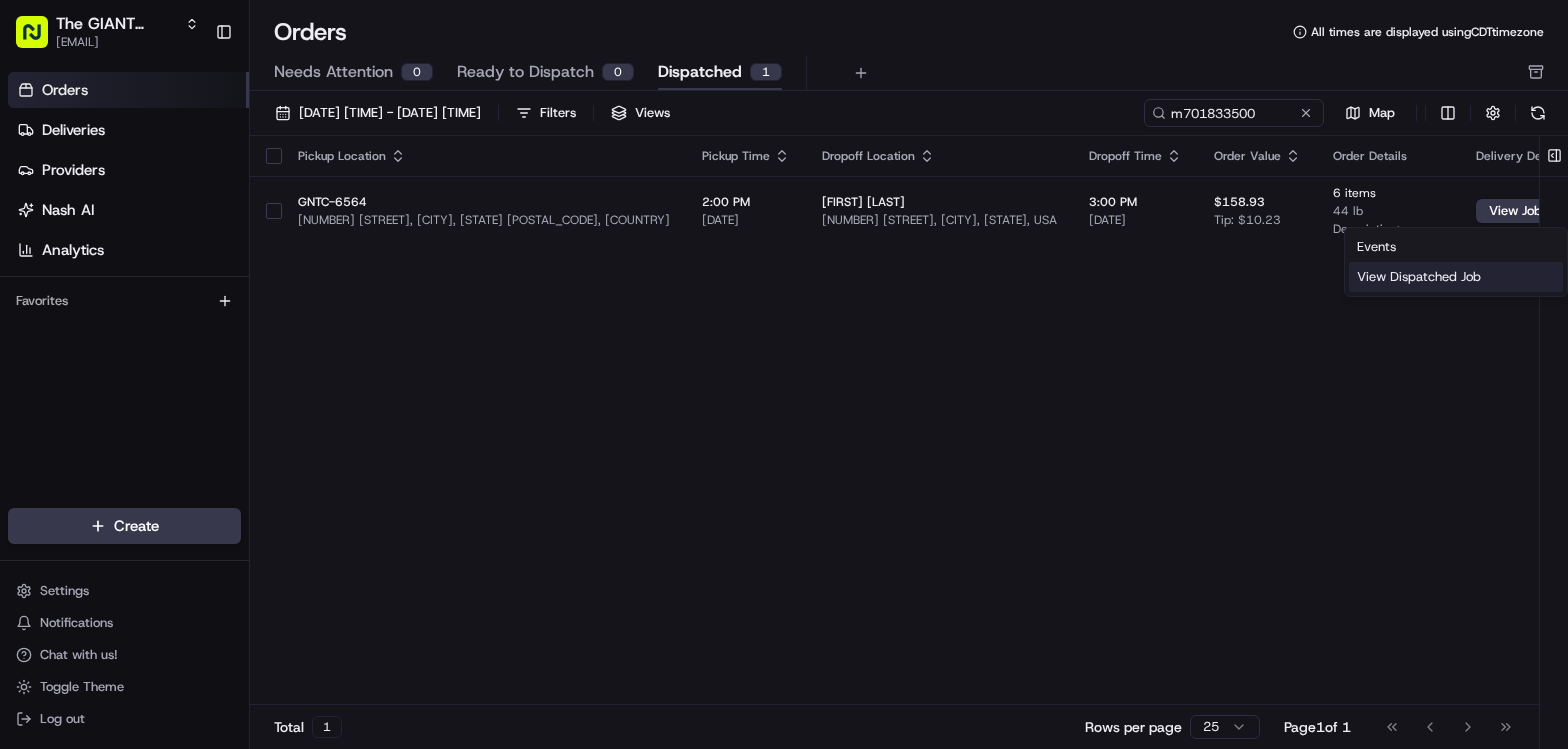 click on "View Dispatched Job" at bounding box center [1456, 277] 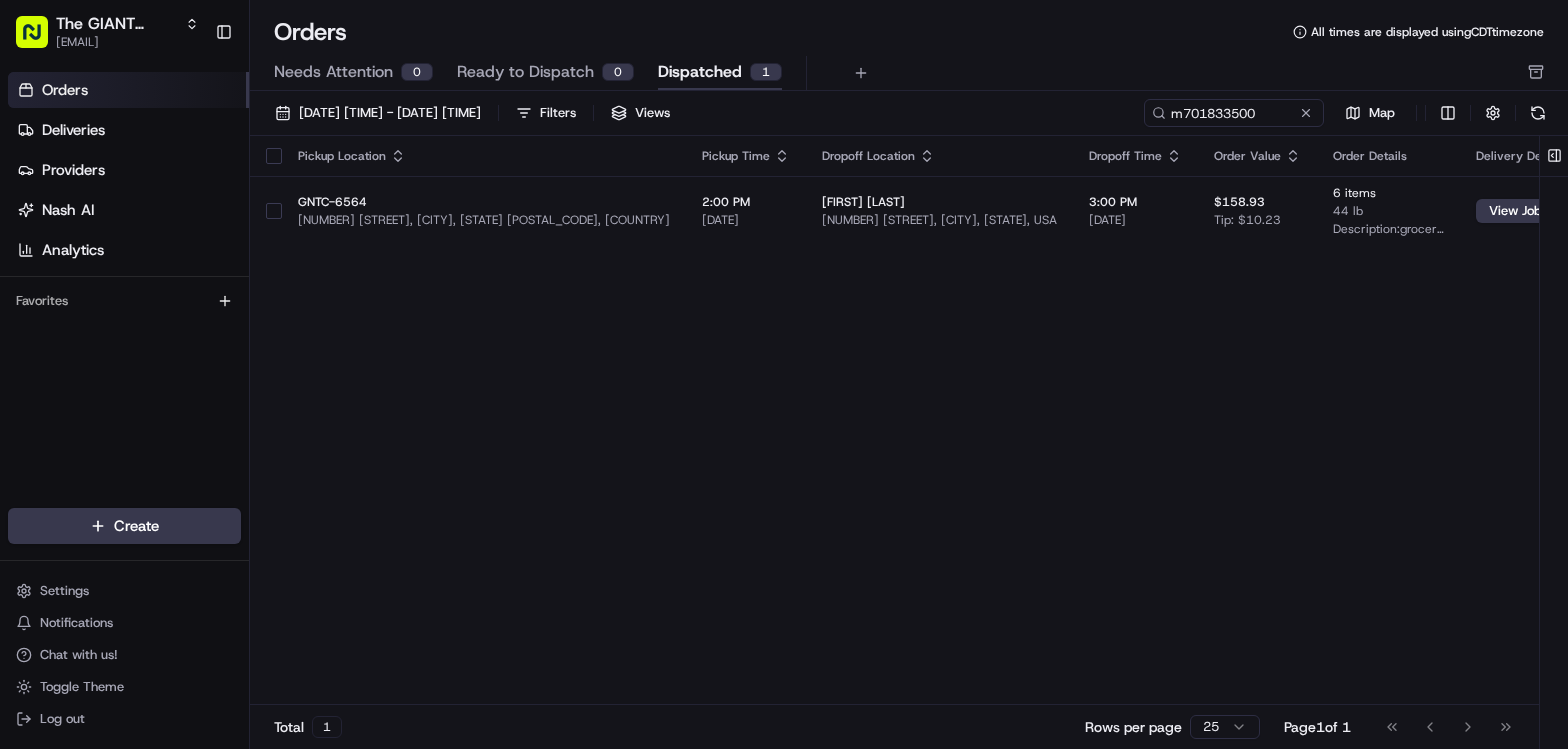 click on "Pickup Location Pickup Time Dropoff Location Dropoff Time Order Value Order Details Delivery Details Actions GNTC-[NUMBER] [NUMBER] [STREET], [CITY], [STATE] [POSTAL_CODE], [COUNTRY] [TIME] [DATE] [FIRST] [LAST] [NUMBER] [STREET], [CITY], [STATE] [POSTAL_CODE], [COUNTRY] [TIME] [DATE] $[PRICE] Tip: $[PRICE] [NUMBER] items [NUMBER] lb Description: grocery bags View Job" at bounding box center (956, 420) 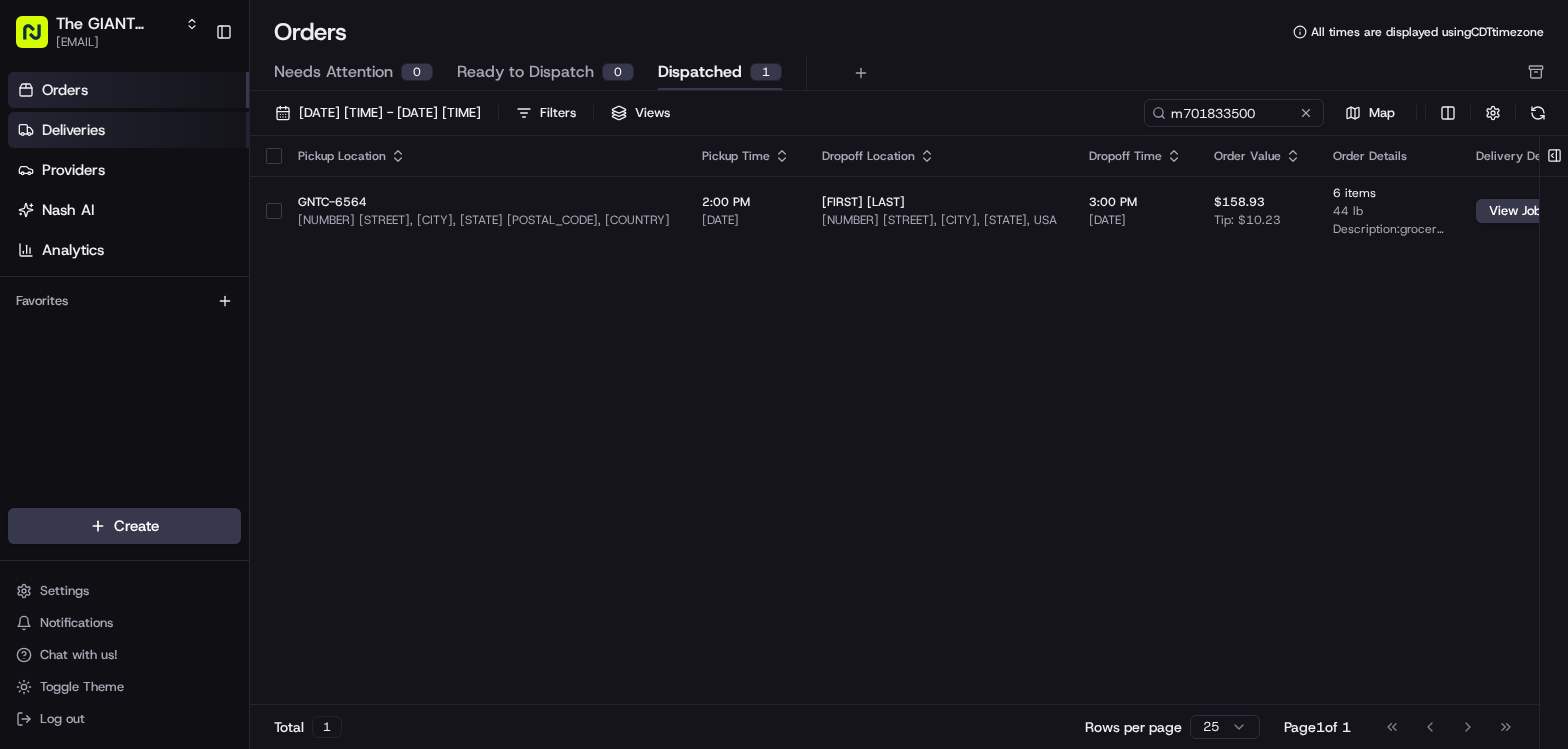 click on "Deliveries" at bounding box center [73, 130] 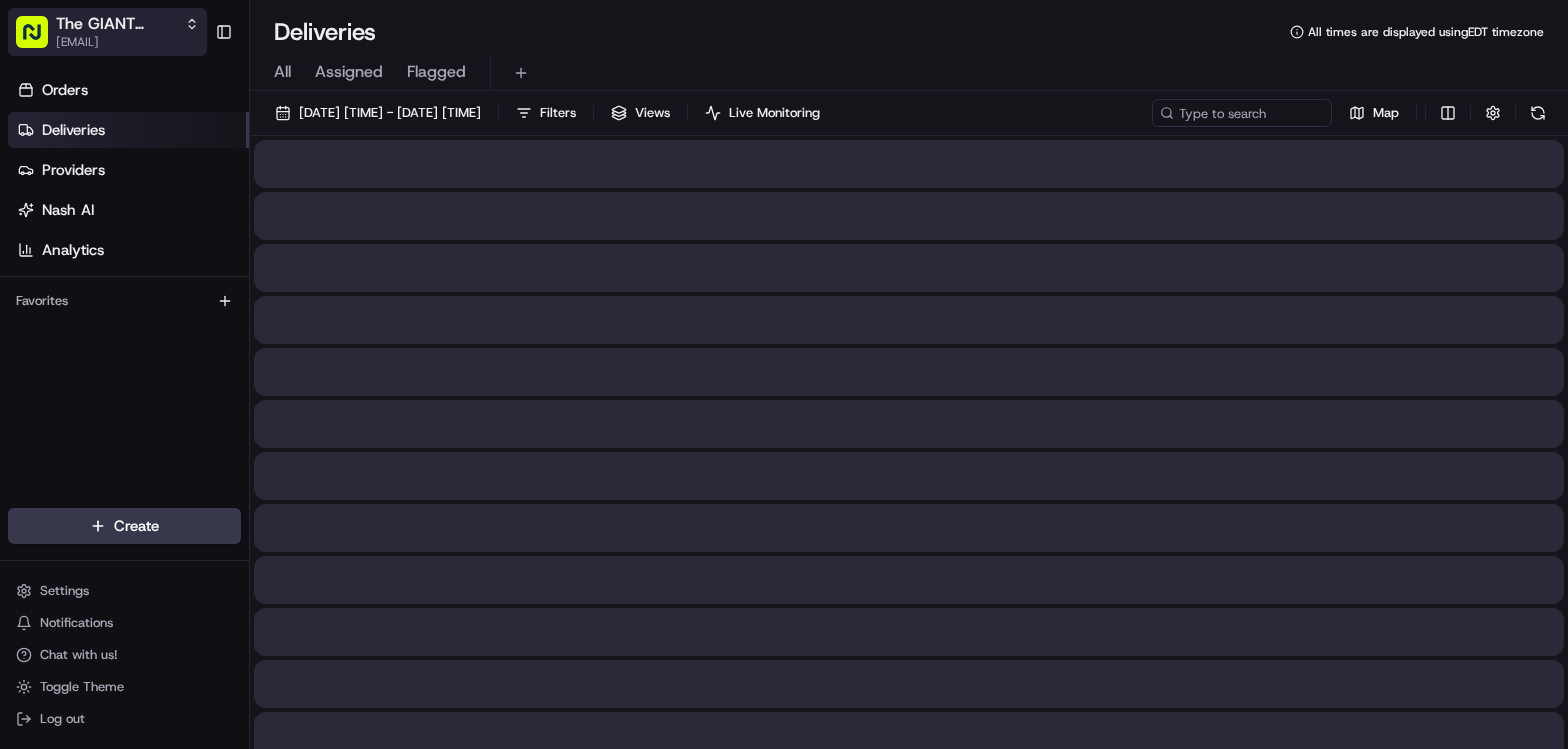 click on "[EMAIL]" at bounding box center [127, 42] 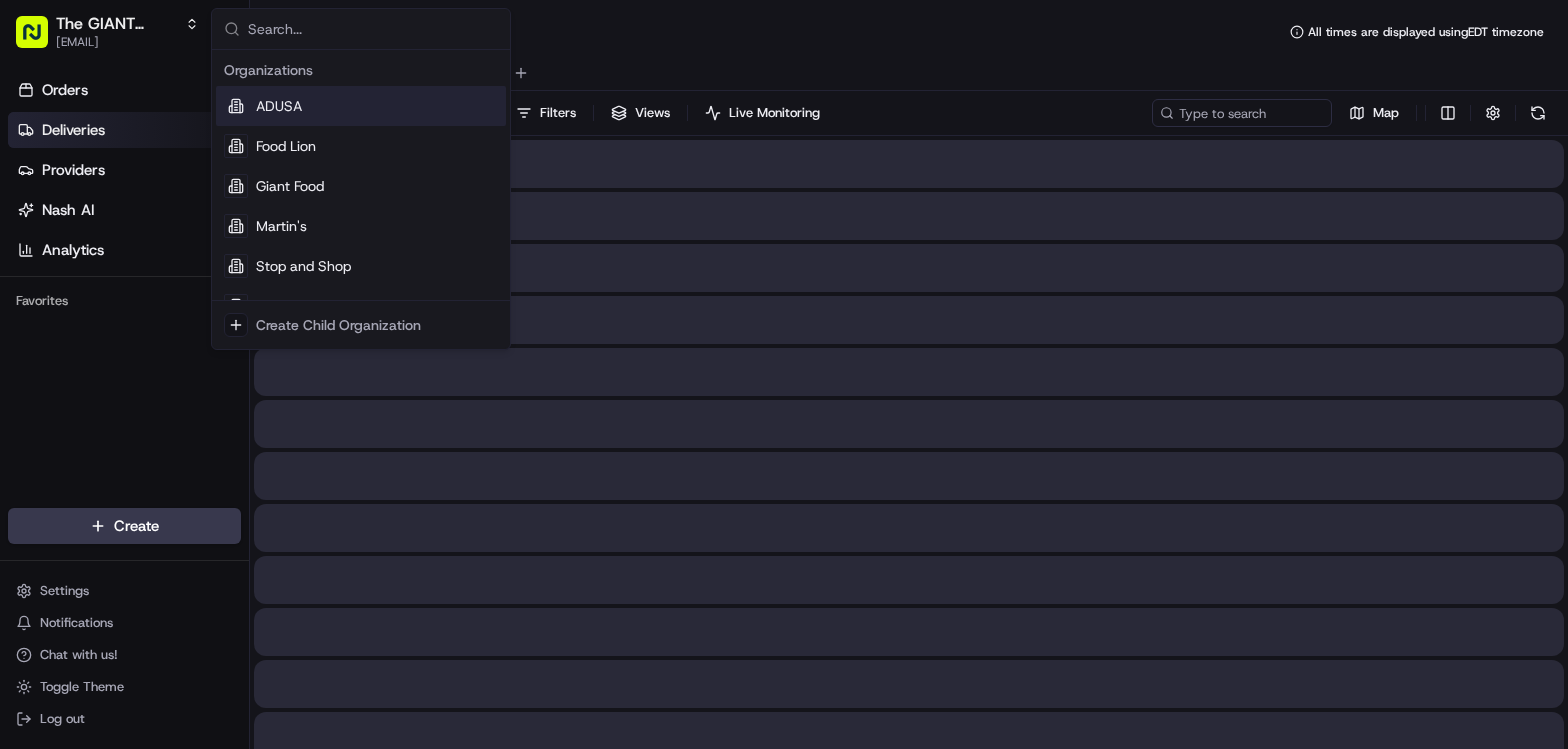 click on "ADUSA" at bounding box center [361, 106] 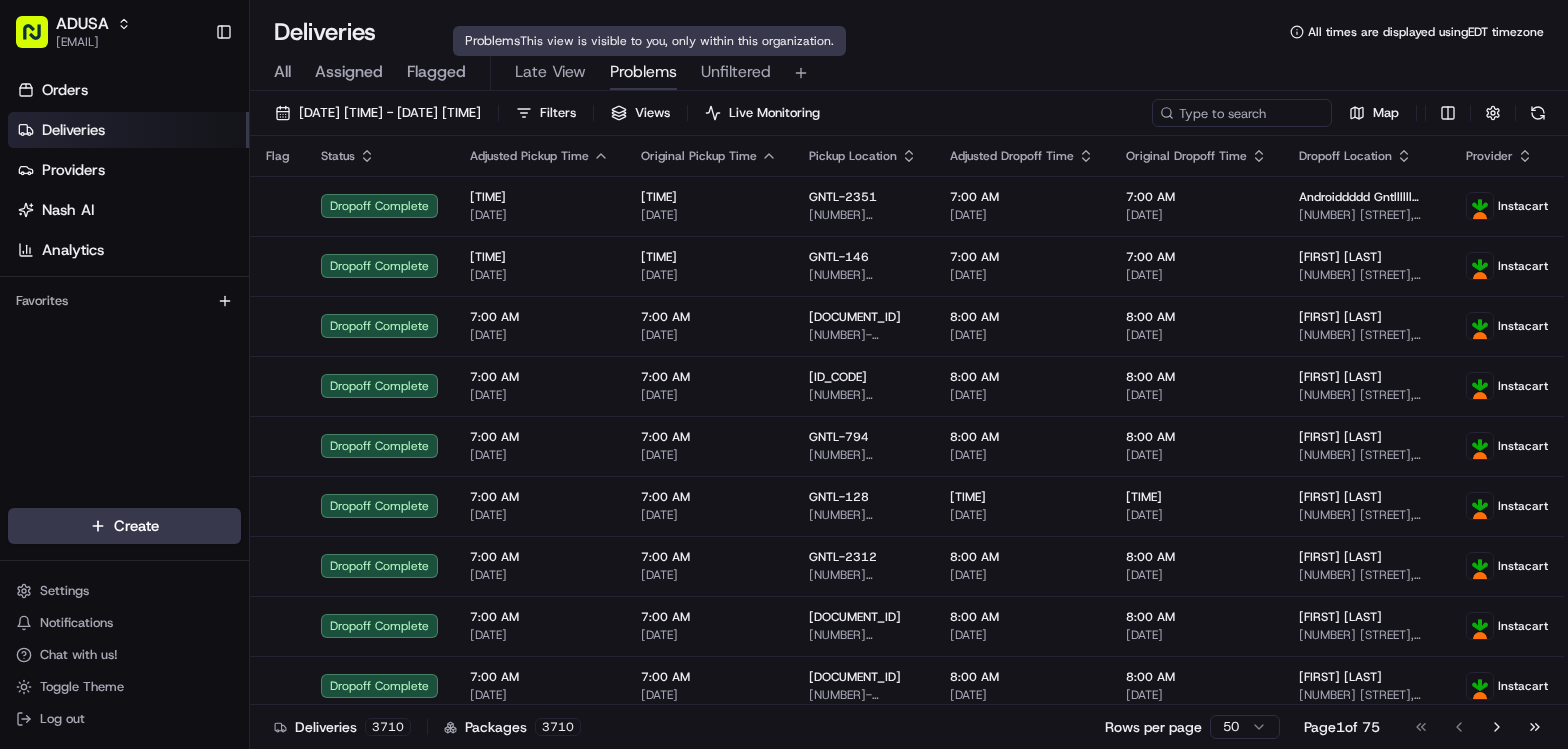 click on "Problems" at bounding box center (643, 72) 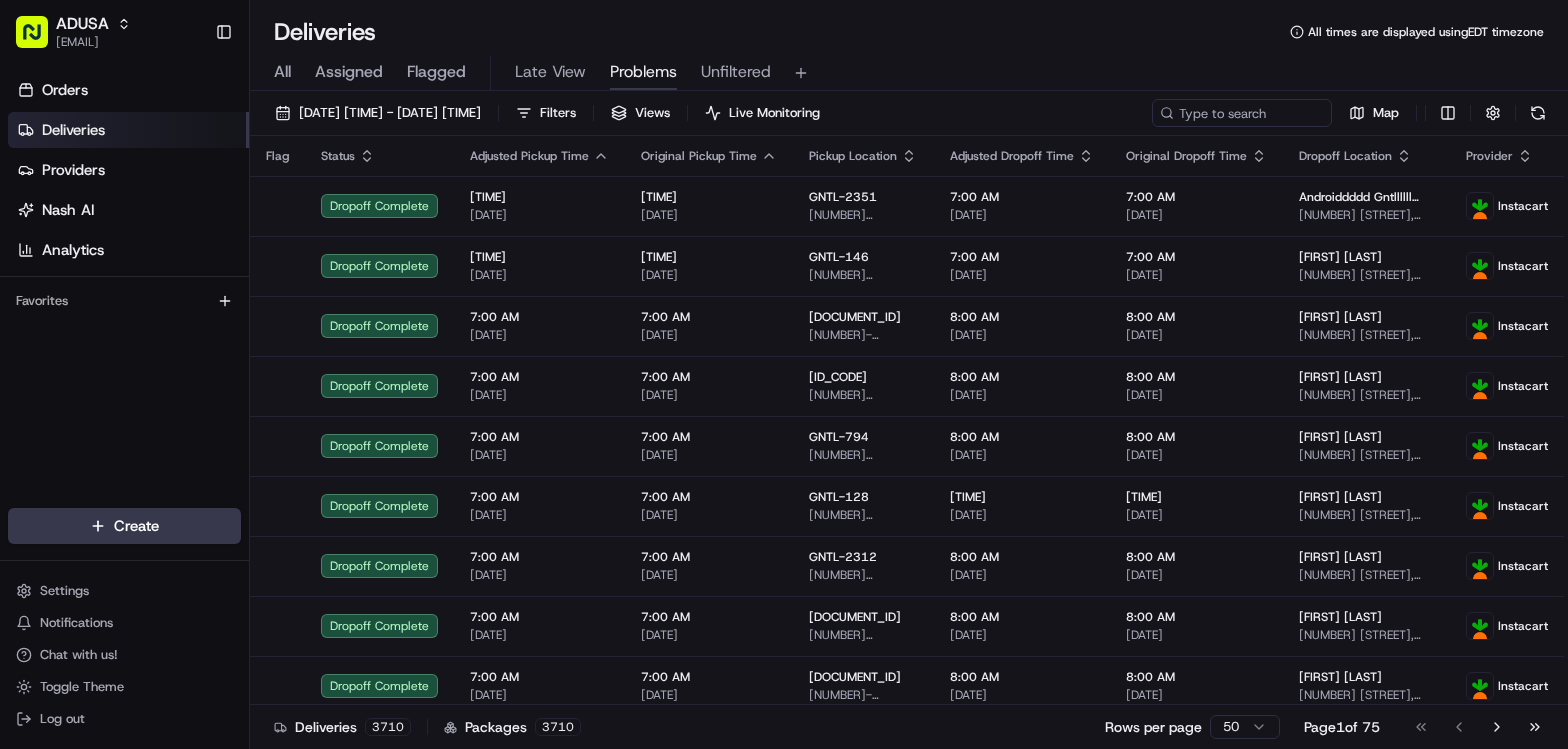 click on "Late View" at bounding box center (550, 72) 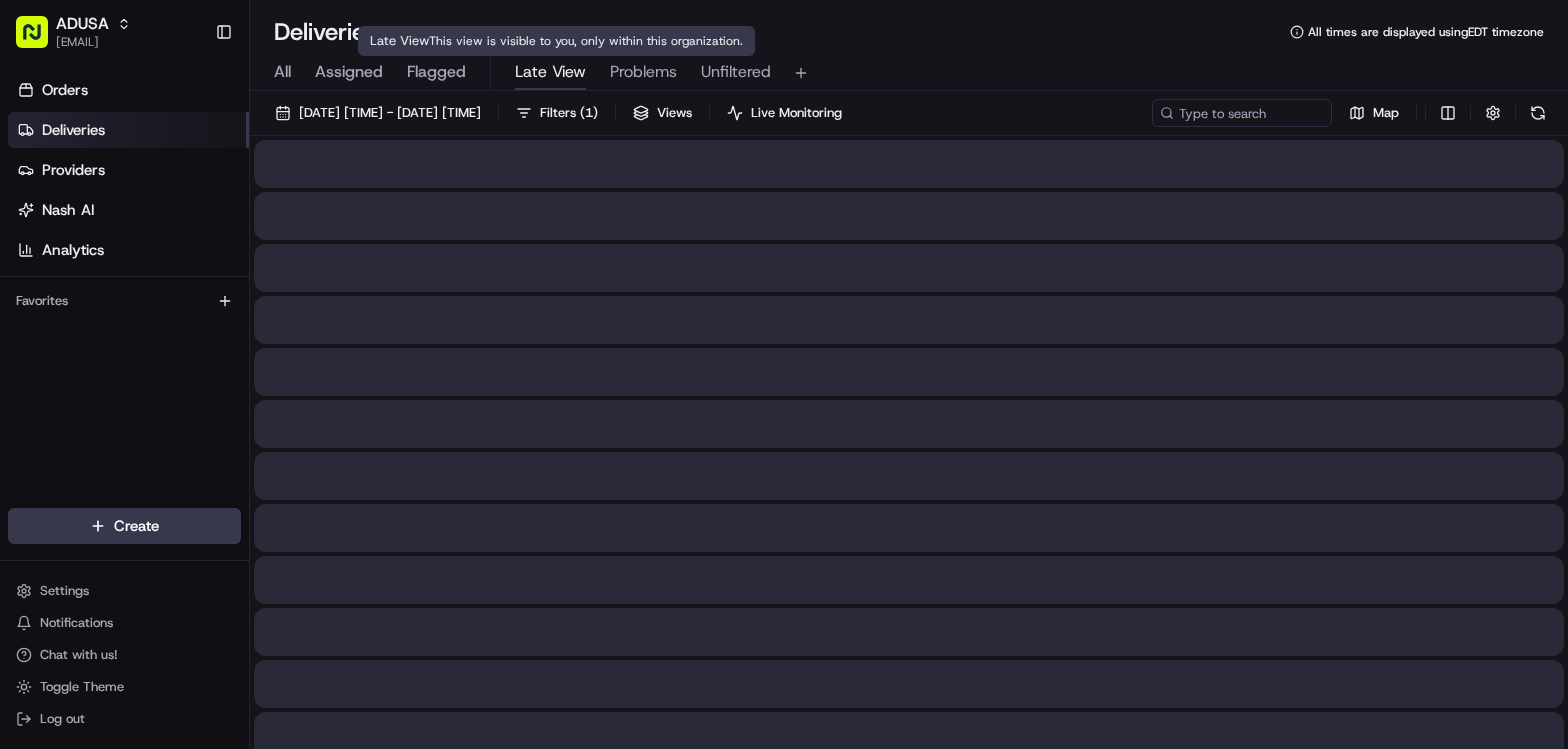 drag, startPoint x: 536, startPoint y: 76, endPoint x: 549, endPoint y: 78, distance: 13.152946 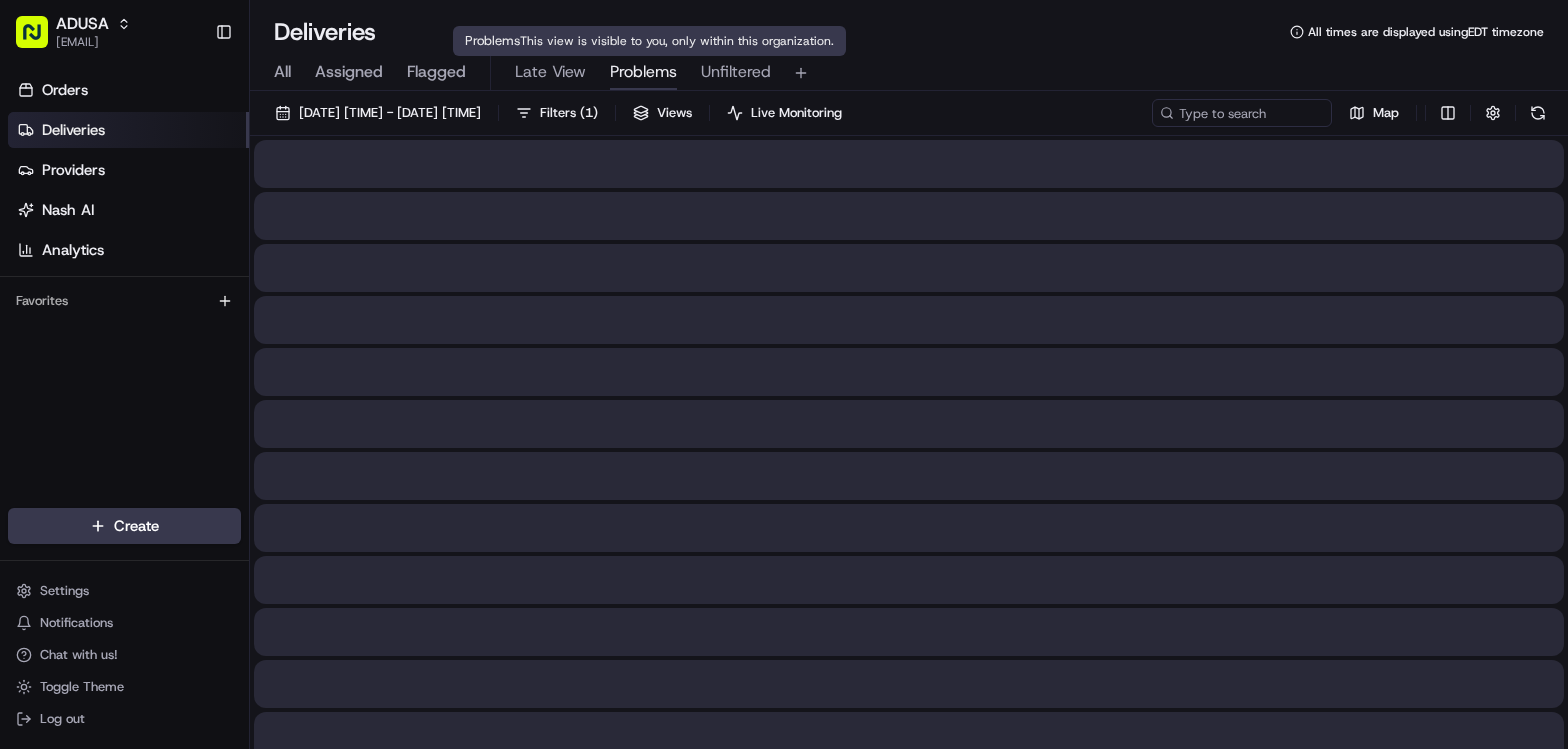 click on "Problems" at bounding box center [643, 72] 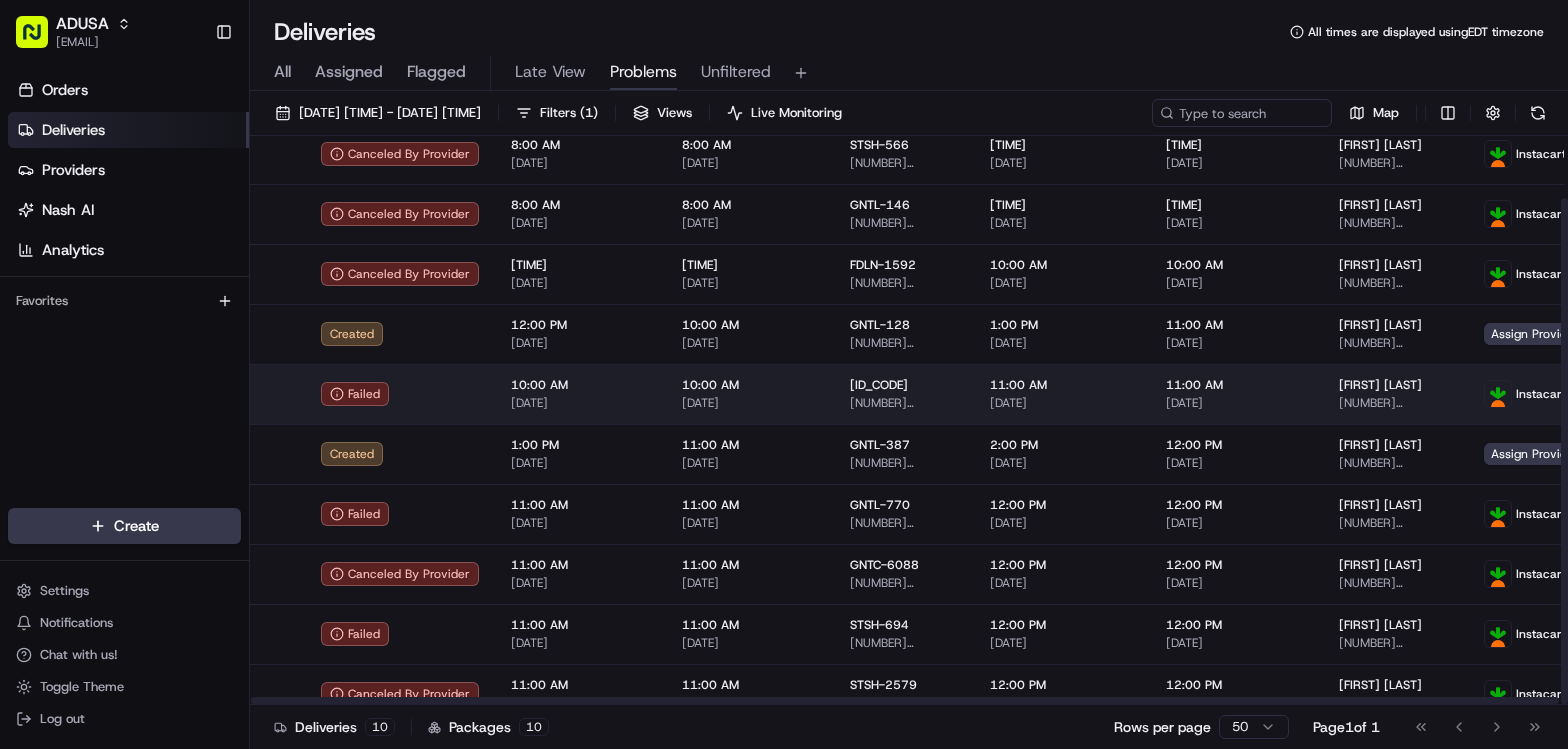 scroll, scrollTop: 71, scrollLeft: 0, axis: vertical 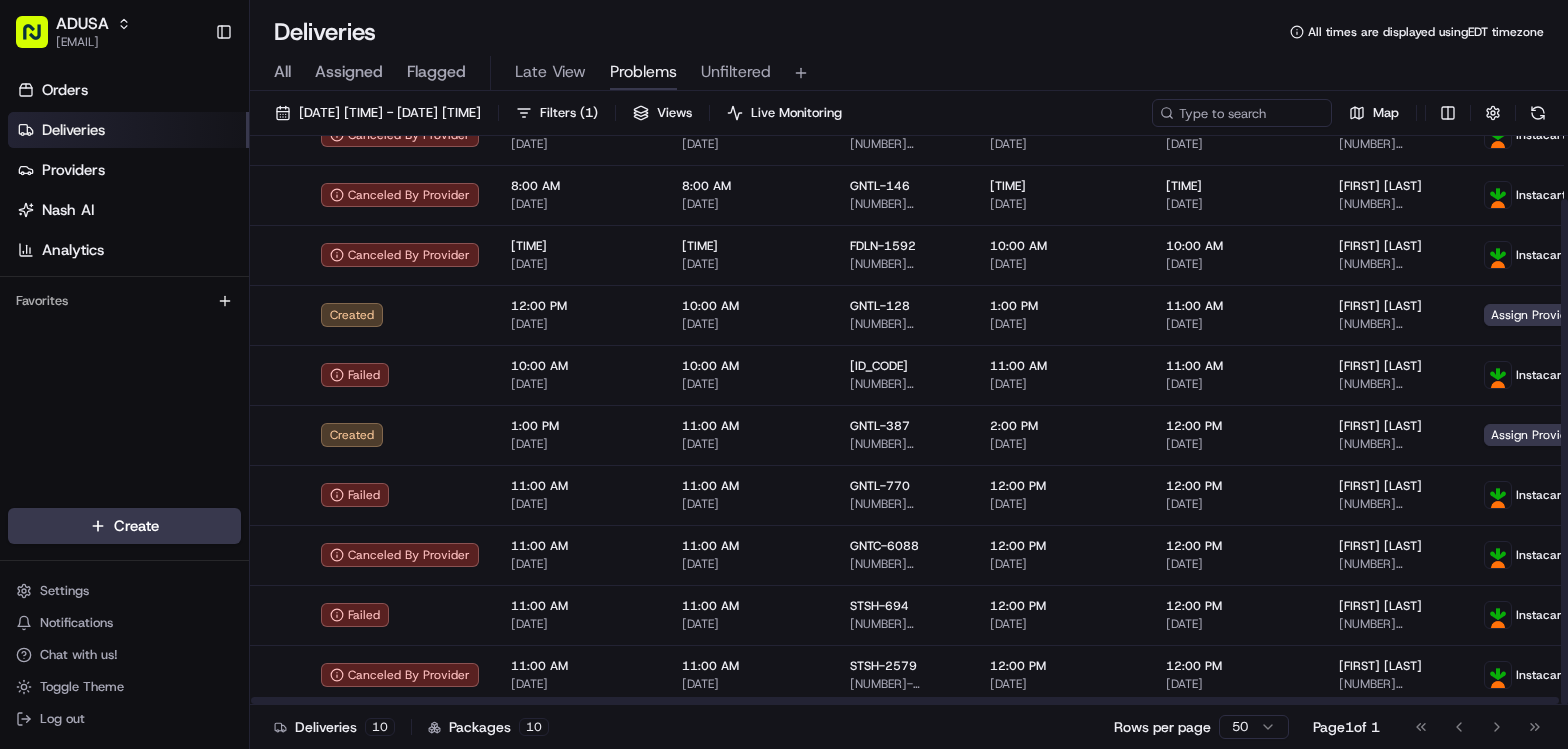 drag, startPoint x: 876, startPoint y: 701, endPoint x: 841, endPoint y: 715, distance: 37.696156 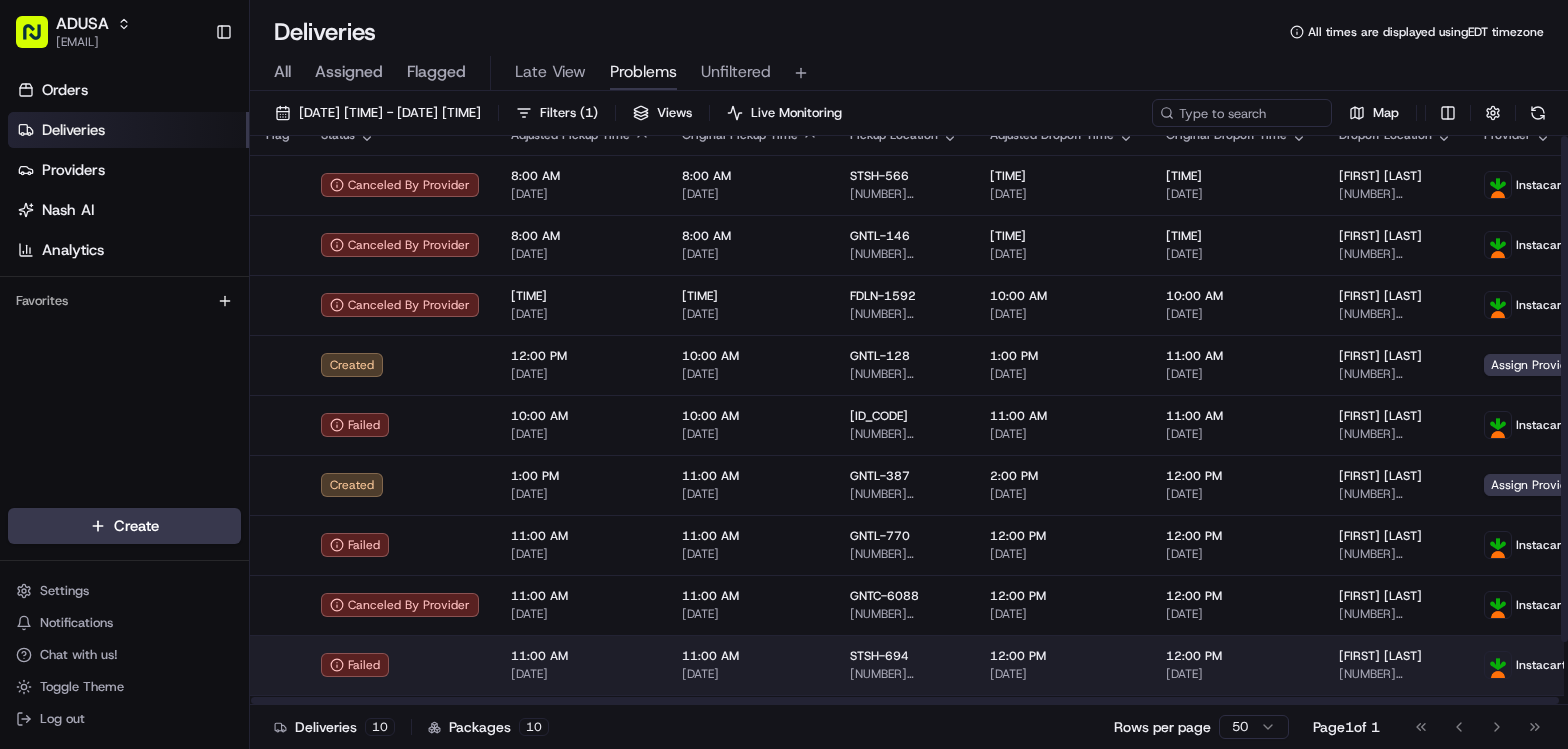 scroll, scrollTop: 0, scrollLeft: 0, axis: both 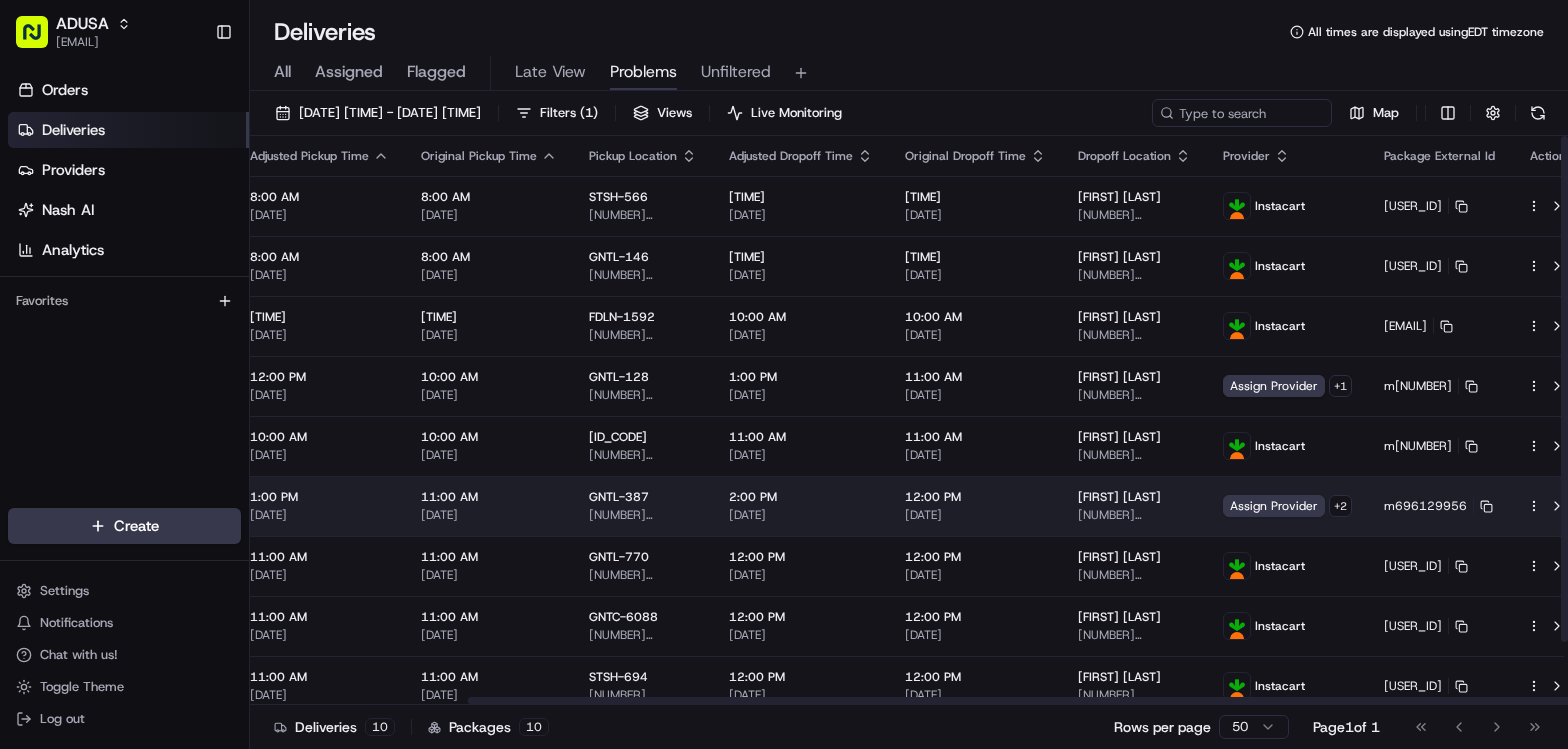 drag, startPoint x: 1130, startPoint y: 520, endPoint x: 1240, endPoint y: 523, distance: 110.0409 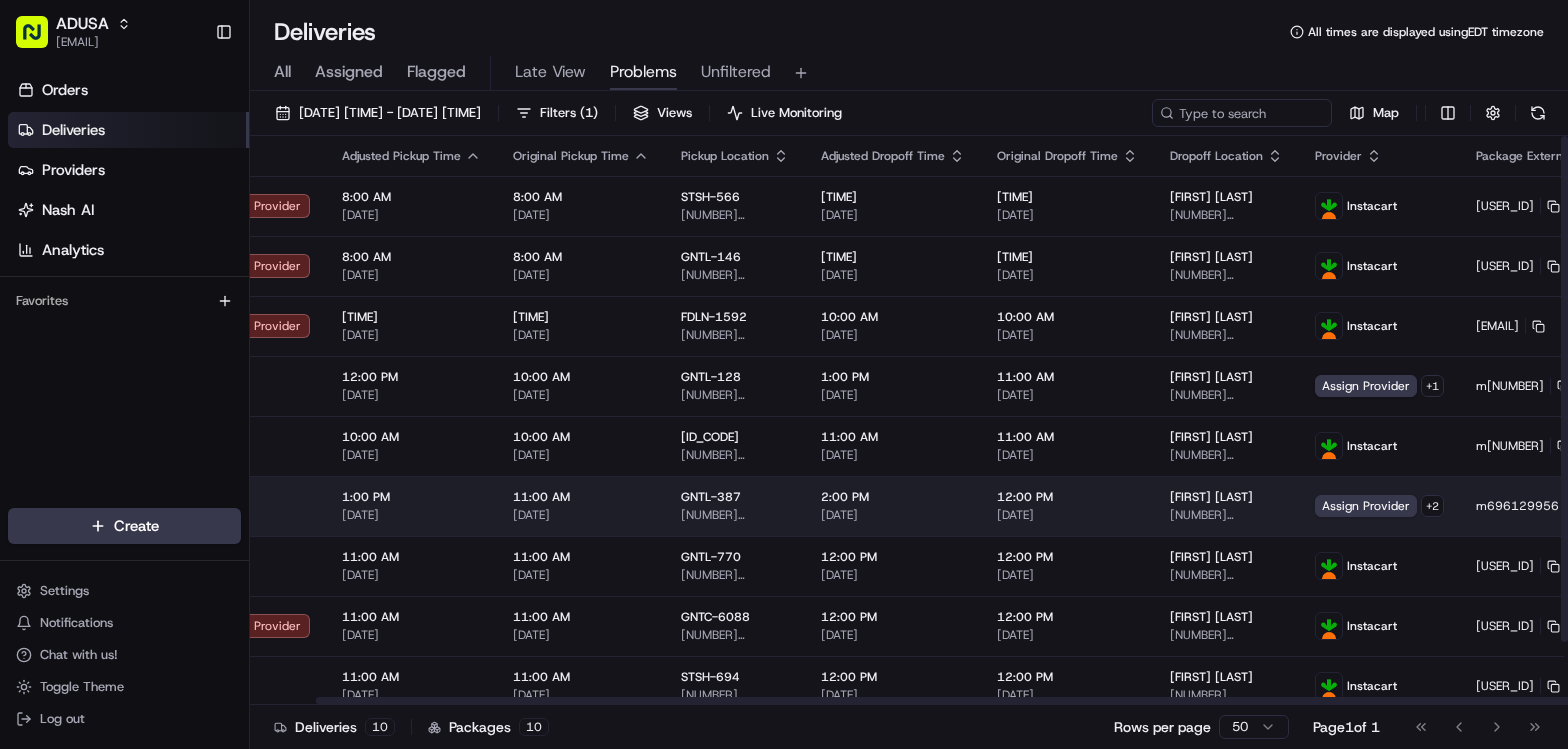 scroll, scrollTop: 0, scrollLeft: 0, axis: both 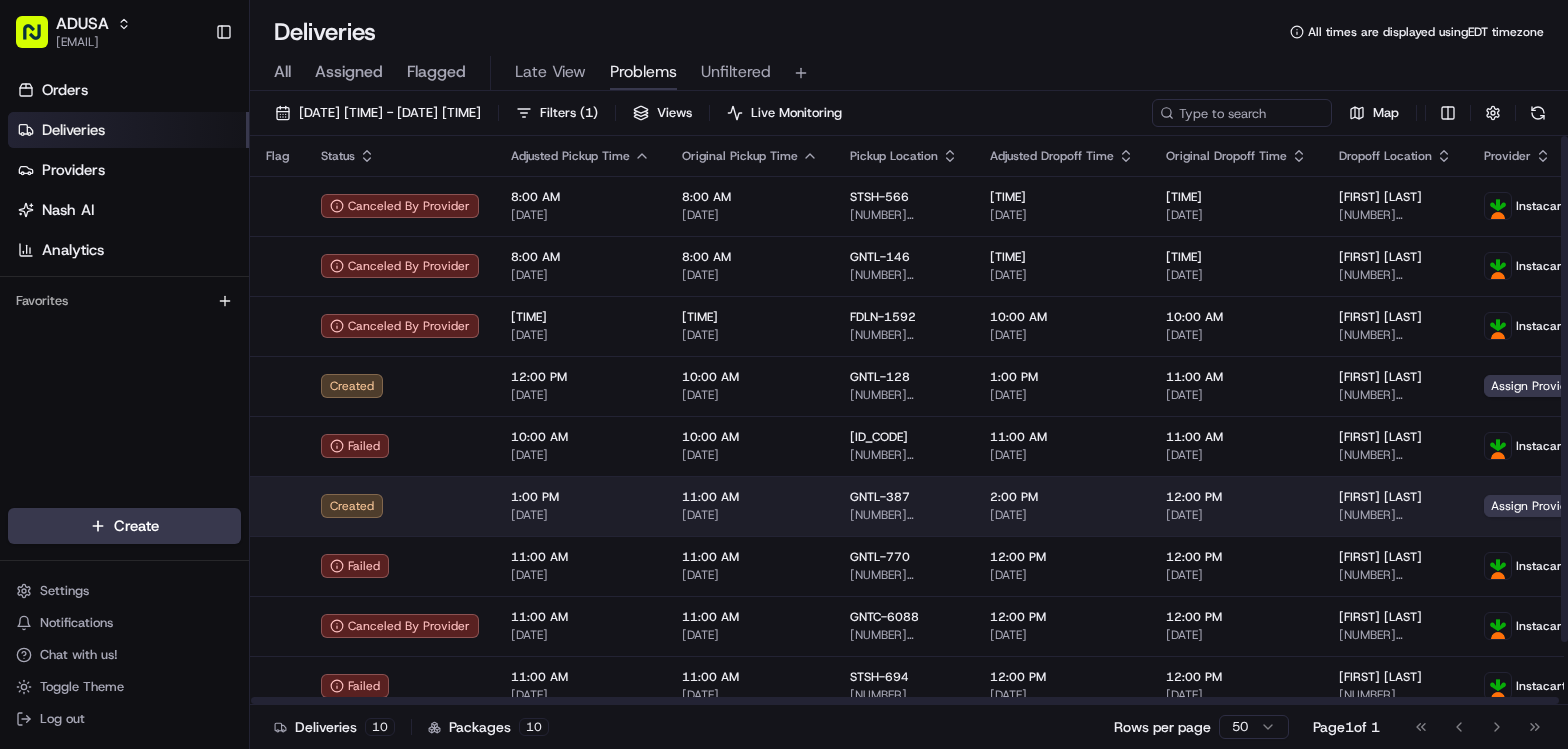 drag, startPoint x: 934, startPoint y: 492, endPoint x: 877, endPoint y: 504, distance: 58.249462 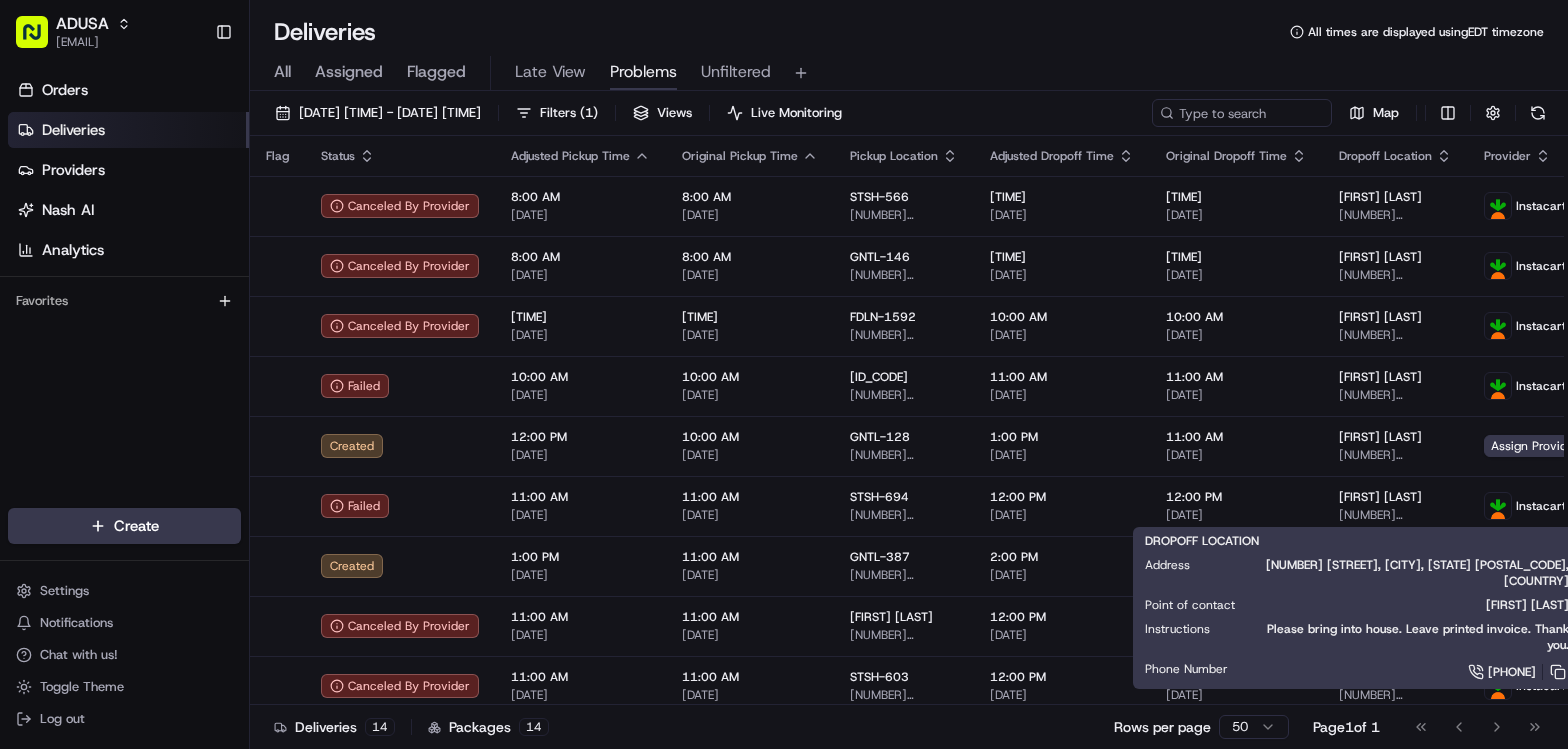 click on "Orders Deliveries Providers Nash AI Analytics Favorites" at bounding box center (124, 294) 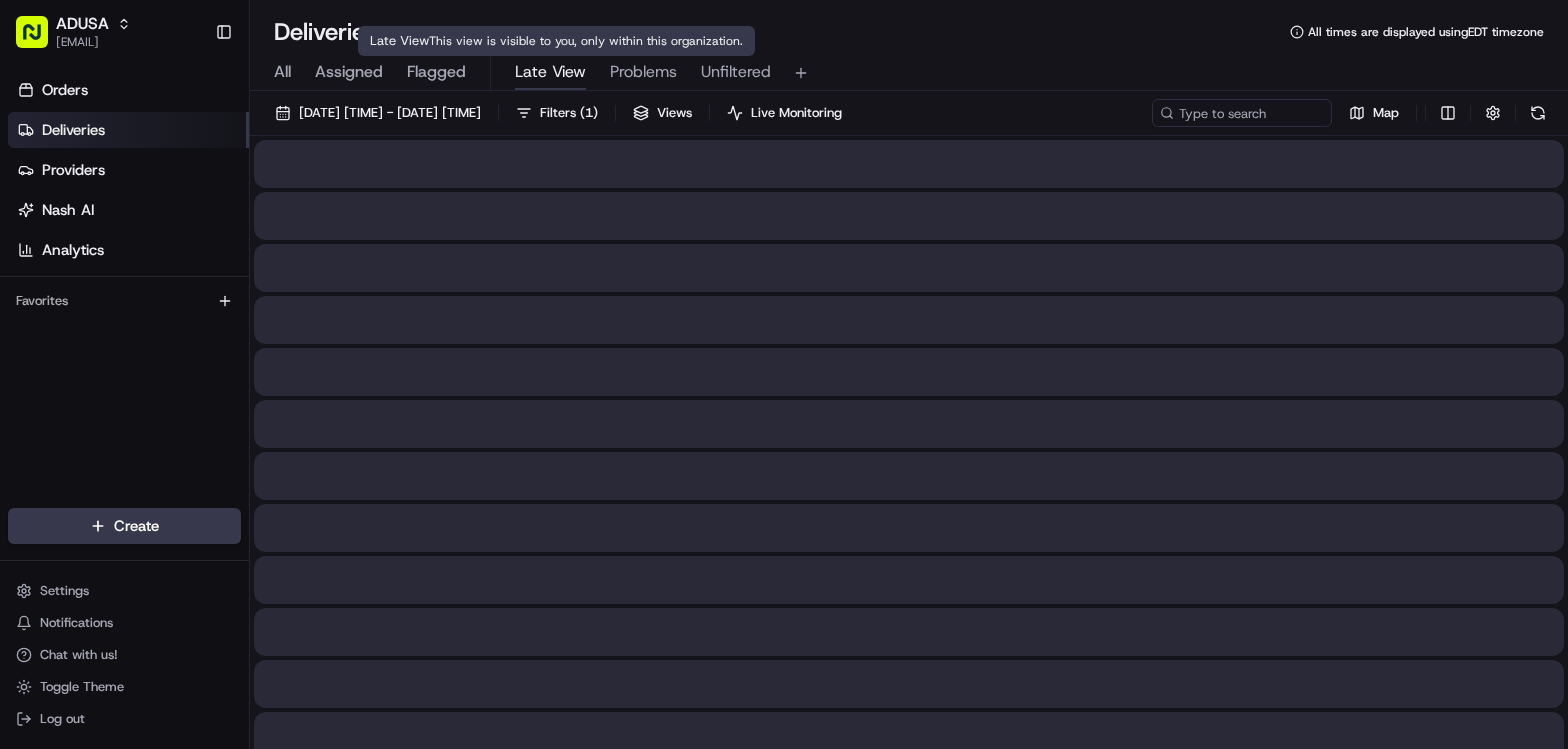 click on "Late View" at bounding box center [550, 72] 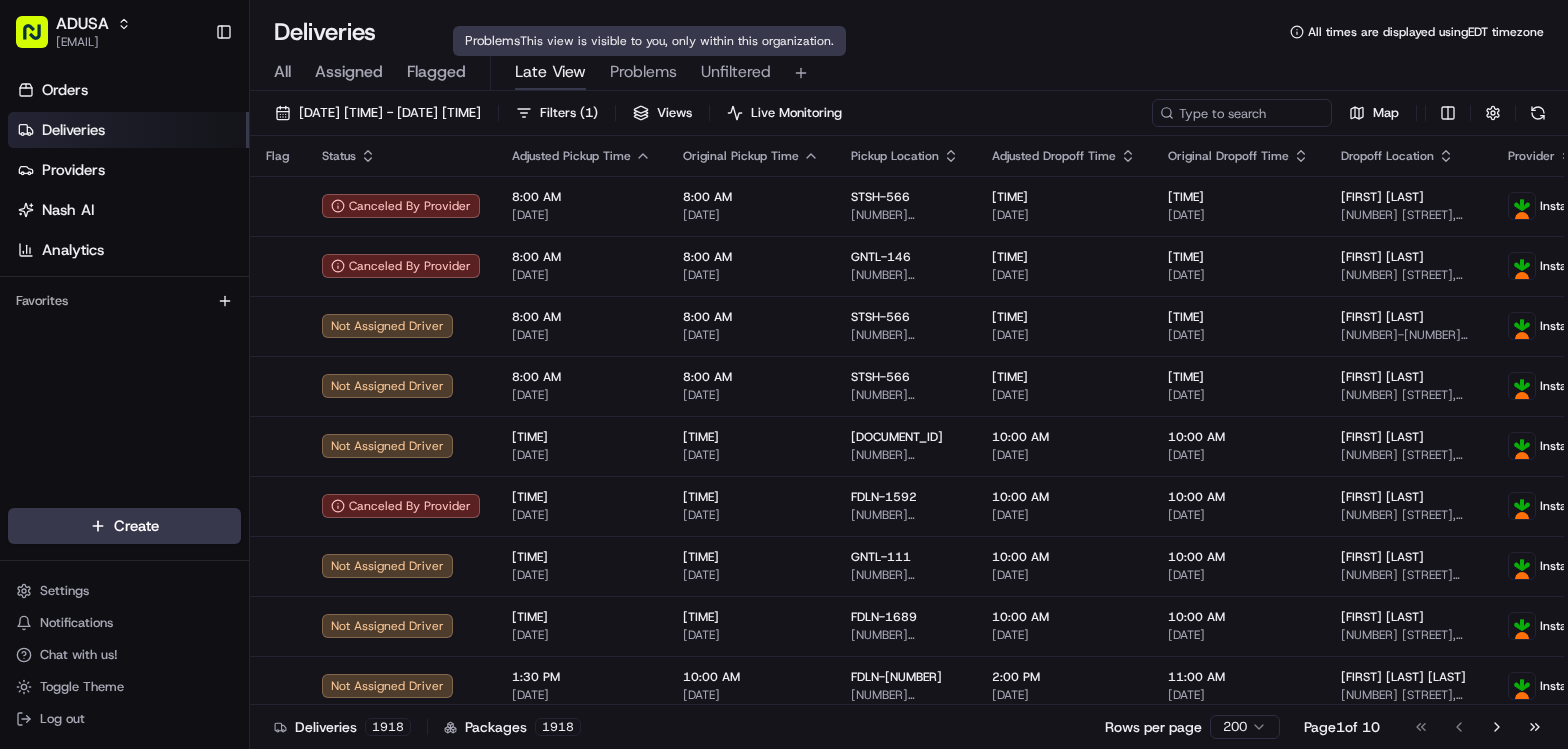 click on "Problems" at bounding box center (643, 72) 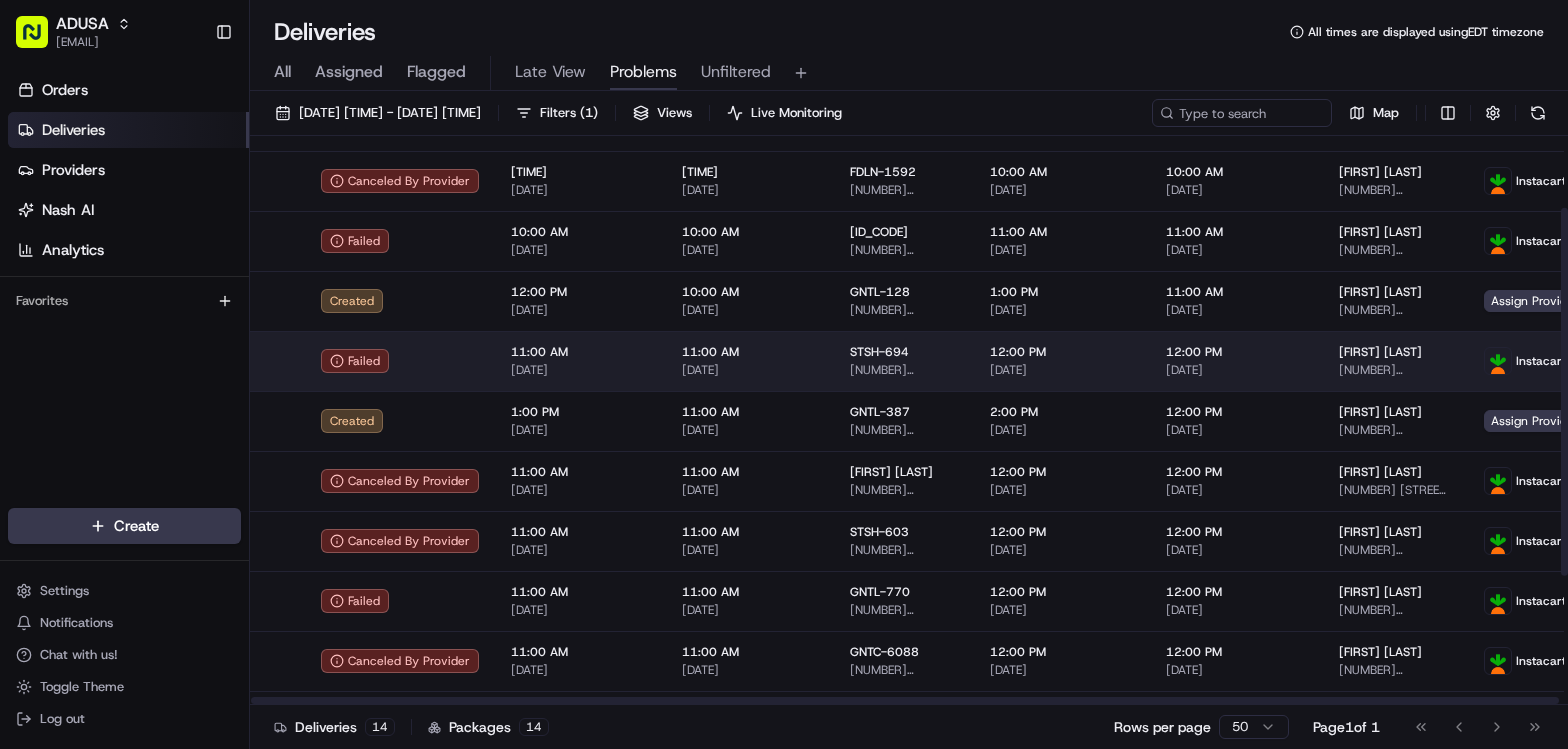 scroll, scrollTop: 111, scrollLeft: 0, axis: vertical 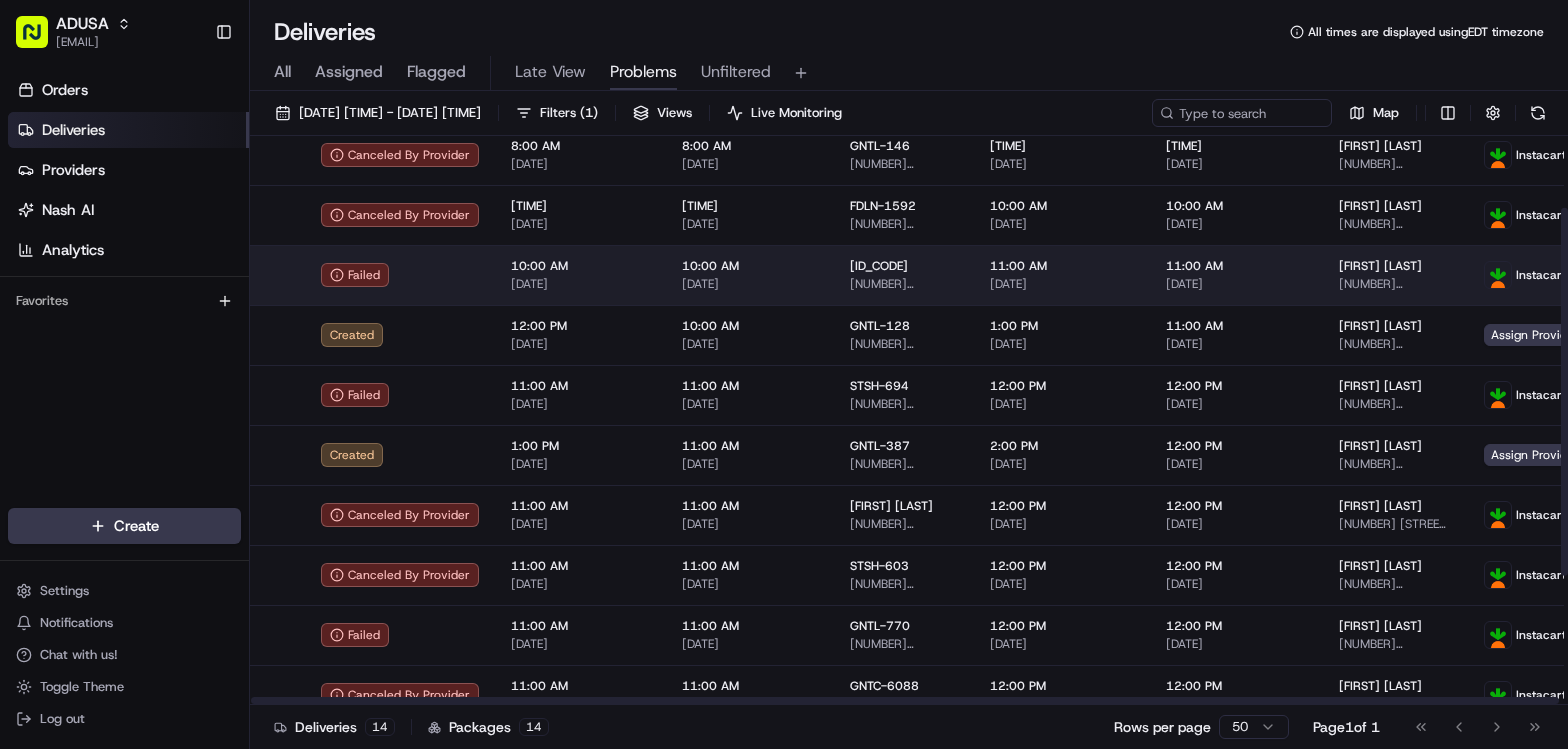 click on "FDLN-[NUMBER] [NUMBER] [STREET], [CITY], [STATE] [POSTAL_CODE], [COUNTRY]" at bounding box center [904, 275] 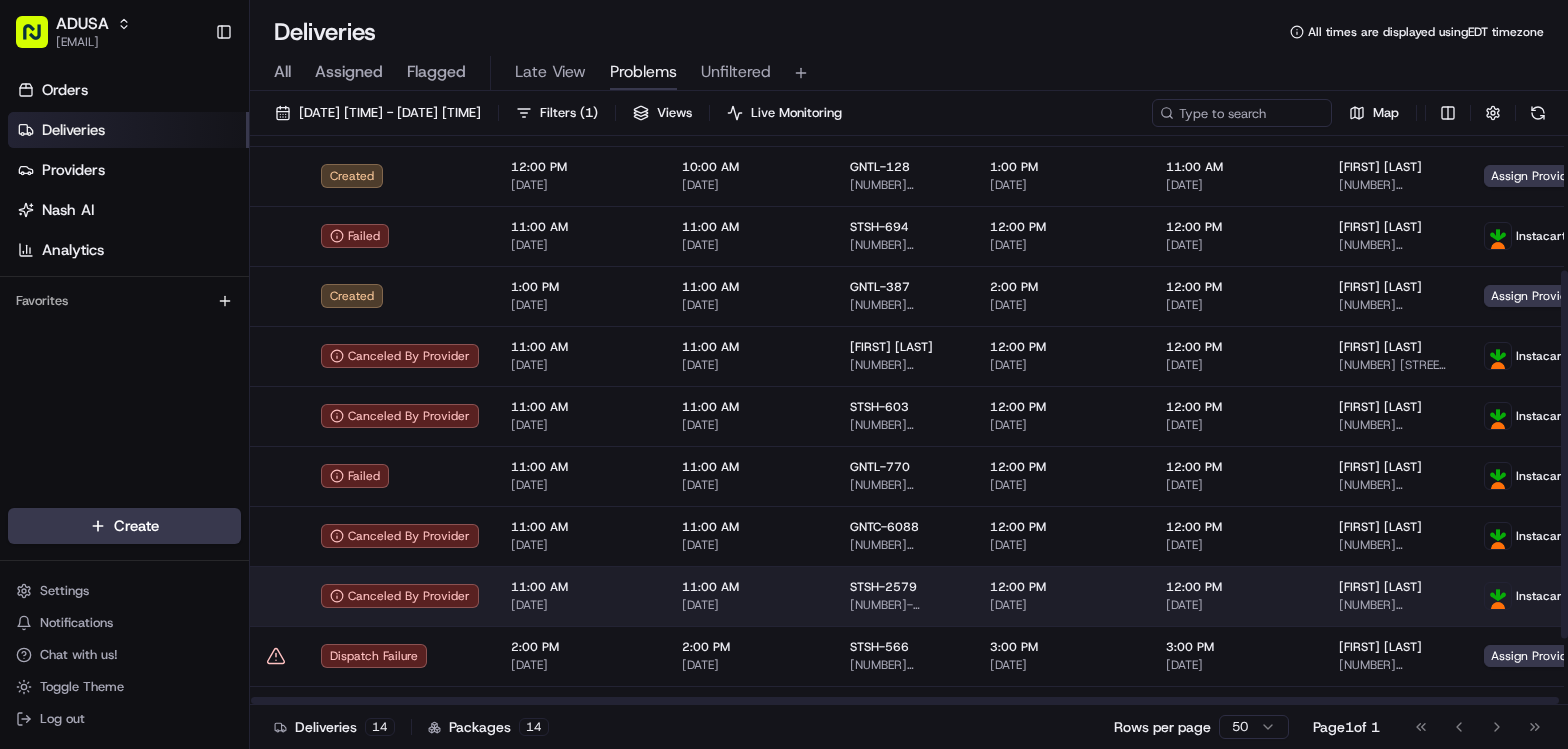 scroll, scrollTop: 311, scrollLeft: 0, axis: vertical 